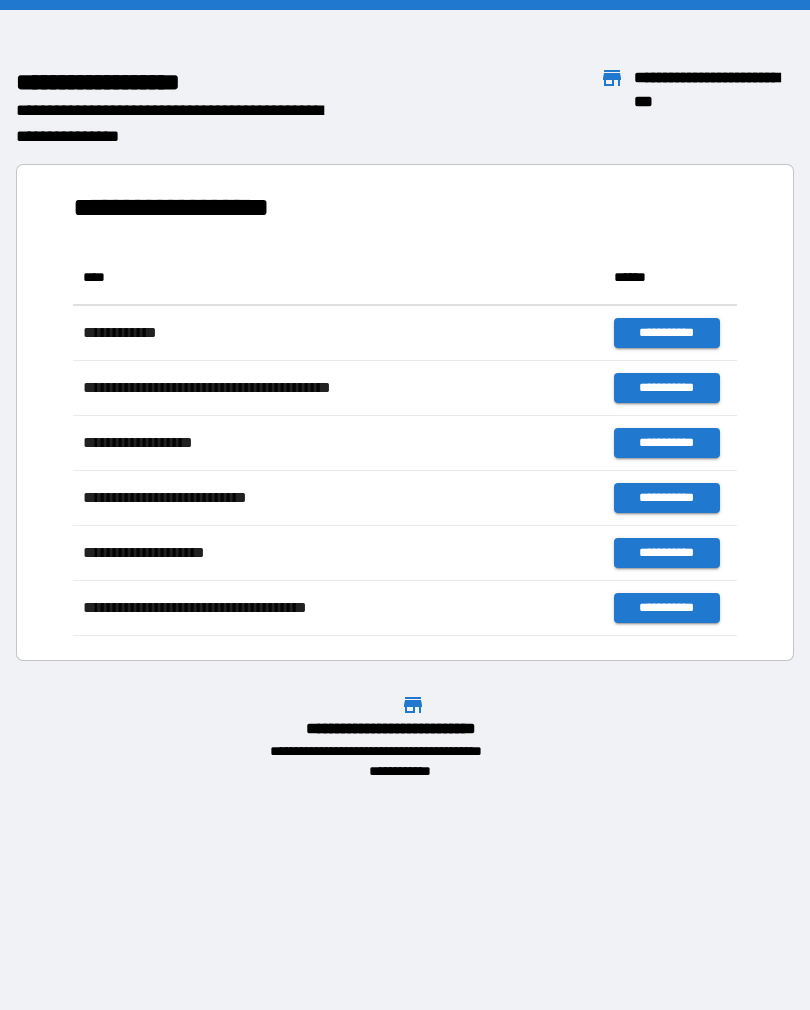 scroll, scrollTop: 0, scrollLeft: 0, axis: both 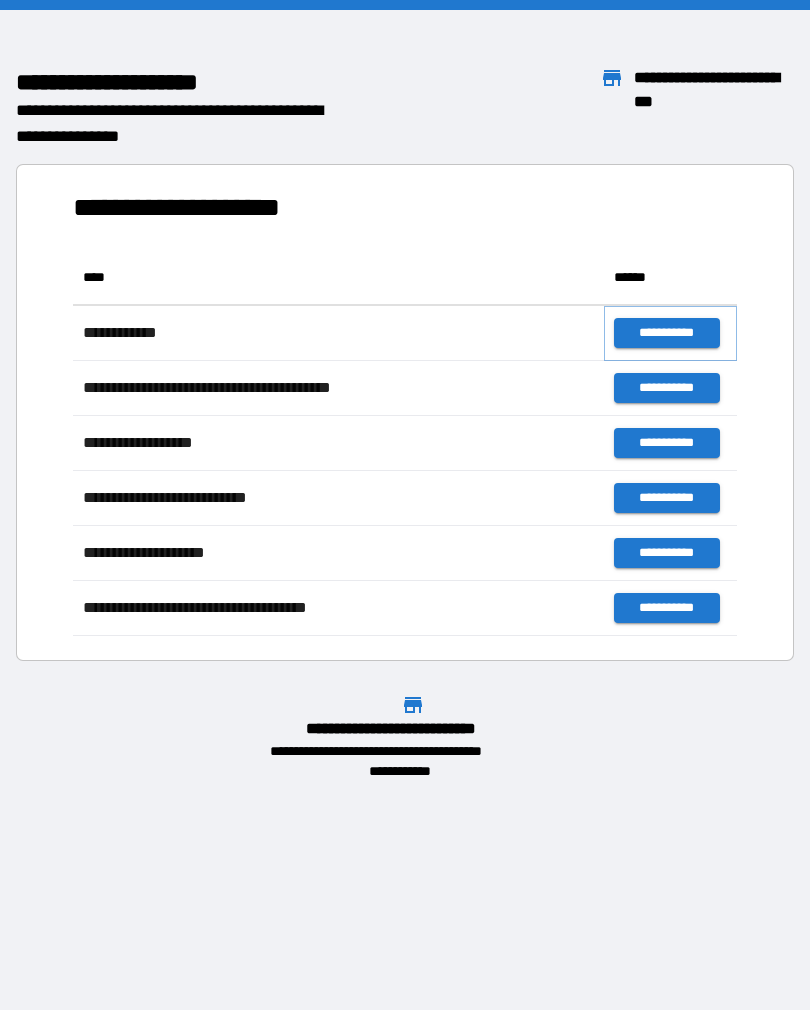 click on "**********" at bounding box center (666, 333) 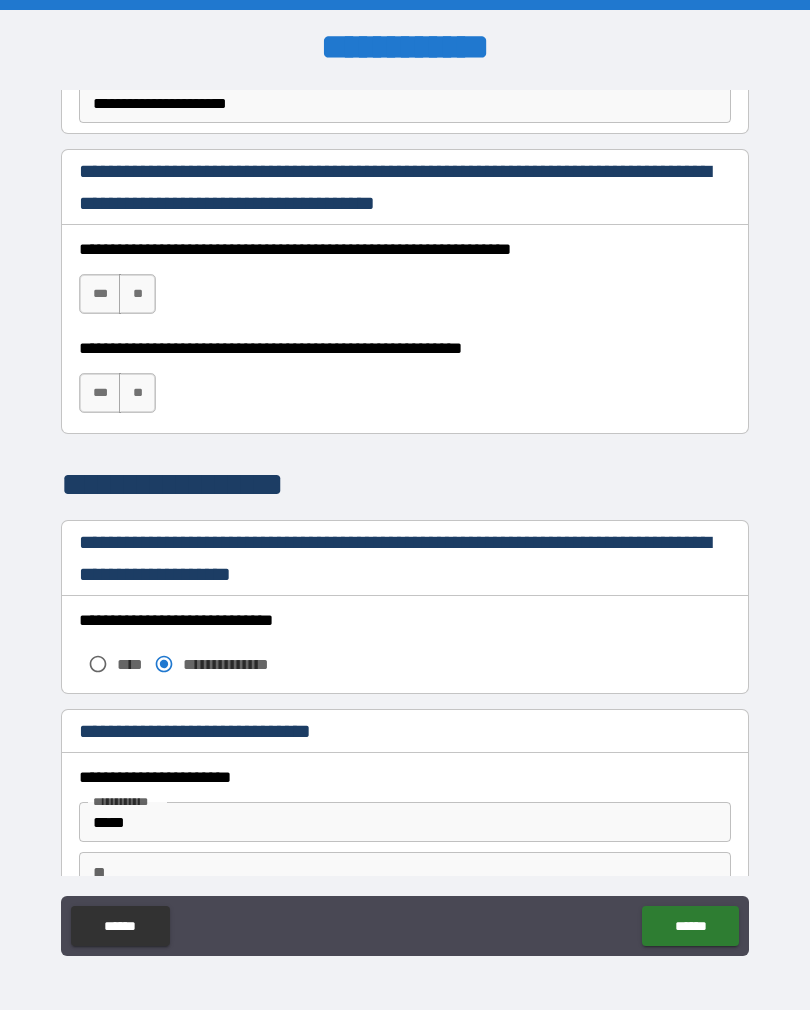 scroll, scrollTop: 1301, scrollLeft: 0, axis: vertical 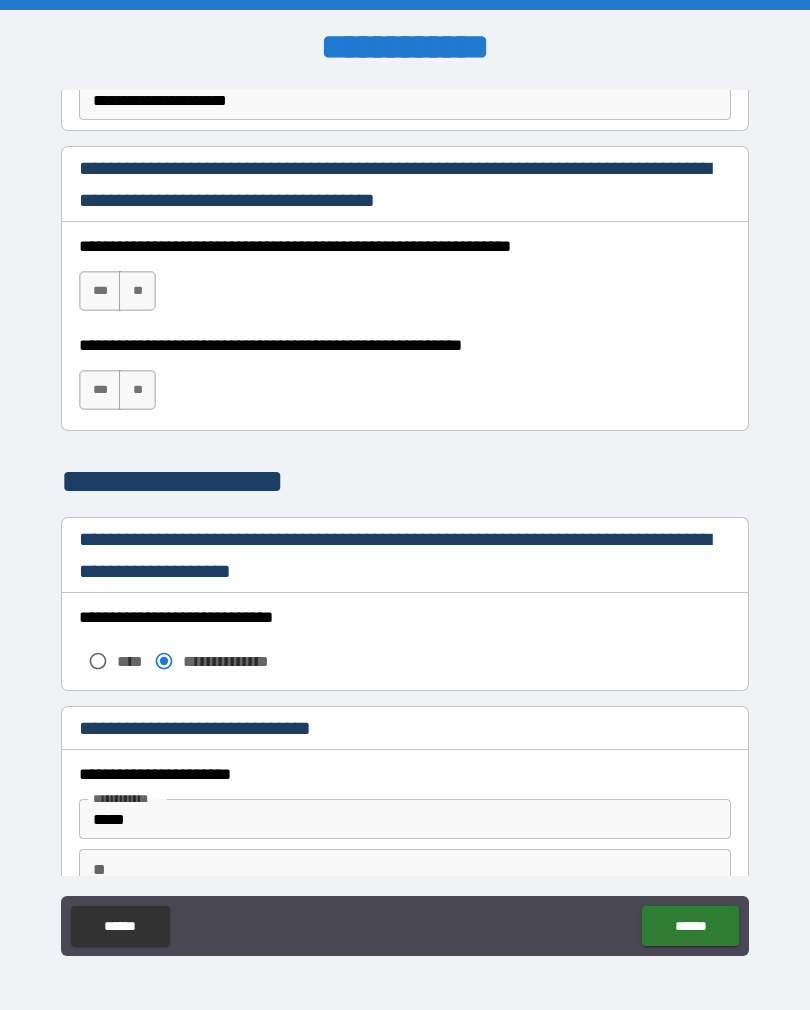 click on "***" at bounding box center (100, 291) 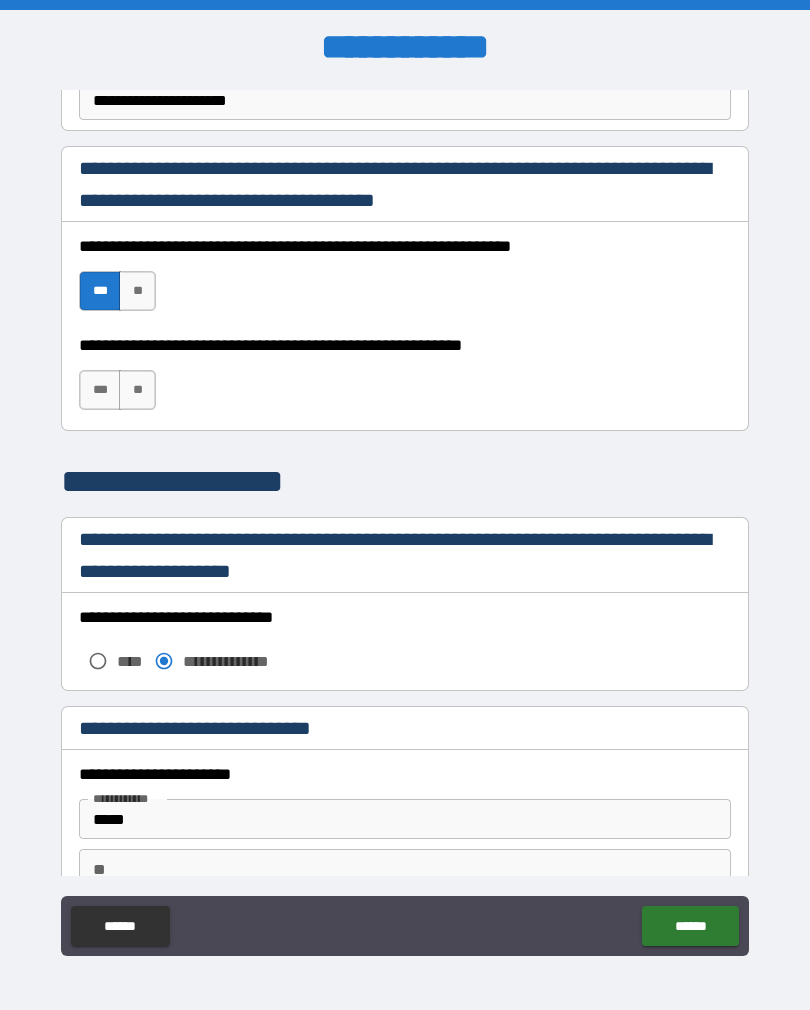 click on "***" at bounding box center [100, 390] 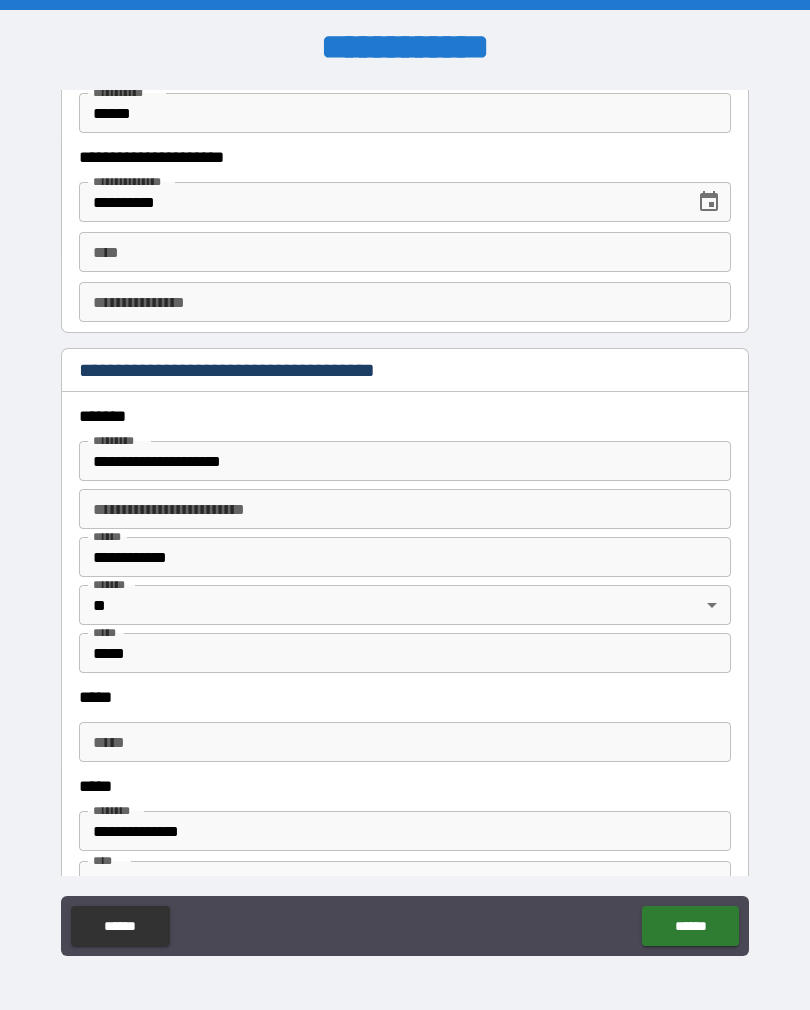 scroll, scrollTop: 2108, scrollLeft: 0, axis: vertical 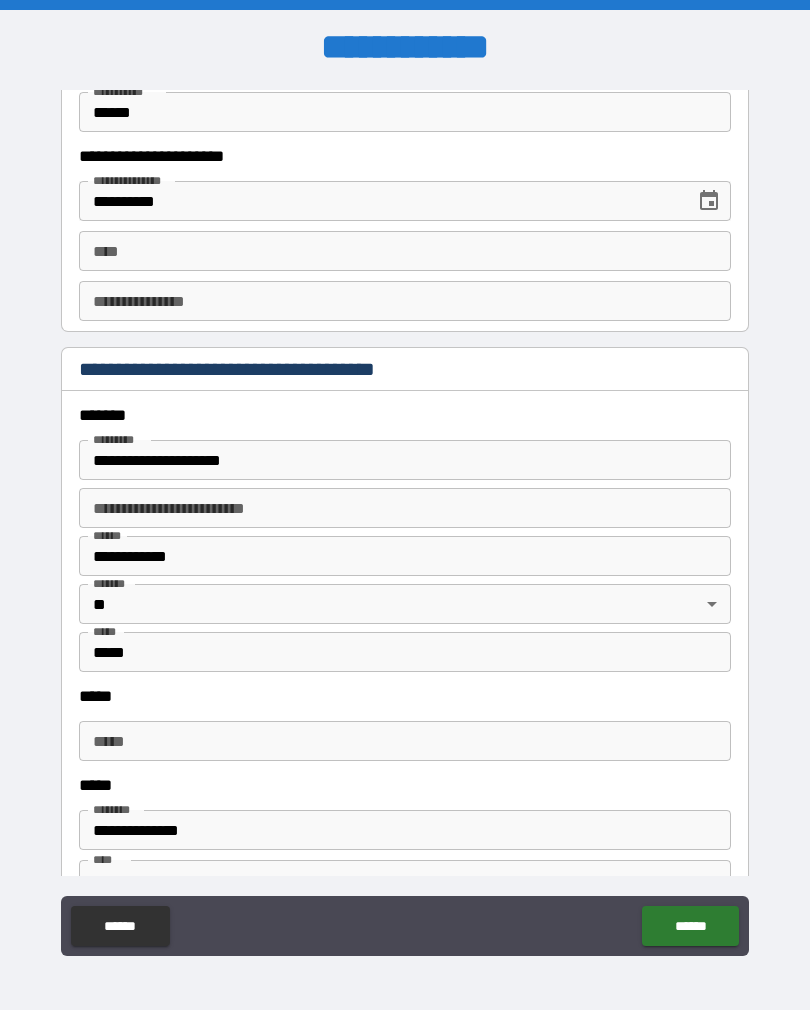 click on "*******   *" at bounding box center (119, 439) 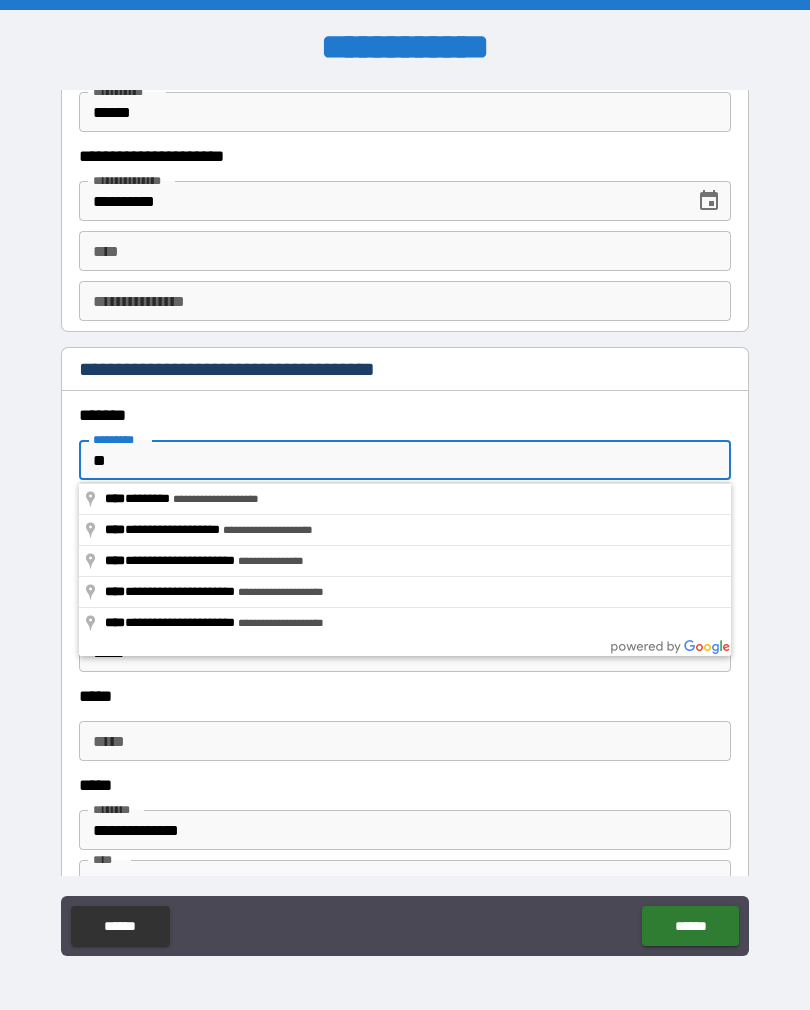 type on "*" 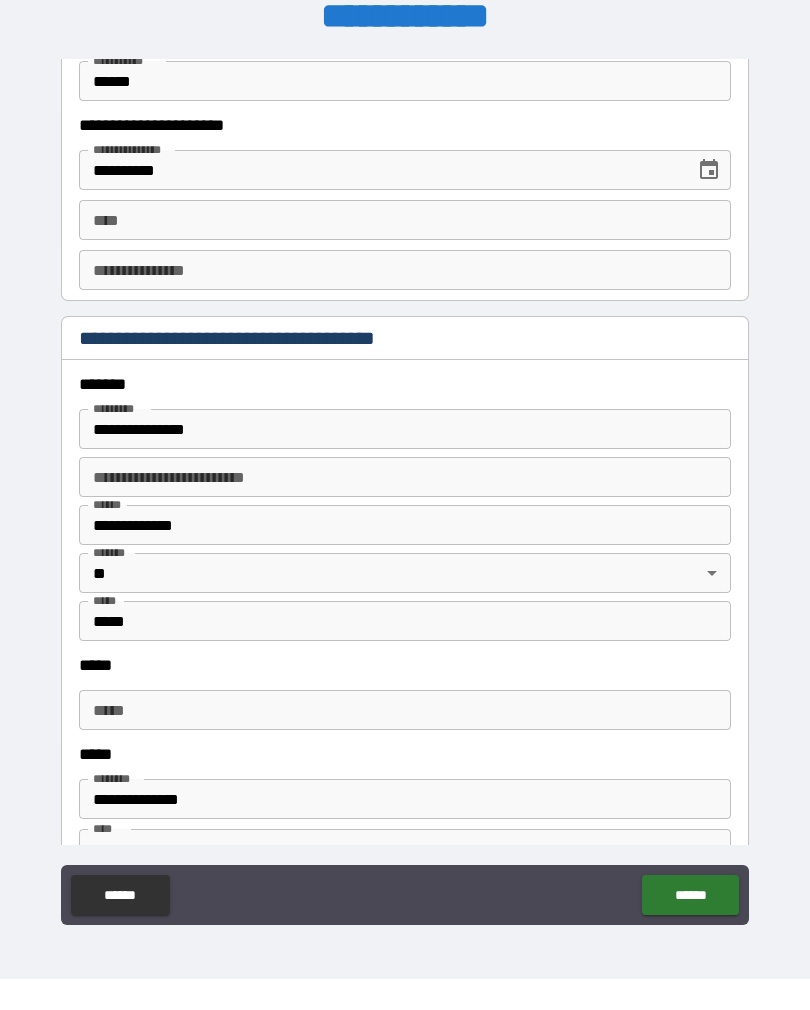 type on "**********" 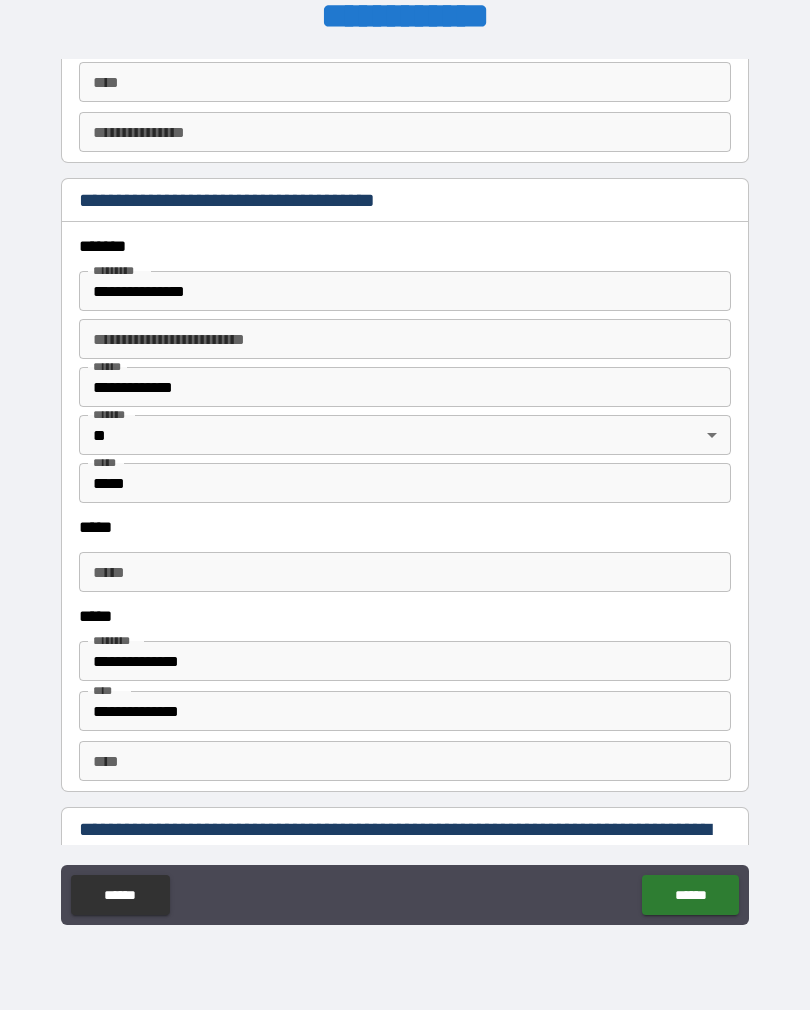 scroll, scrollTop: 2248, scrollLeft: 0, axis: vertical 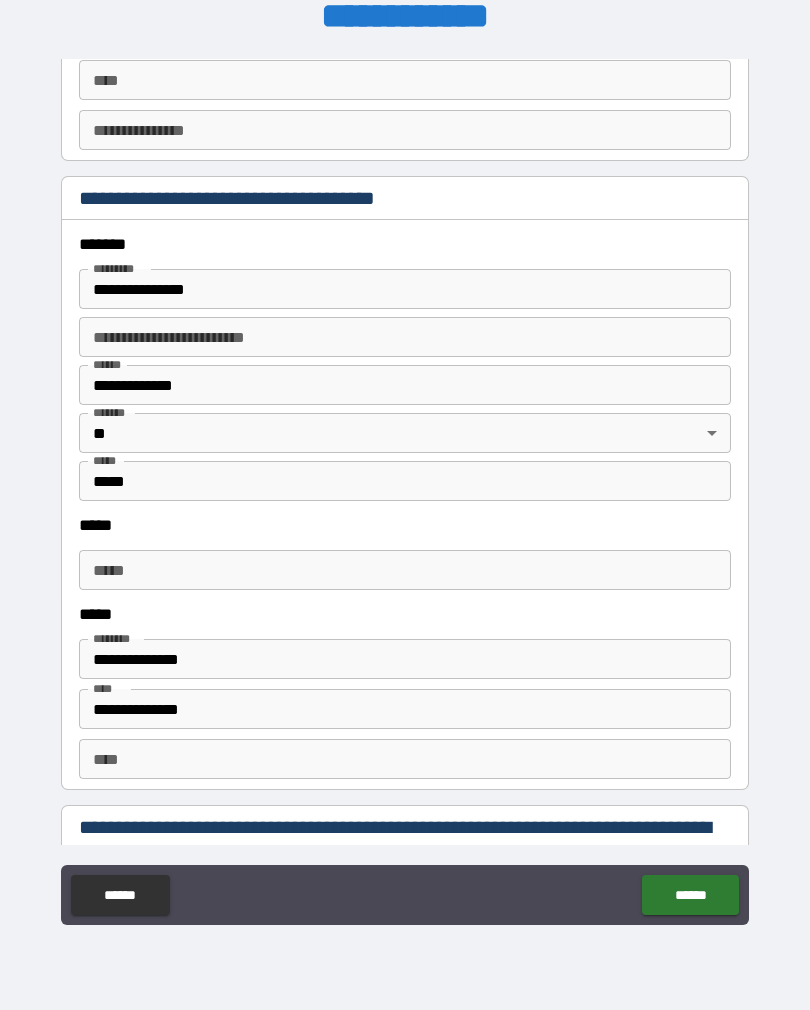 click on "**********" at bounding box center (405, 385) 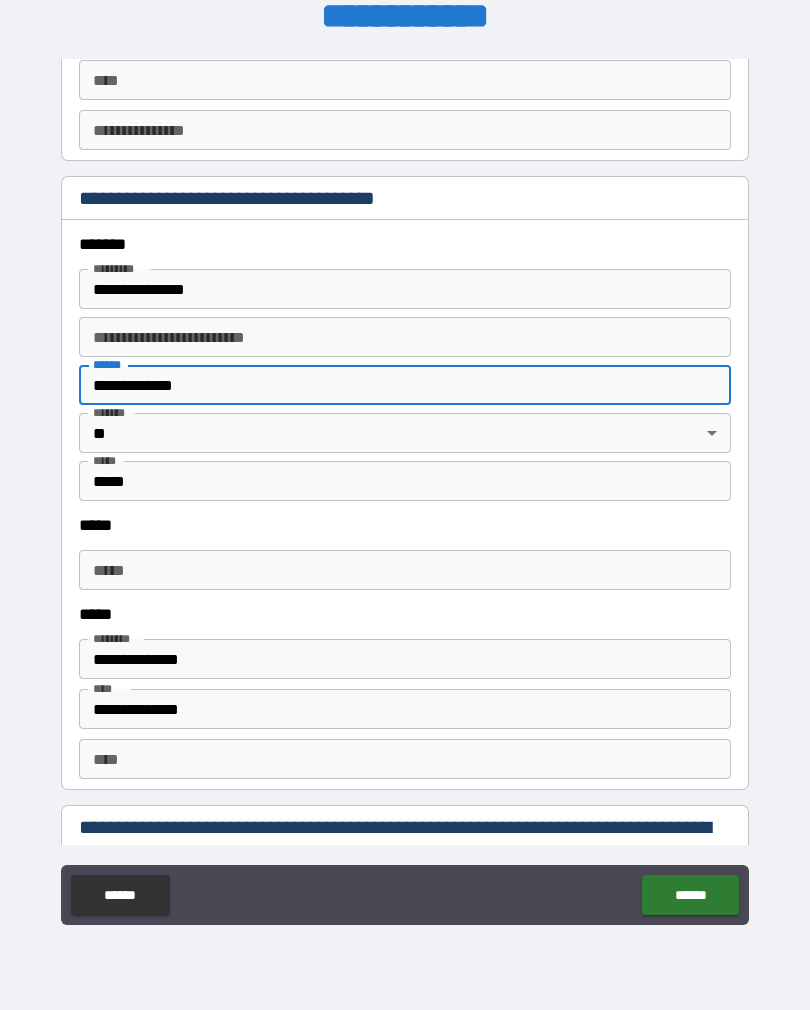 click on "**********" at bounding box center [405, 385] 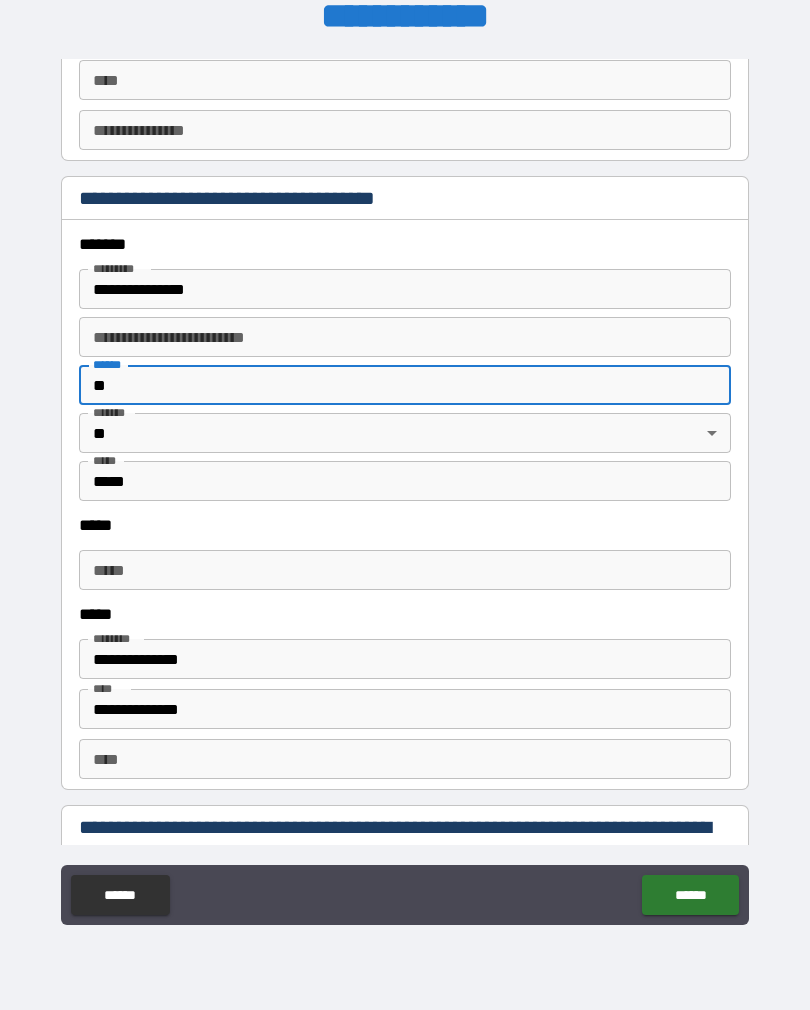 type on "*" 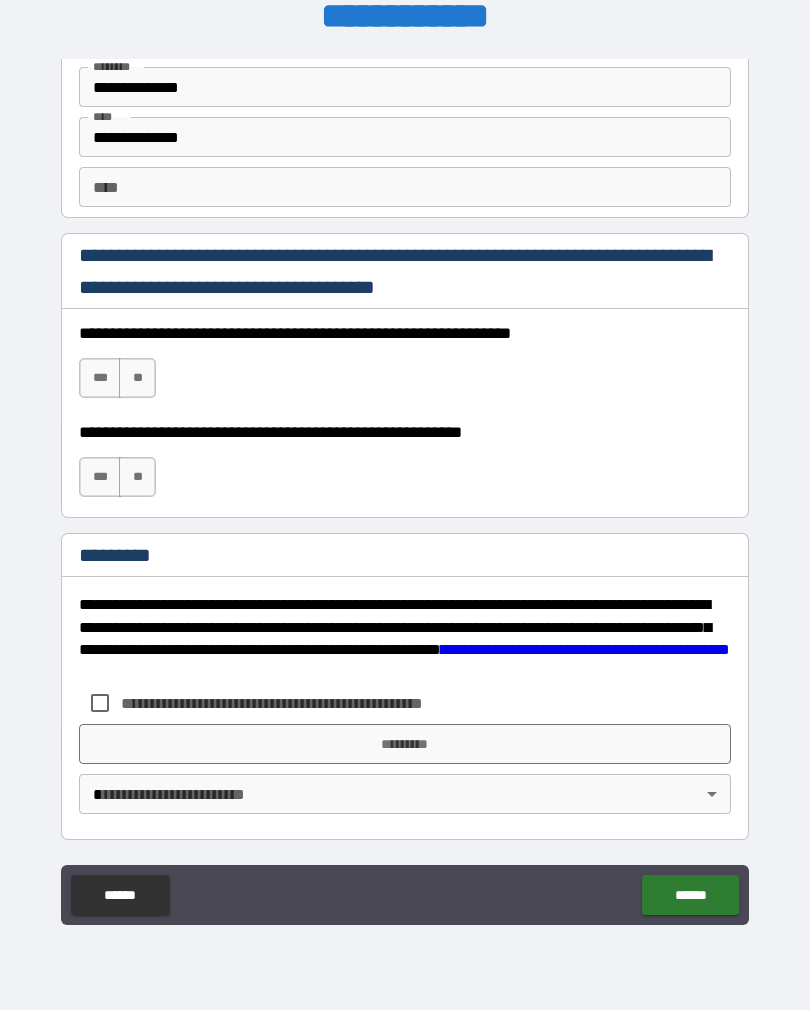 scroll, scrollTop: 2820, scrollLeft: 0, axis: vertical 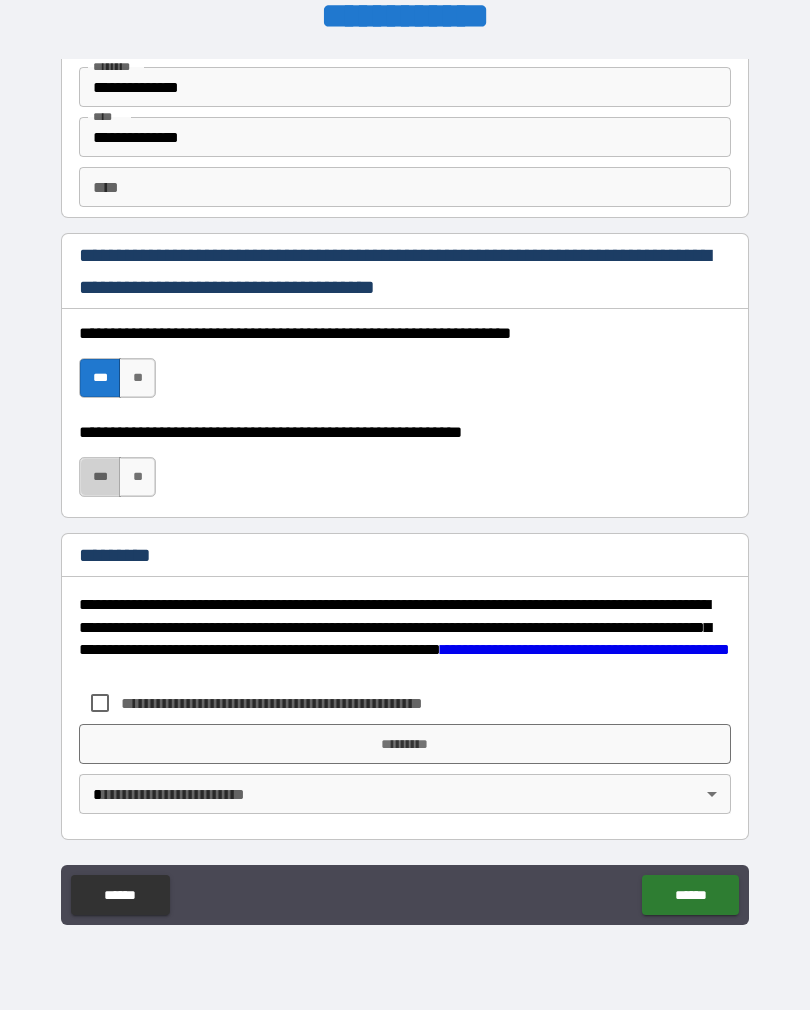 click on "***" at bounding box center [100, 477] 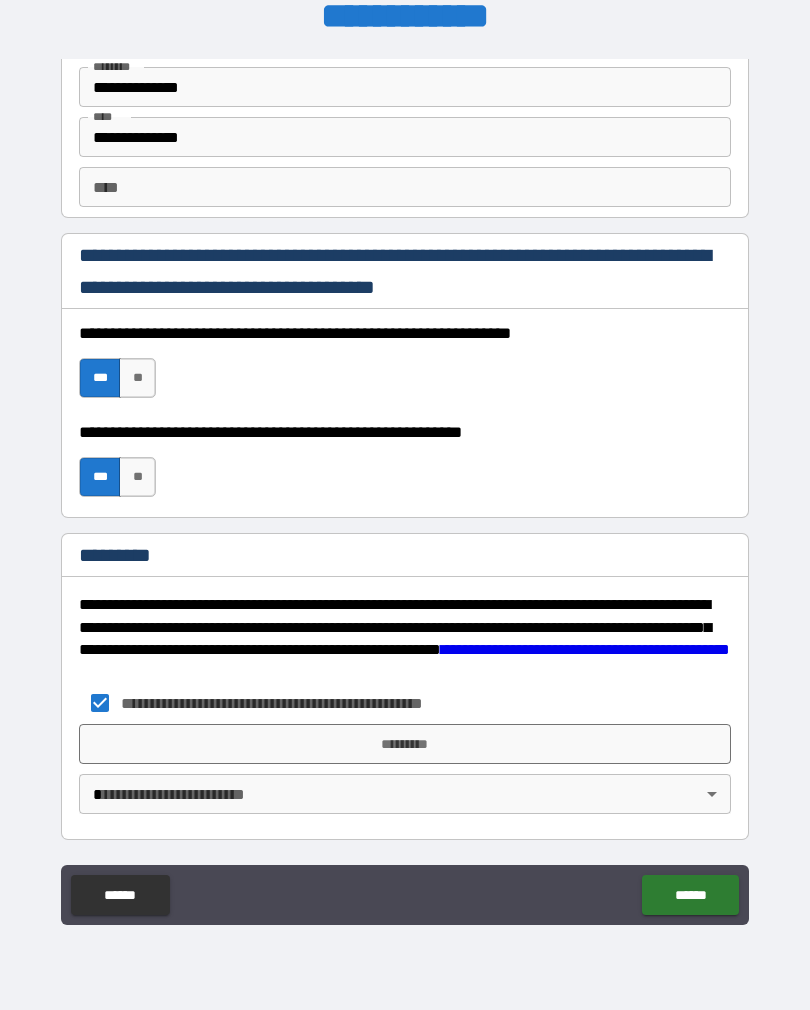 scroll, scrollTop: 2820, scrollLeft: 0, axis: vertical 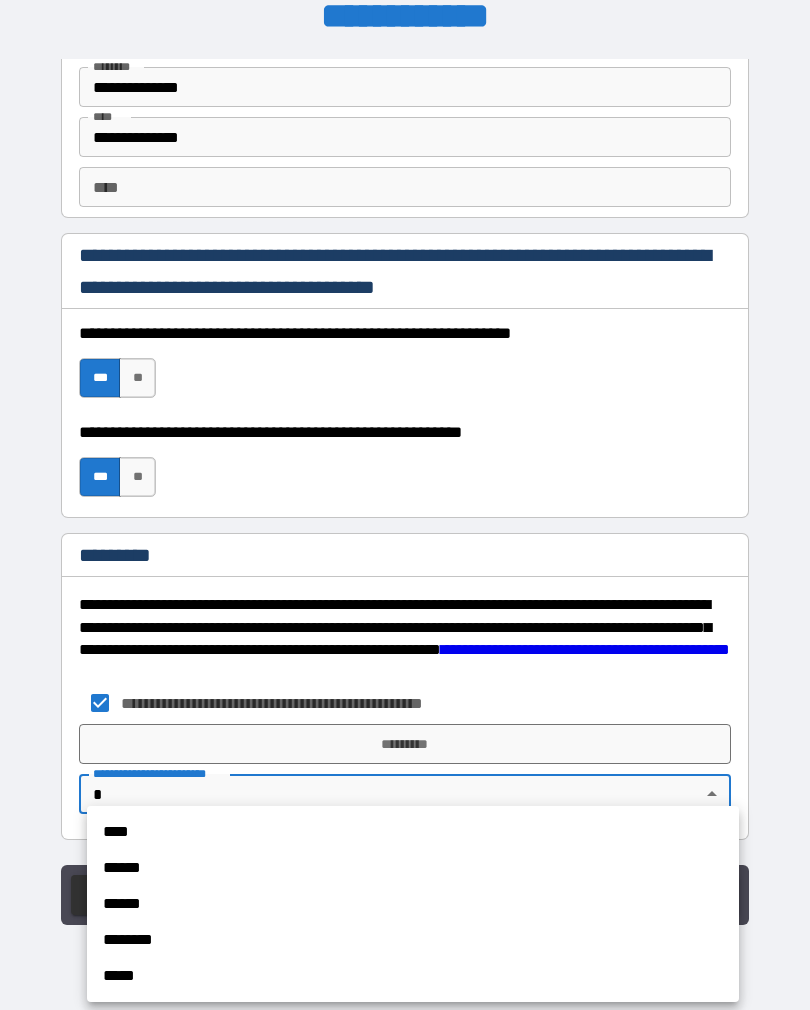 click on "******" at bounding box center [413, 868] 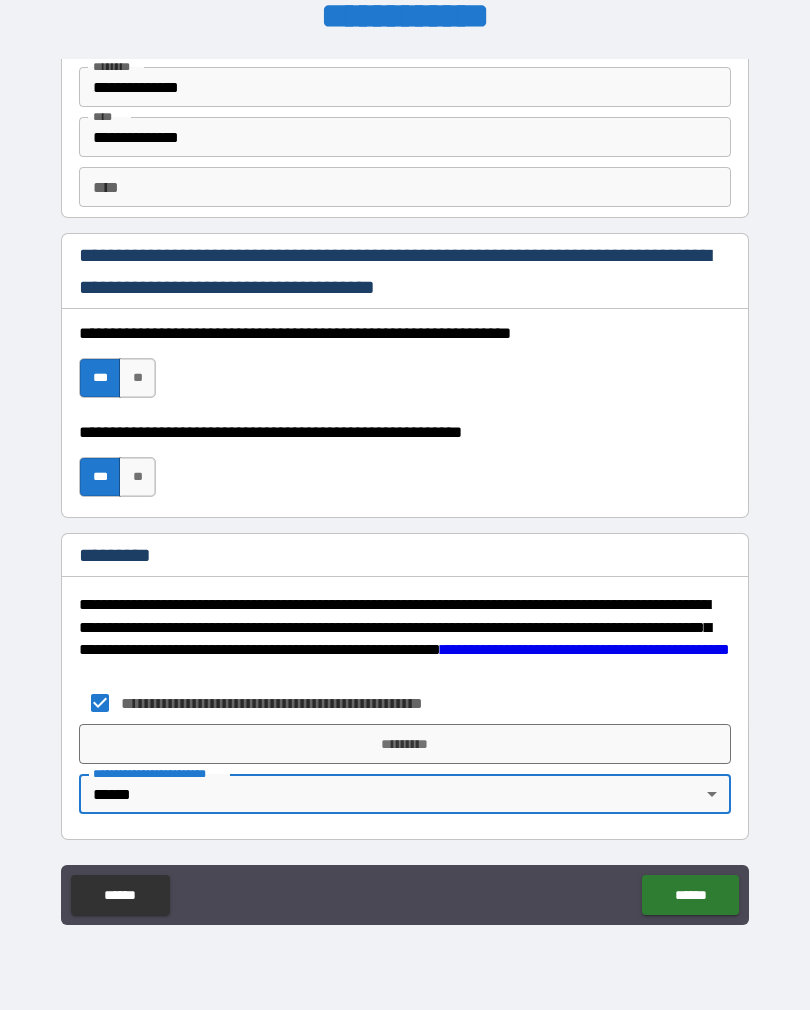 click on "******" at bounding box center (690, 895) 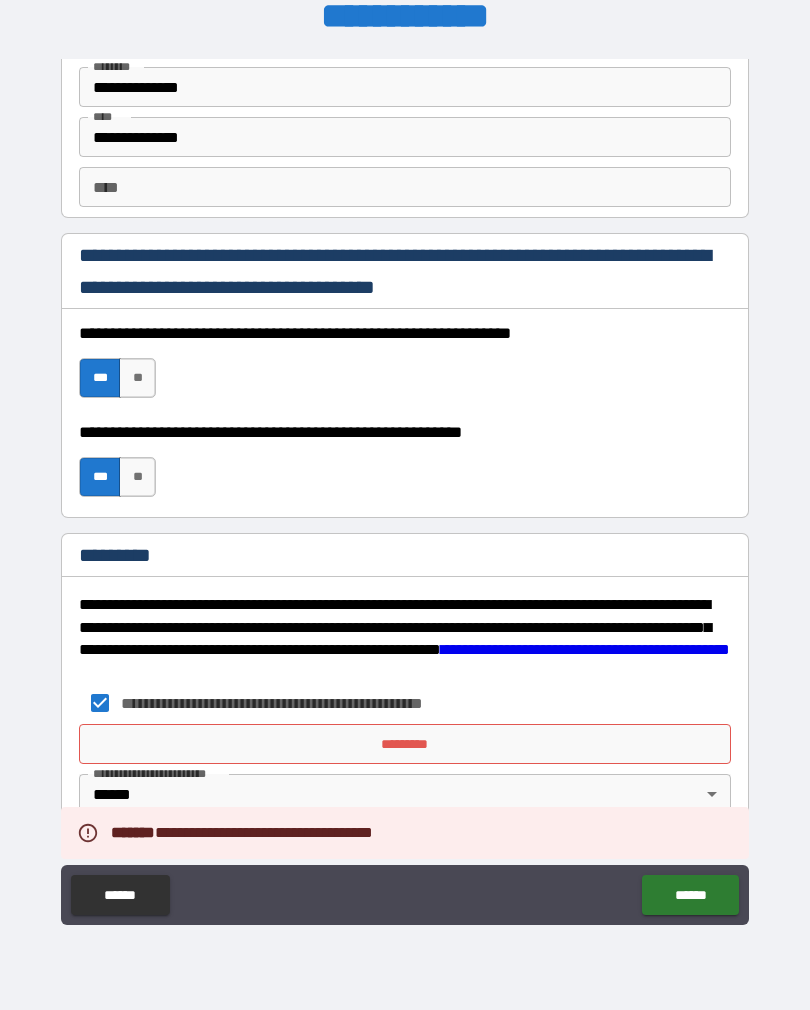 click on "*********" at bounding box center (405, 744) 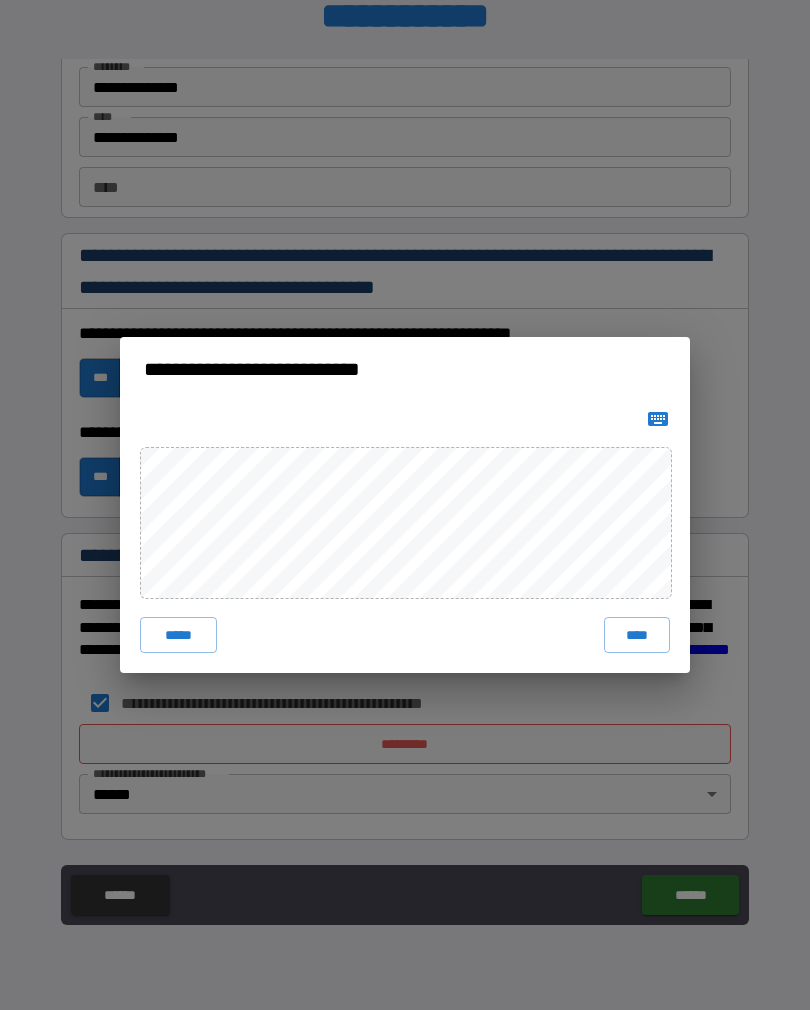 click on "****" at bounding box center (637, 635) 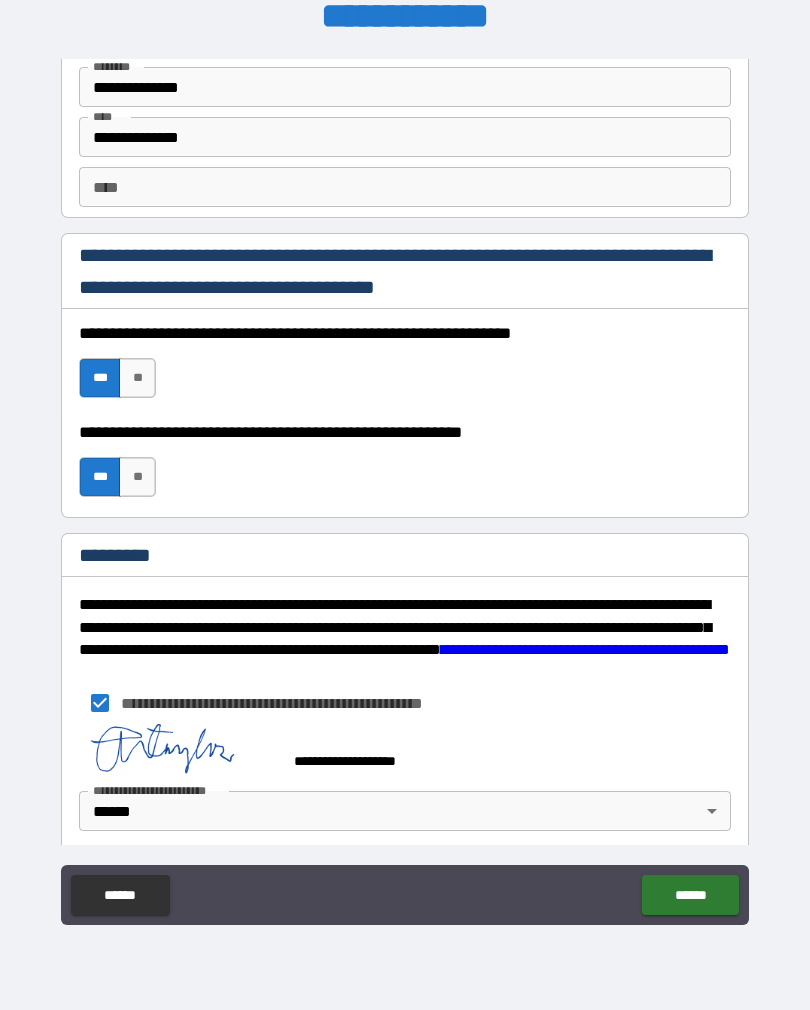 scroll, scrollTop: 2810, scrollLeft: 0, axis: vertical 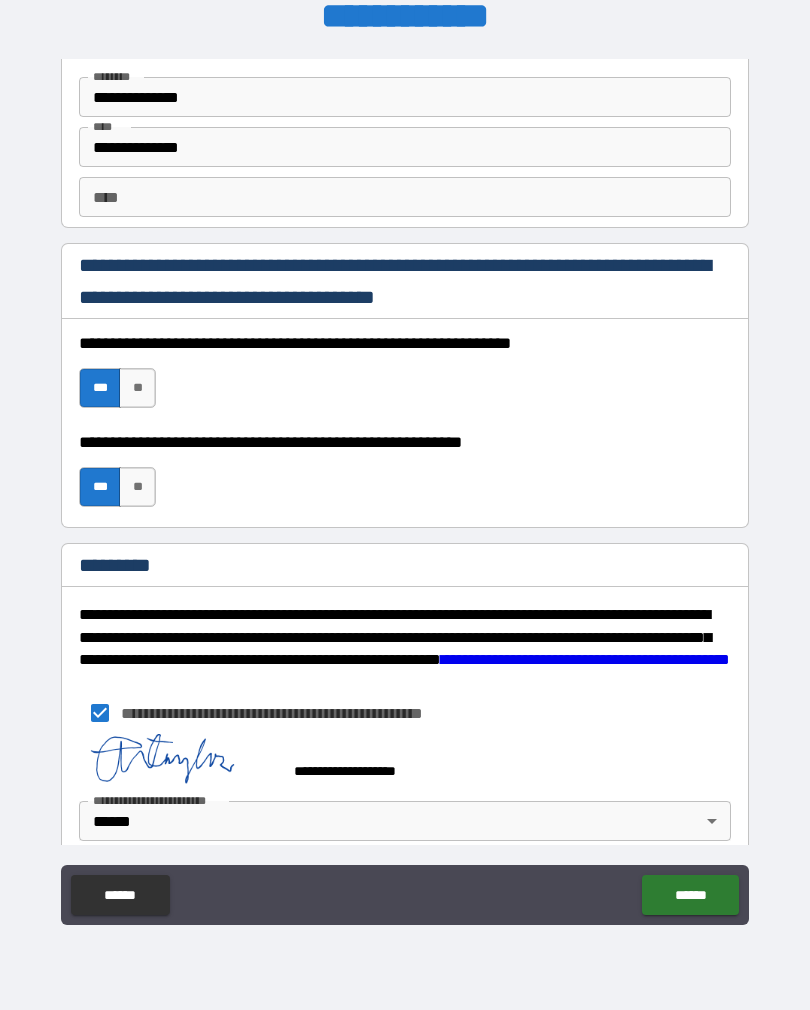 click on "******" at bounding box center (690, 895) 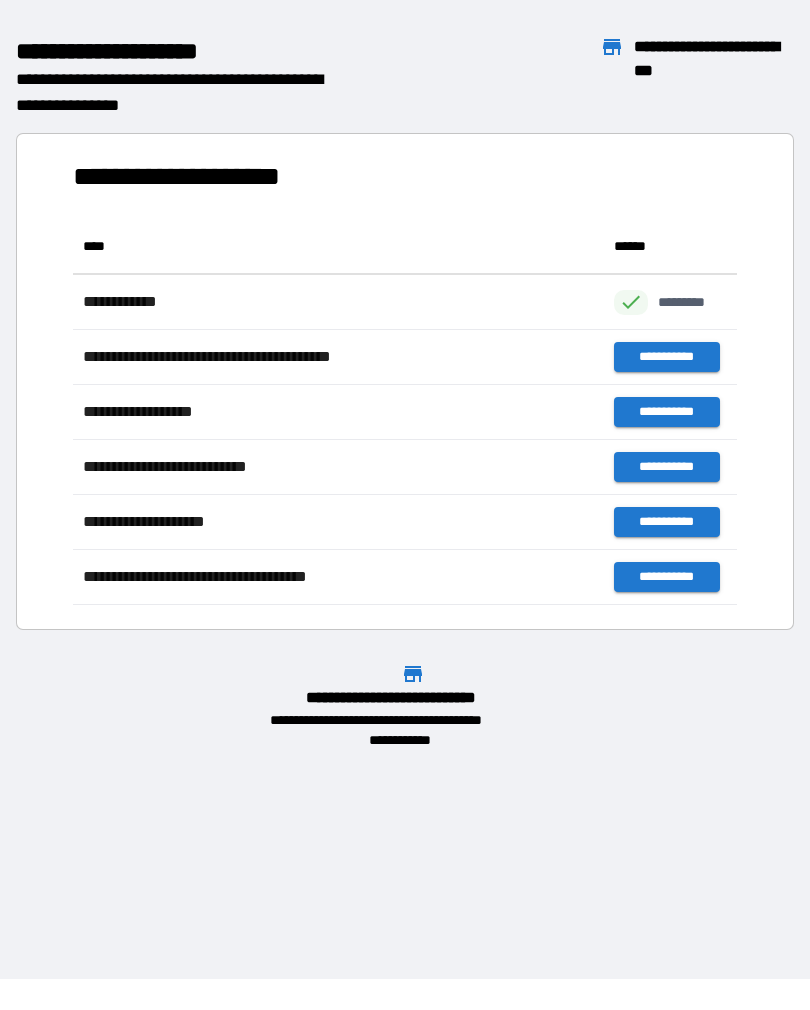 scroll, scrollTop: 1, scrollLeft: 1, axis: both 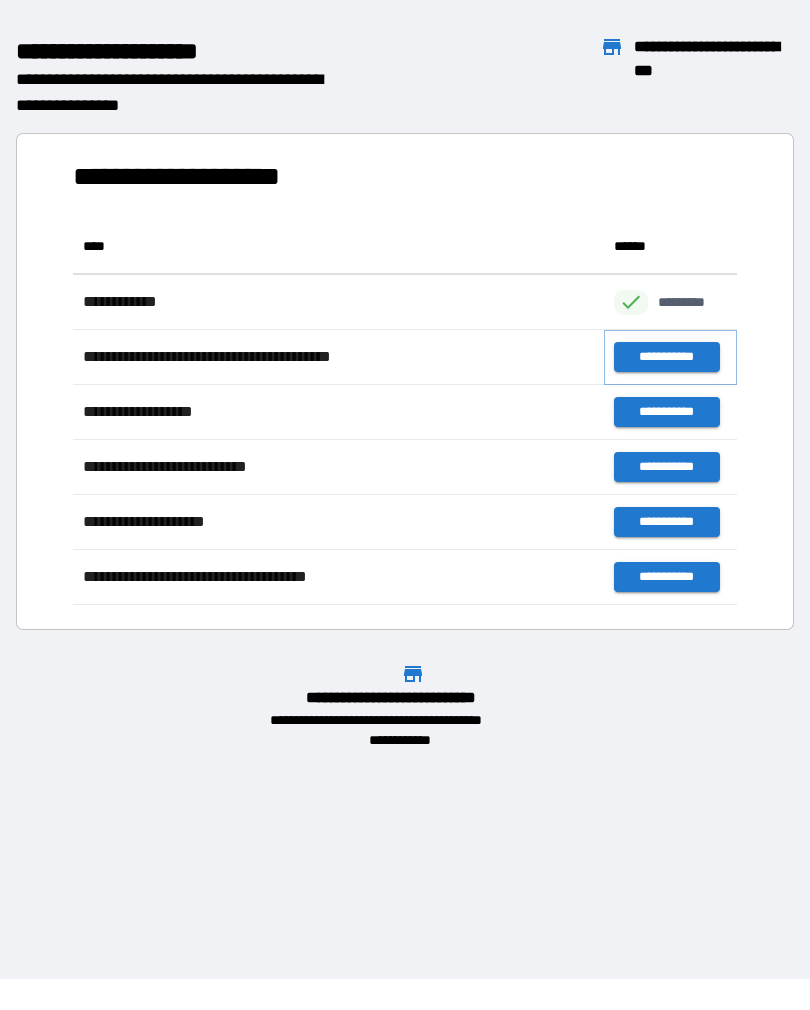 click on "**********" at bounding box center [666, 357] 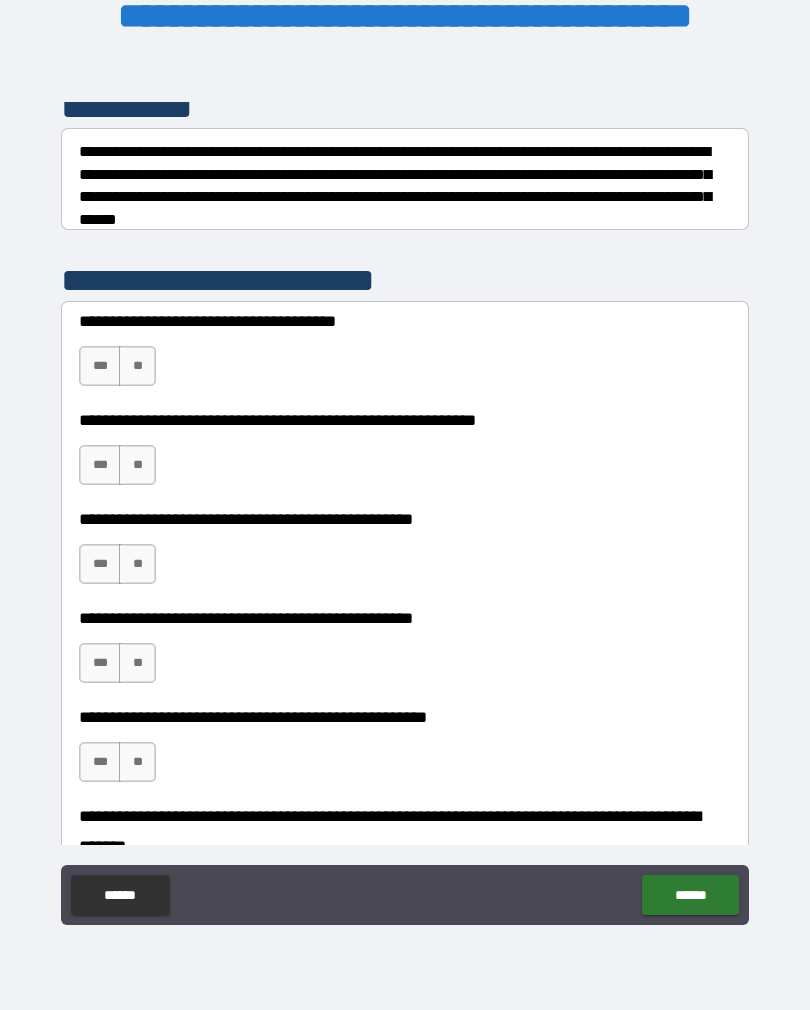 scroll, scrollTop: 301, scrollLeft: 0, axis: vertical 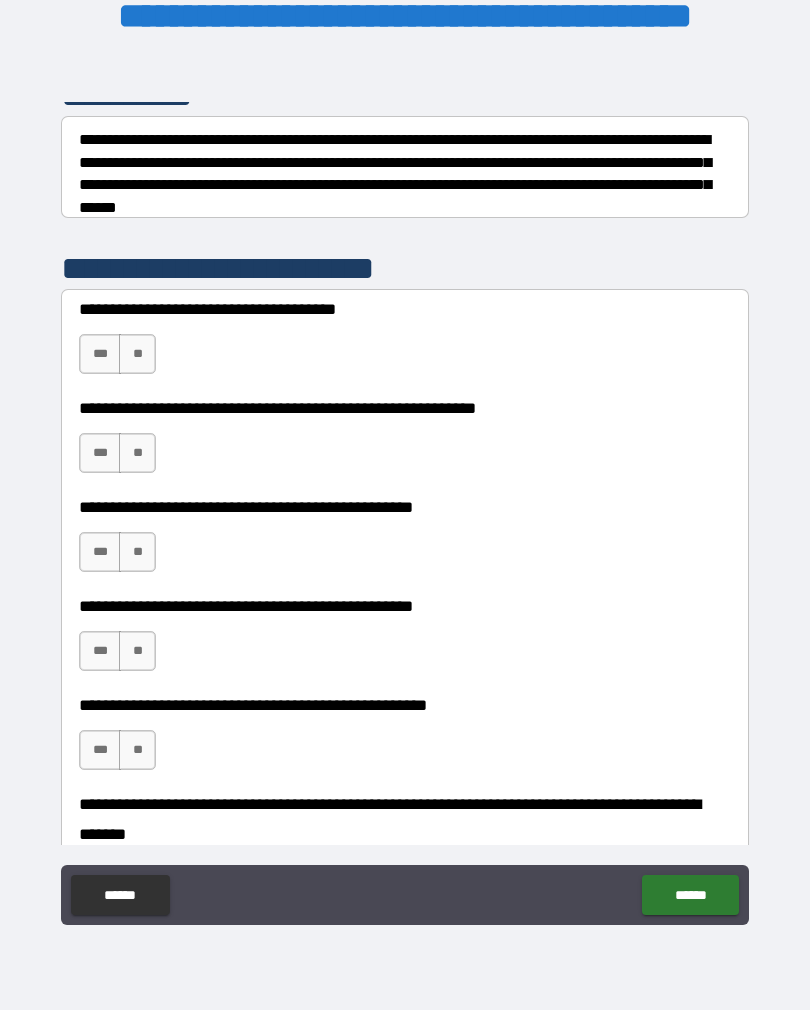 click on "***" at bounding box center (100, 354) 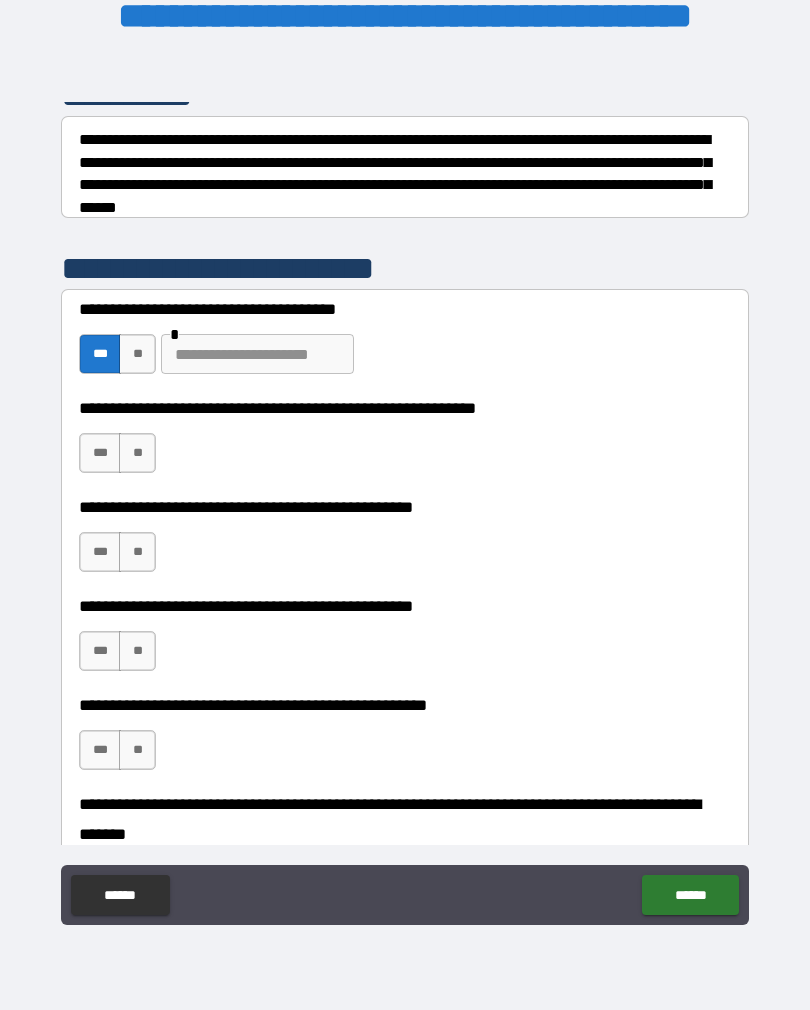 click on "***" at bounding box center (100, 453) 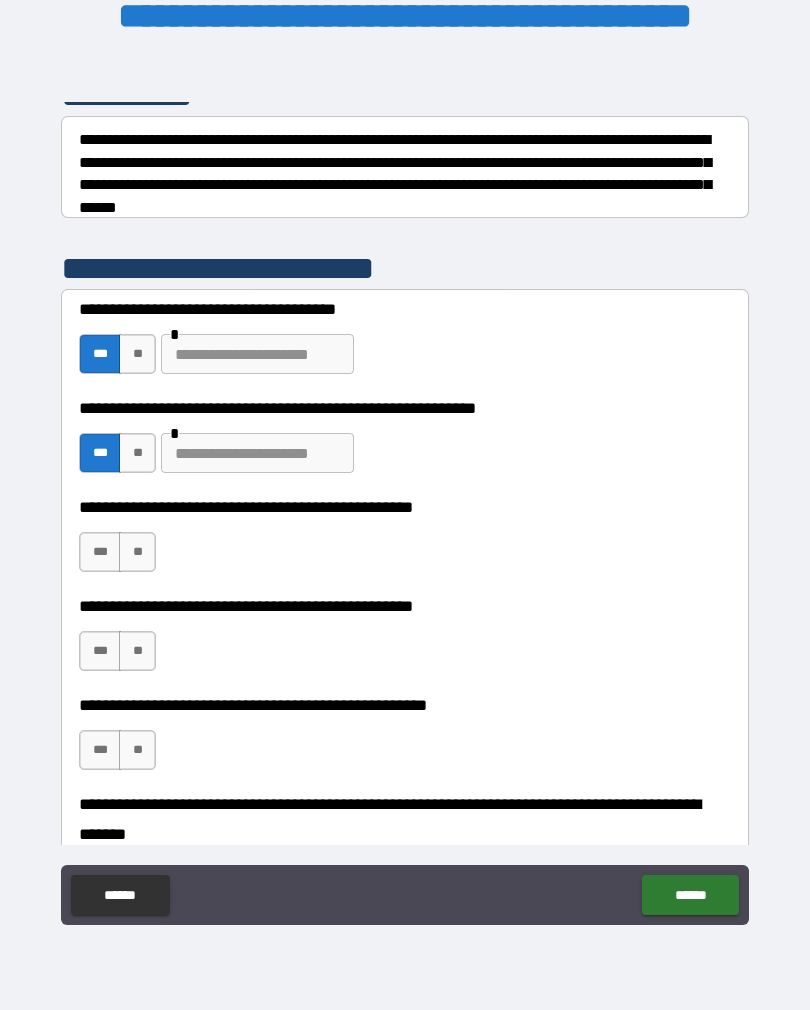 click on "***" at bounding box center (100, 552) 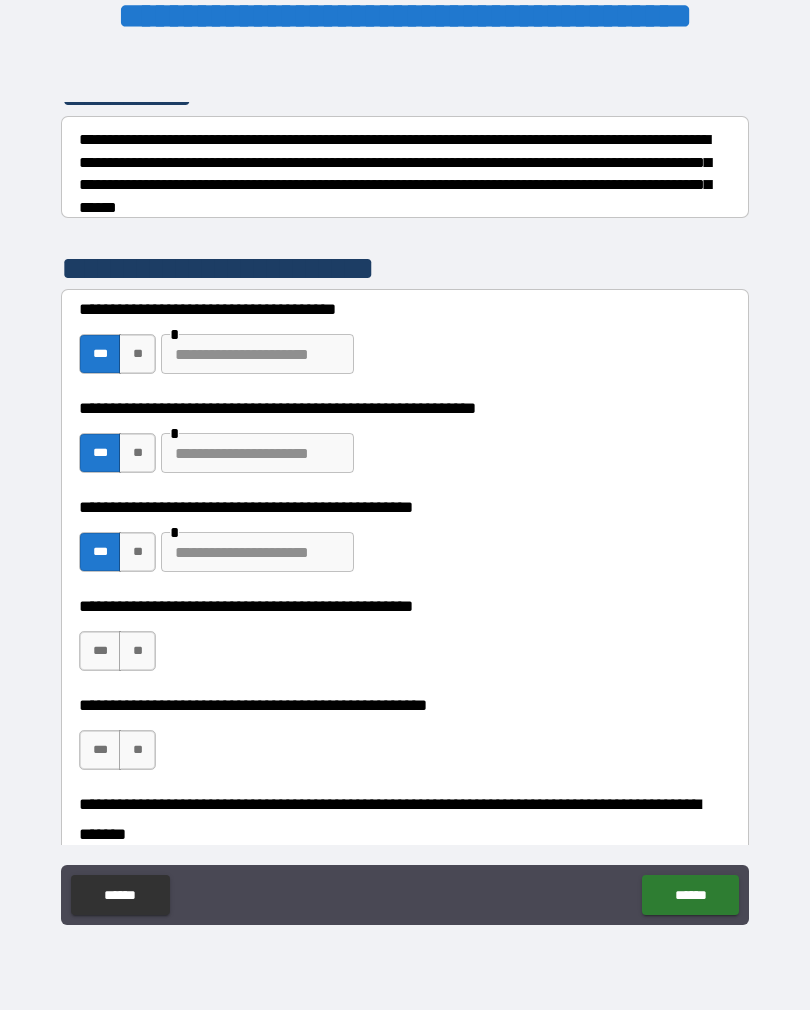 click on "***" at bounding box center (100, 651) 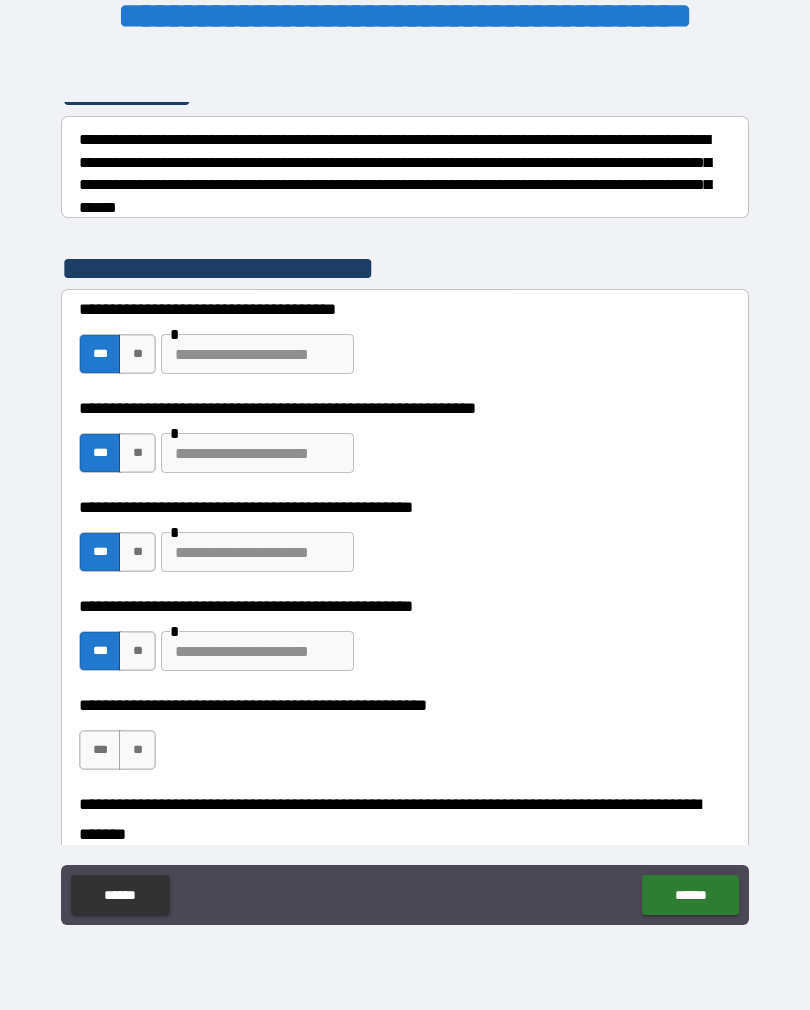 click on "***" at bounding box center (100, 750) 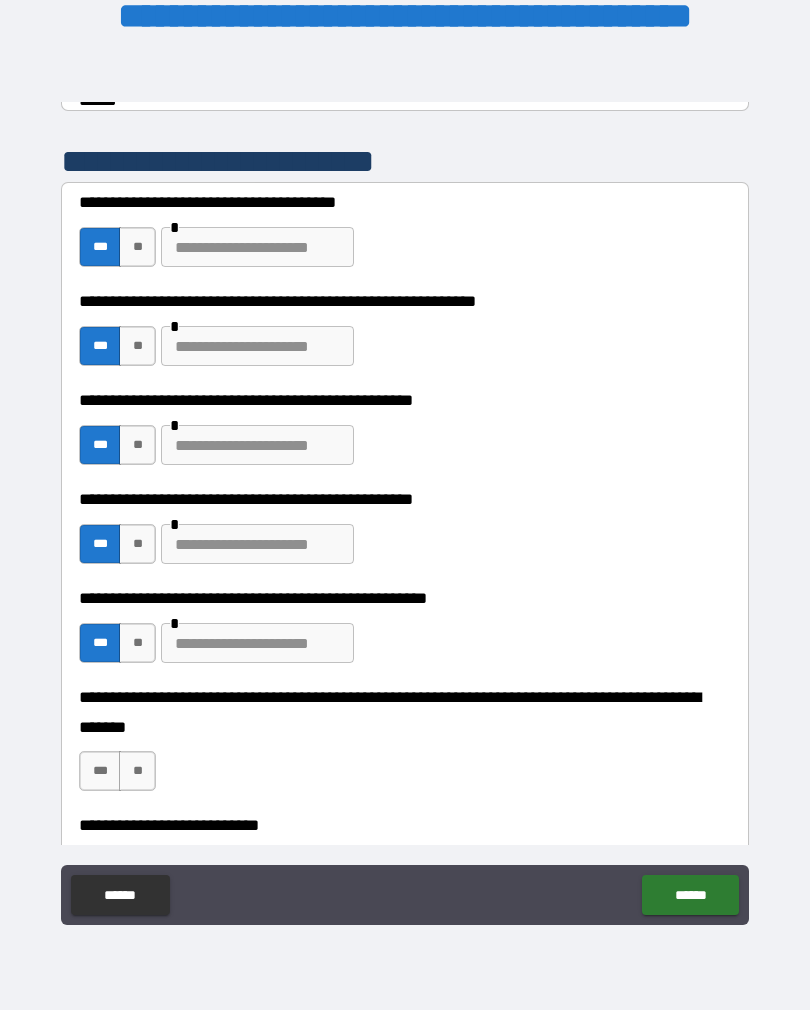 scroll, scrollTop: 438, scrollLeft: 0, axis: vertical 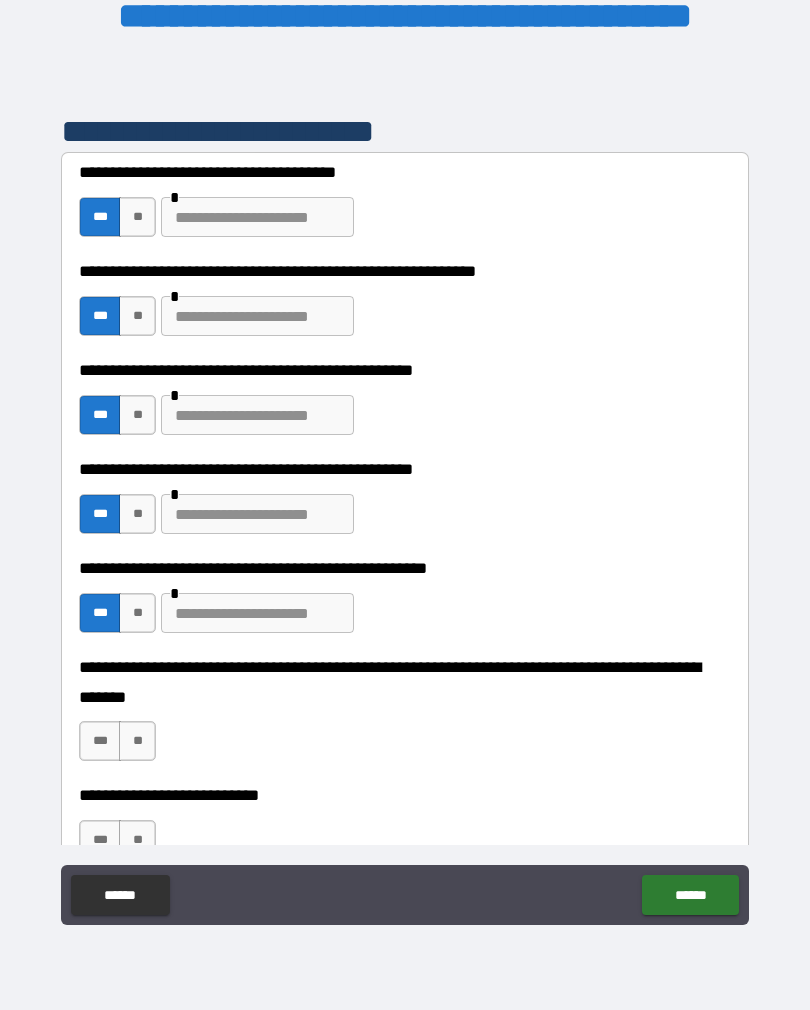 click on "**" at bounding box center [137, 613] 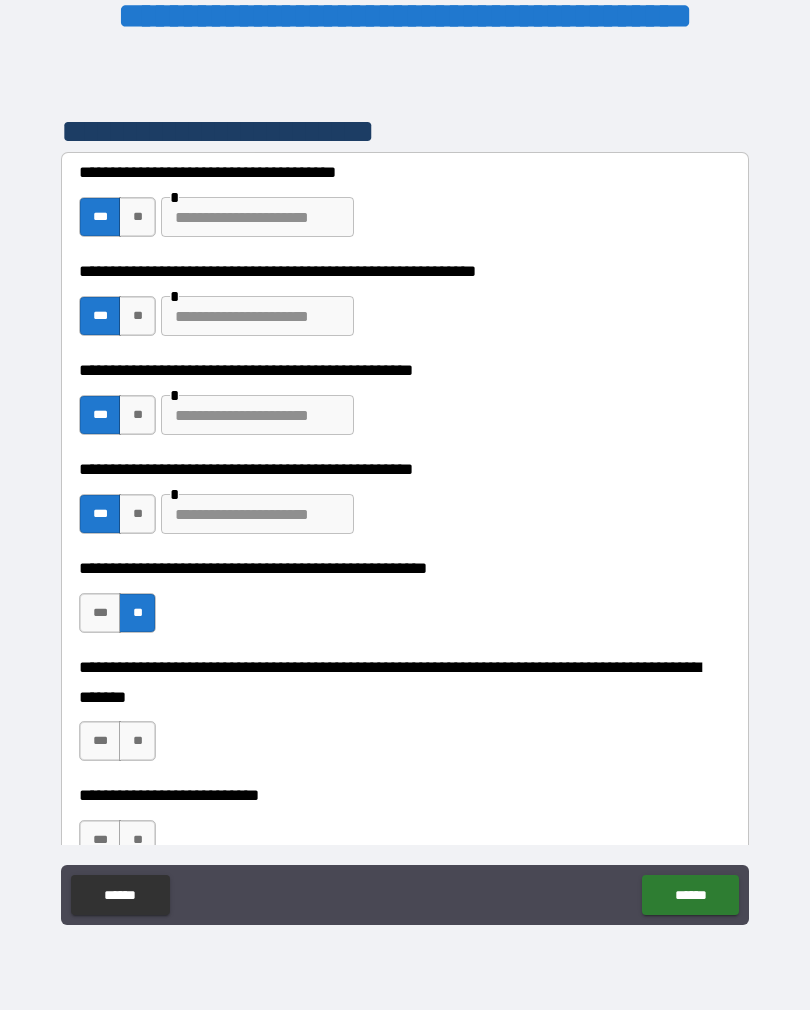 click on "**" at bounding box center (137, 514) 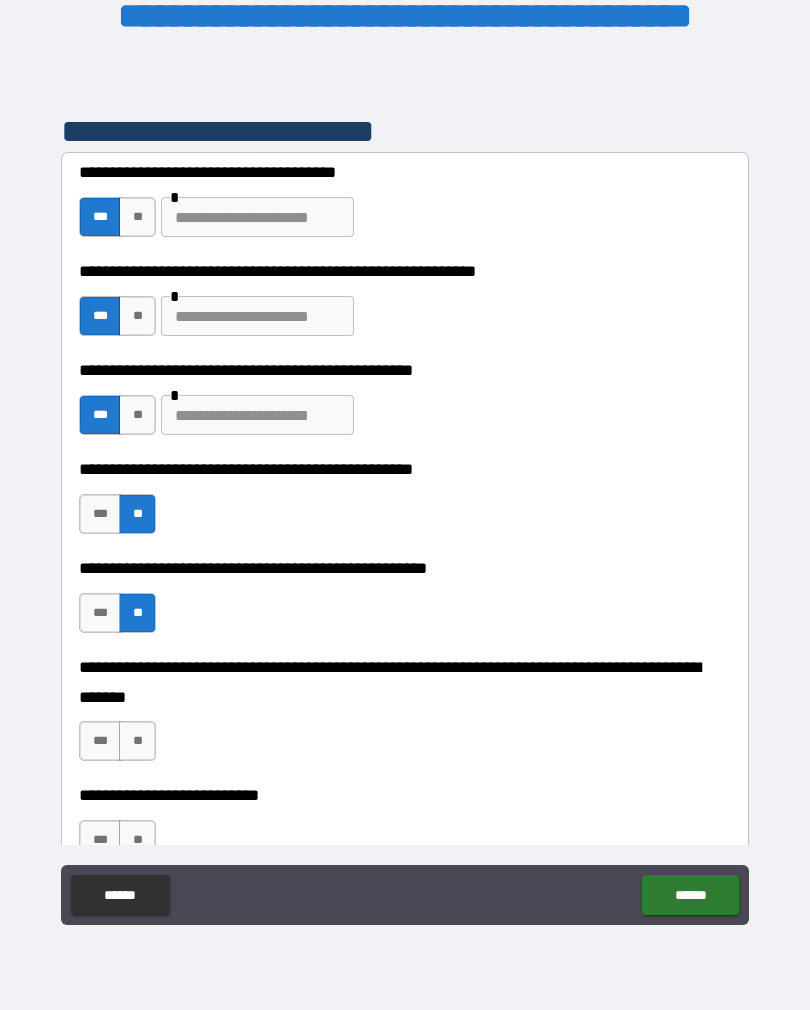 click on "**" at bounding box center [137, 415] 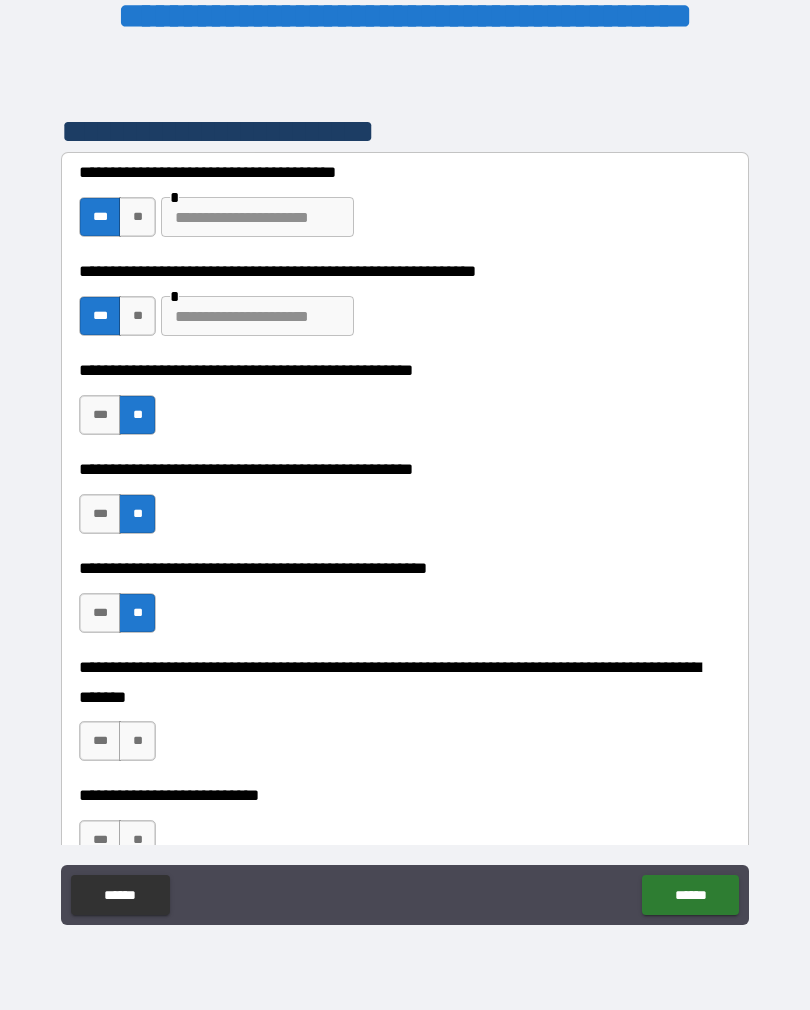 click on "**" at bounding box center [137, 316] 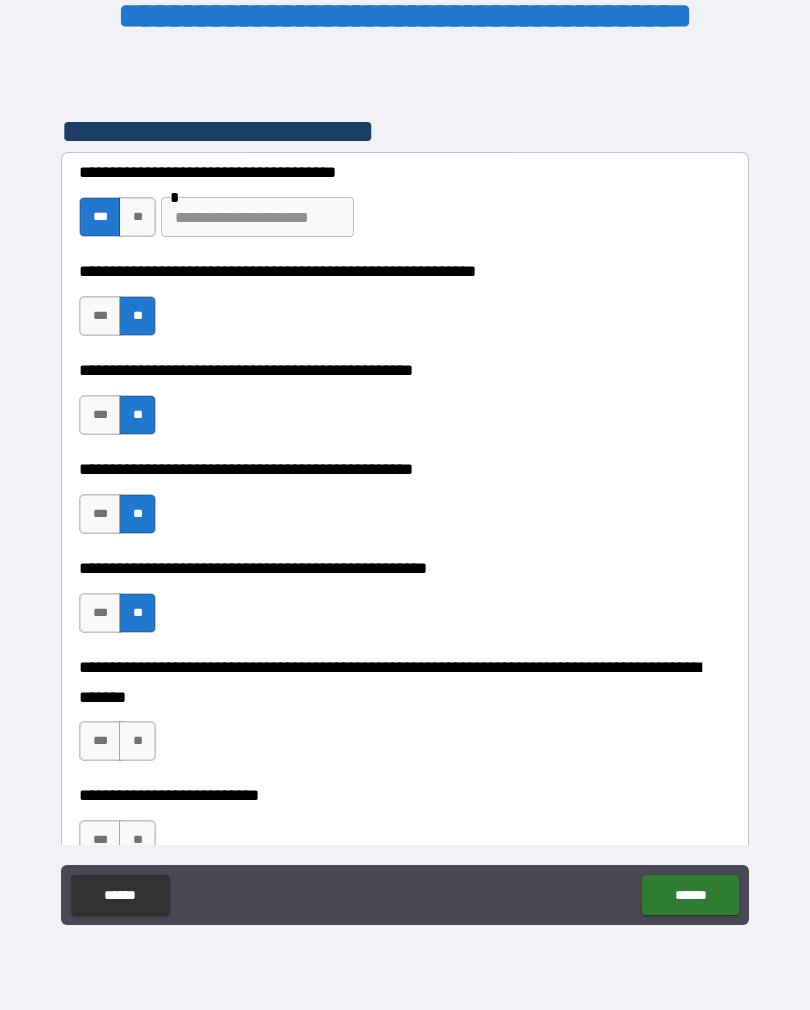 click on "**" at bounding box center (137, 217) 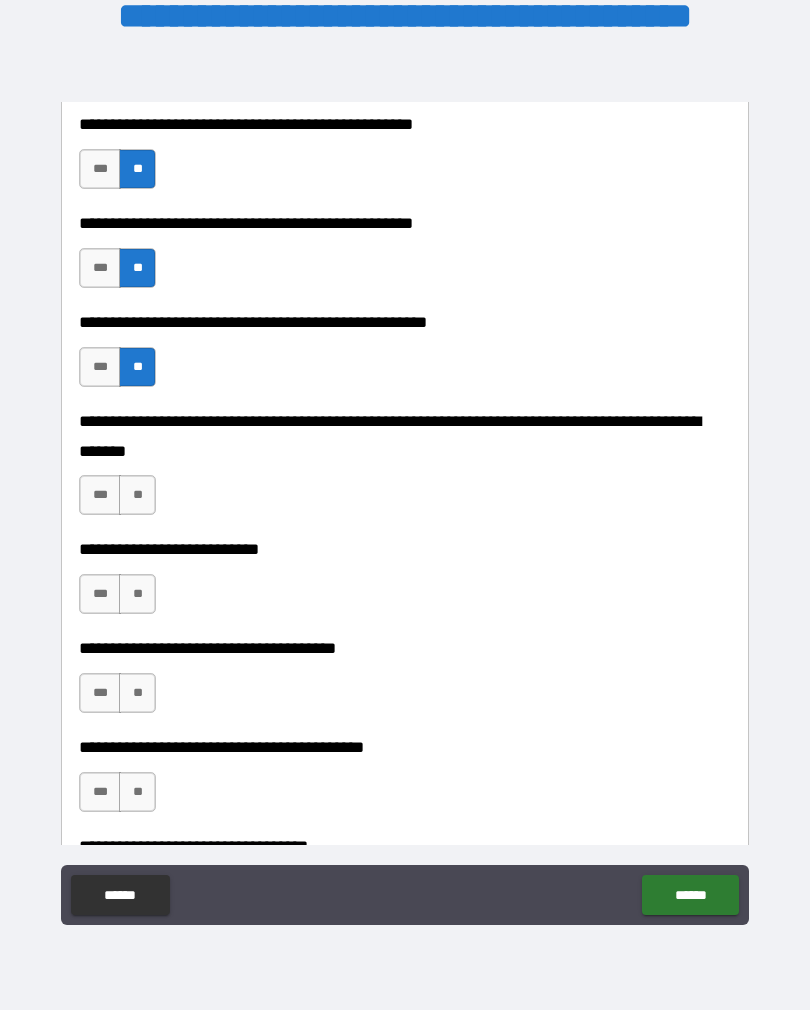 scroll, scrollTop: 693, scrollLeft: 0, axis: vertical 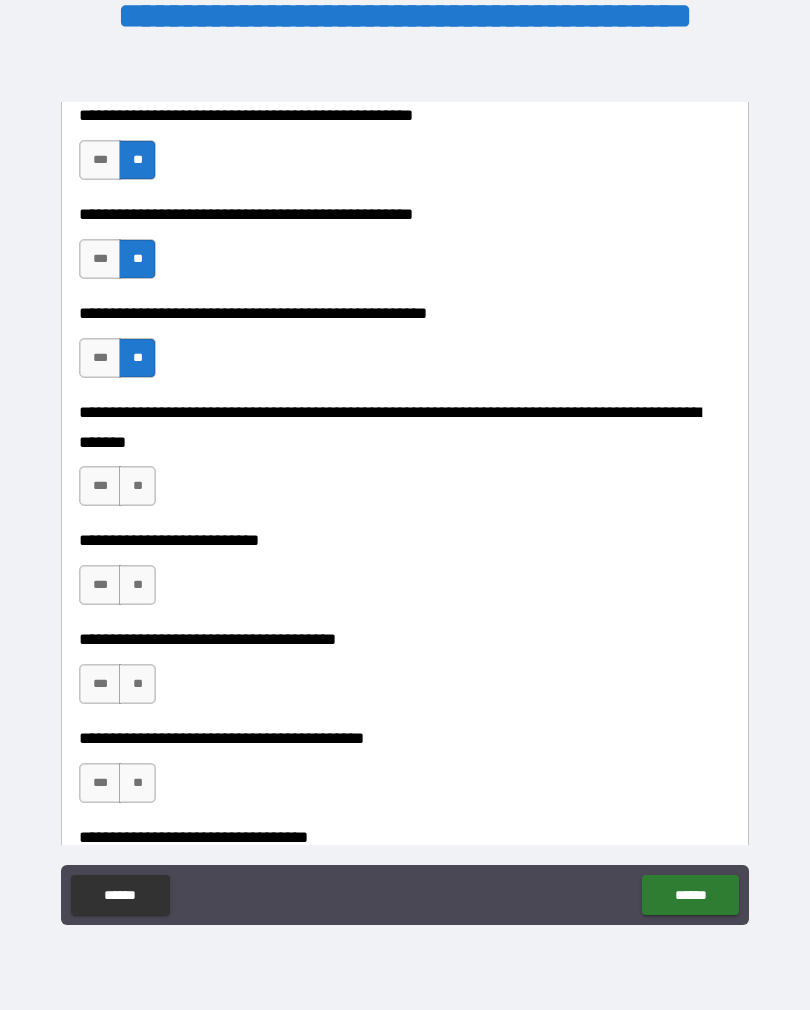 click on "**" at bounding box center [137, 486] 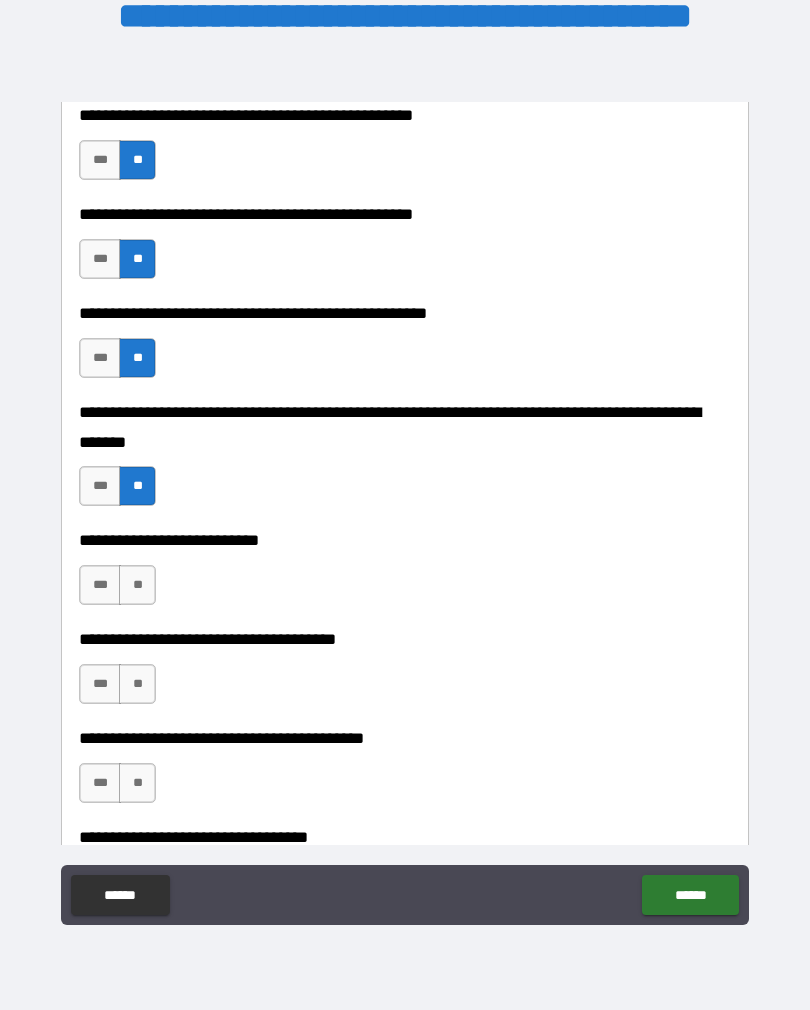 click on "**" at bounding box center [137, 585] 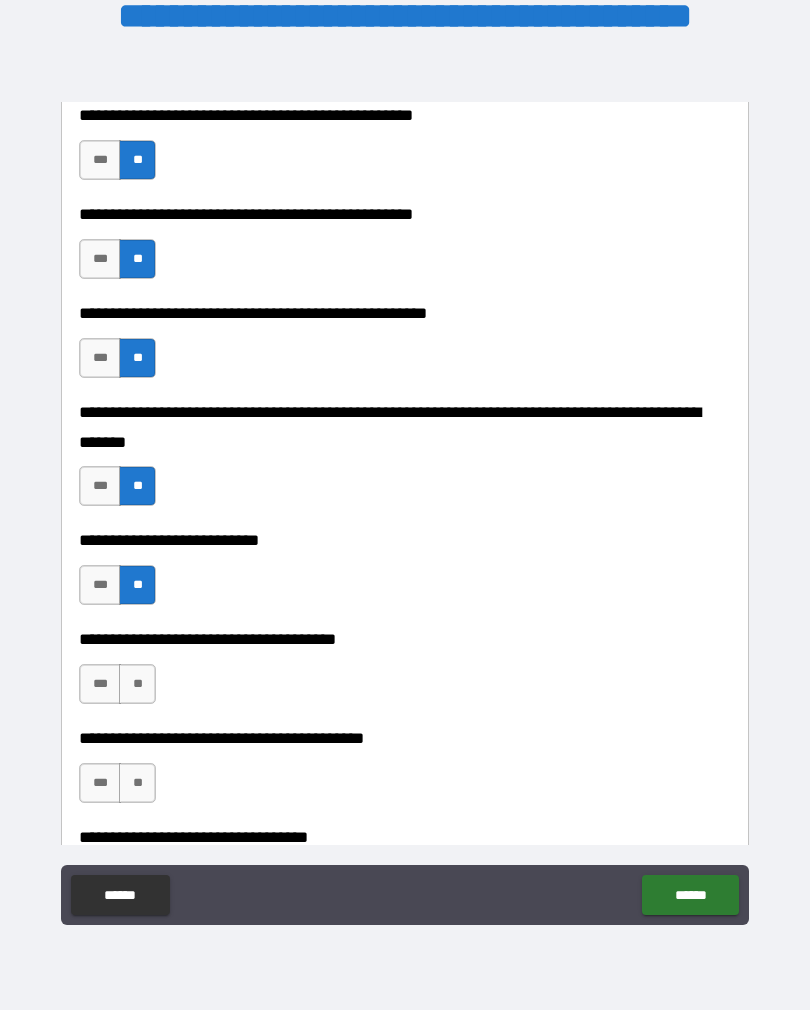 click on "**" at bounding box center (137, 684) 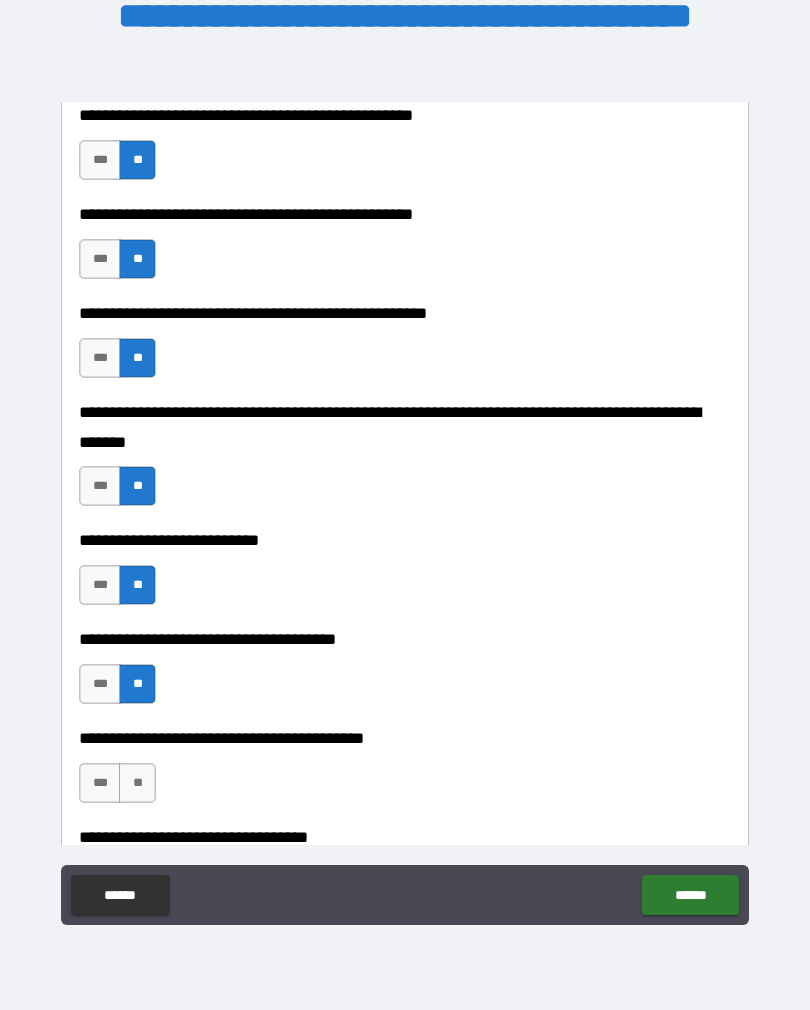 click on "**" at bounding box center [137, 783] 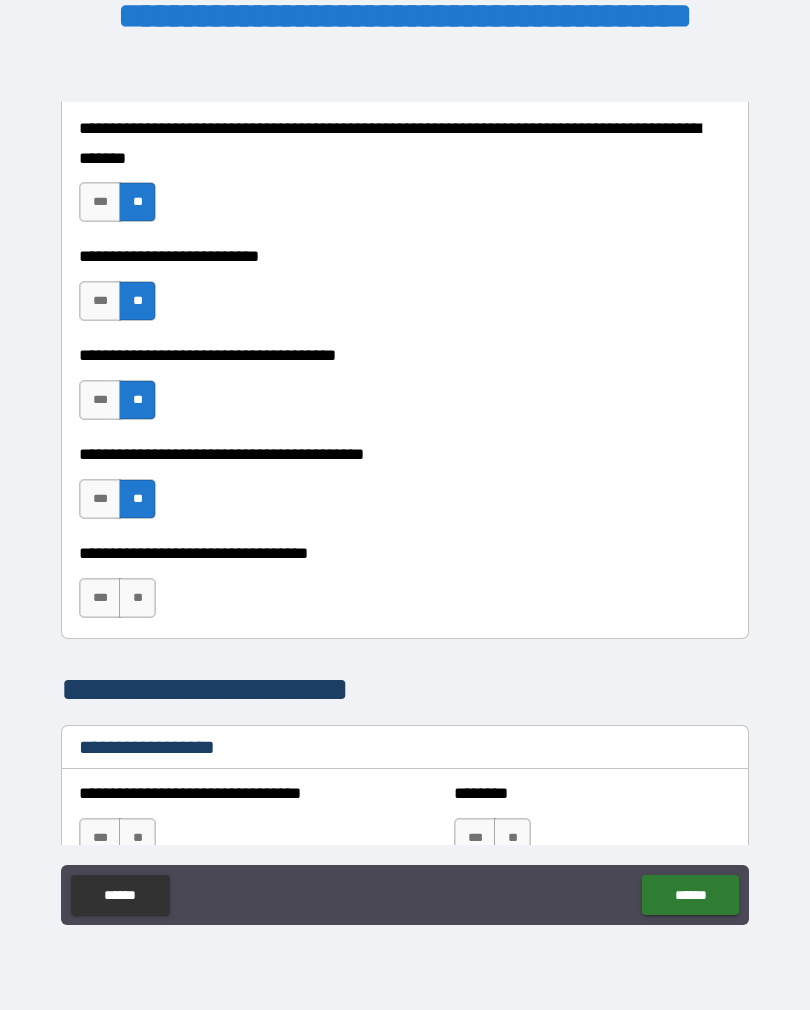 scroll, scrollTop: 976, scrollLeft: 0, axis: vertical 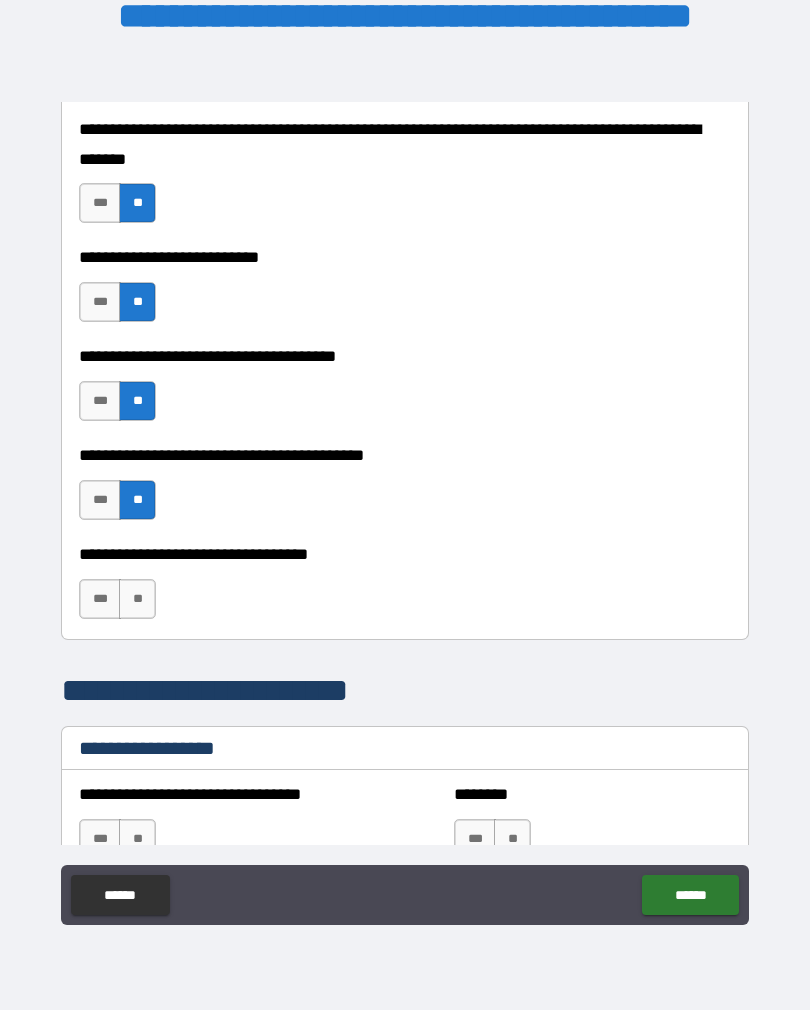 click on "**" at bounding box center (137, 599) 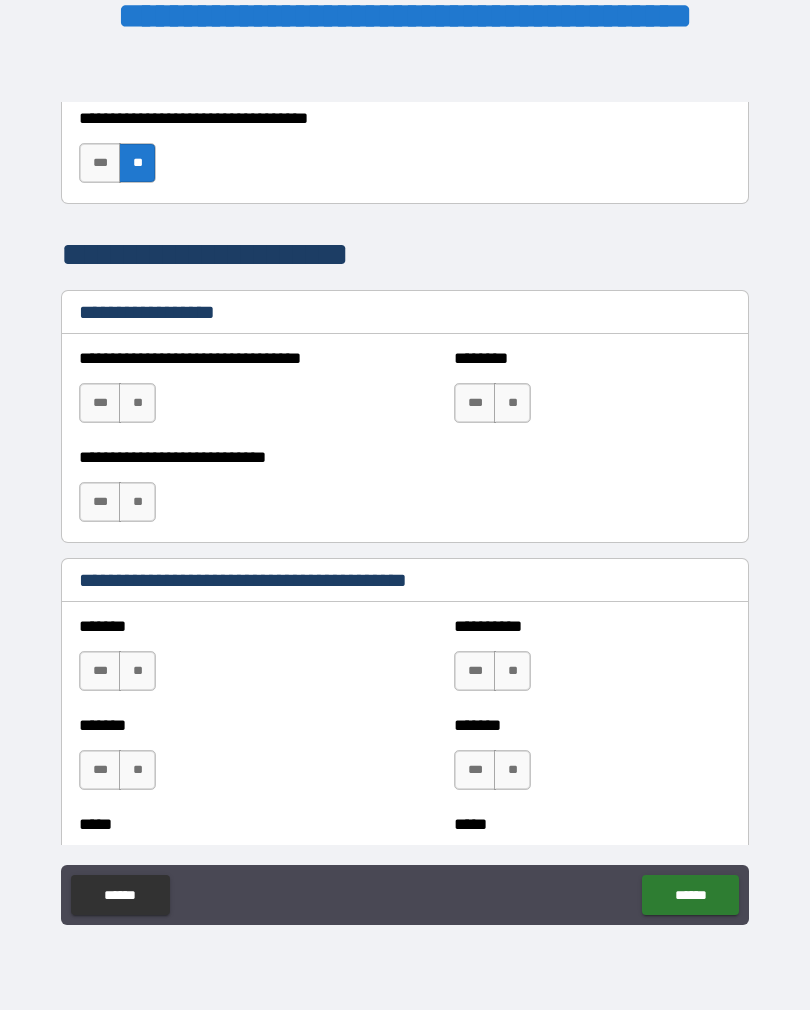 scroll, scrollTop: 1405, scrollLeft: 0, axis: vertical 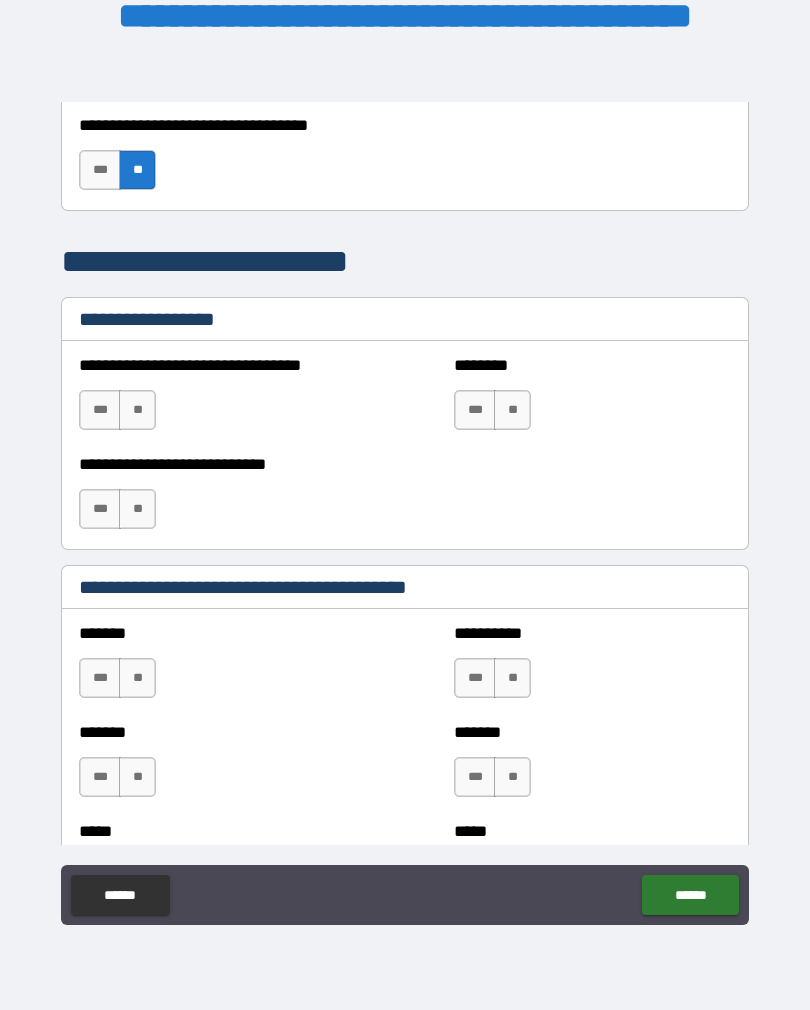 click on "**" at bounding box center [137, 410] 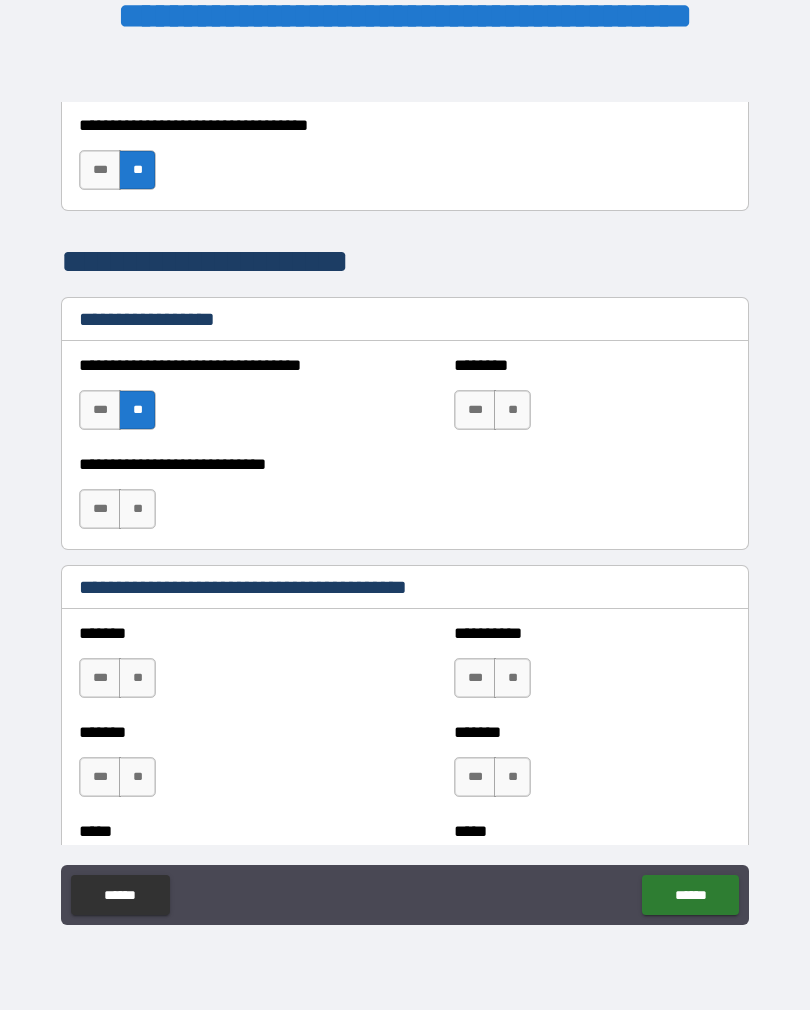 click on "**" at bounding box center (137, 509) 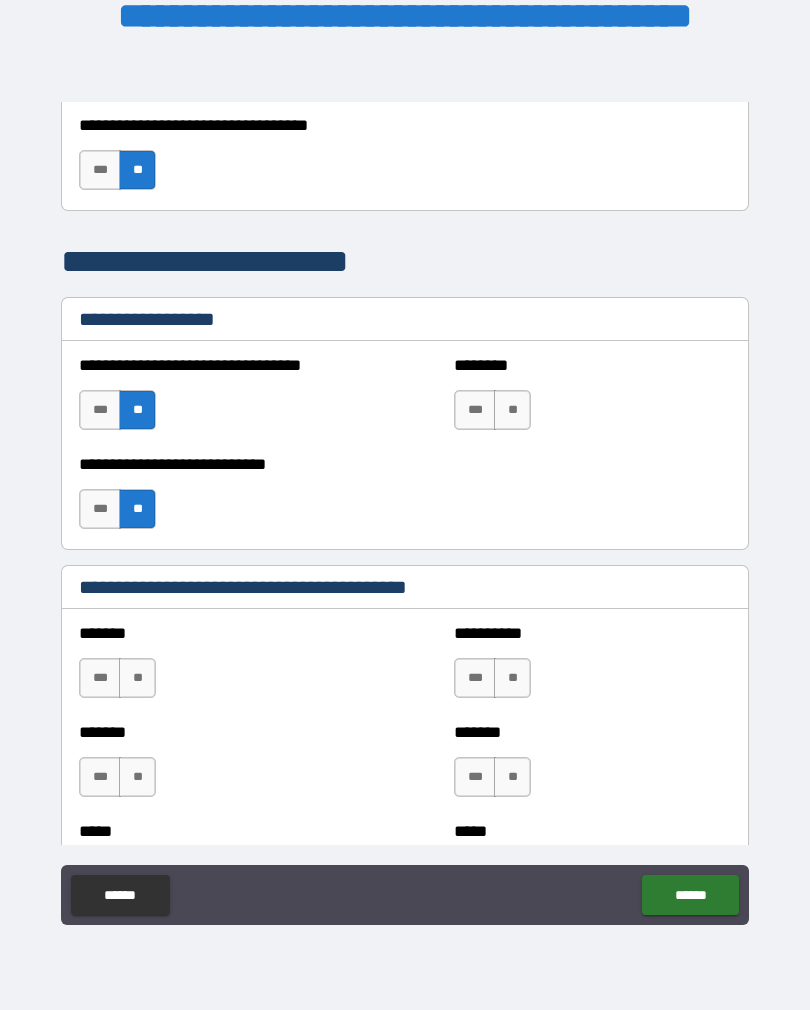 click on "**" at bounding box center [512, 410] 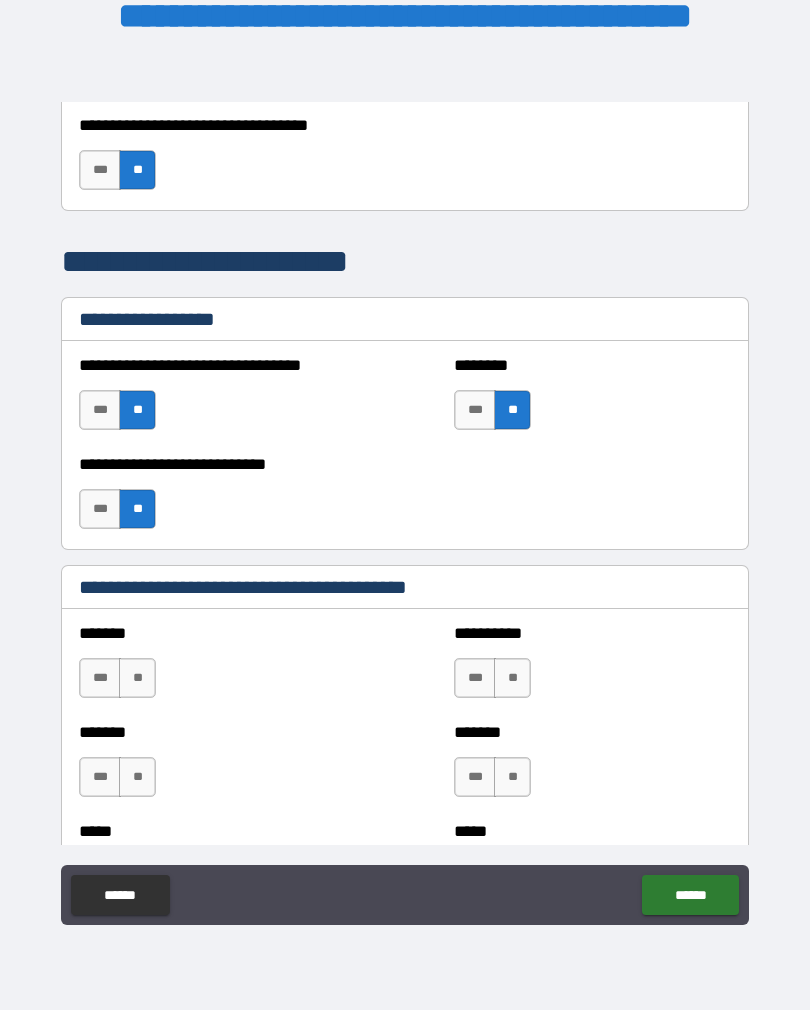 click on "**" at bounding box center (137, 678) 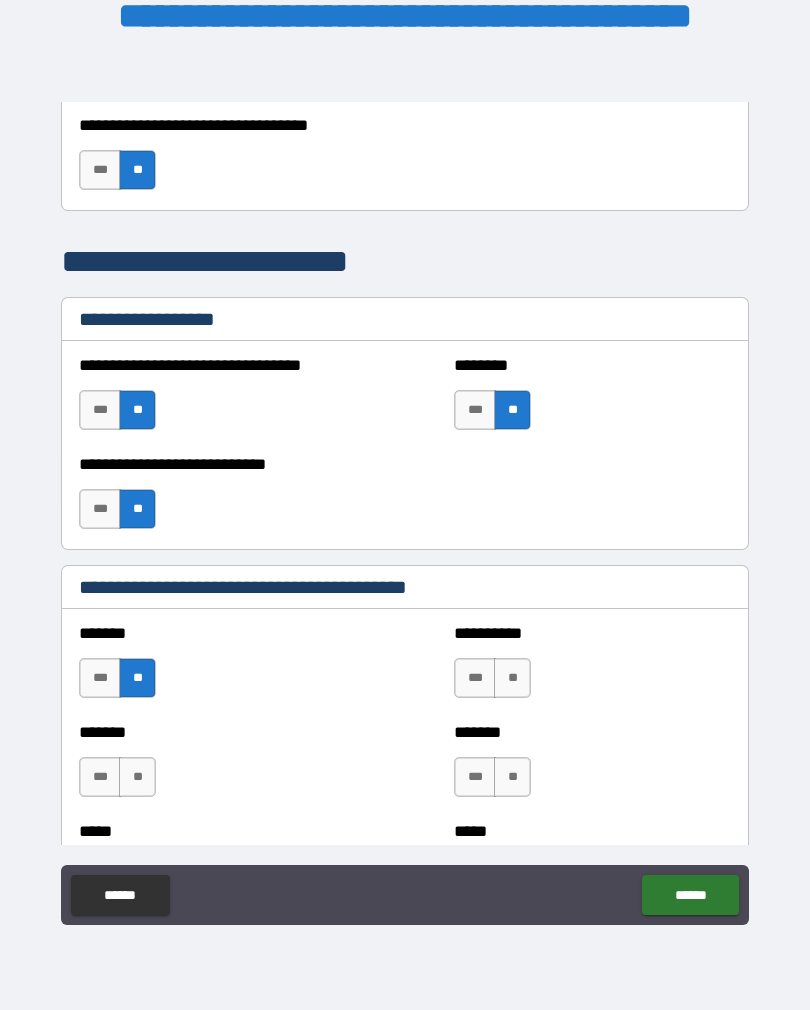 click on "**" at bounding box center (137, 777) 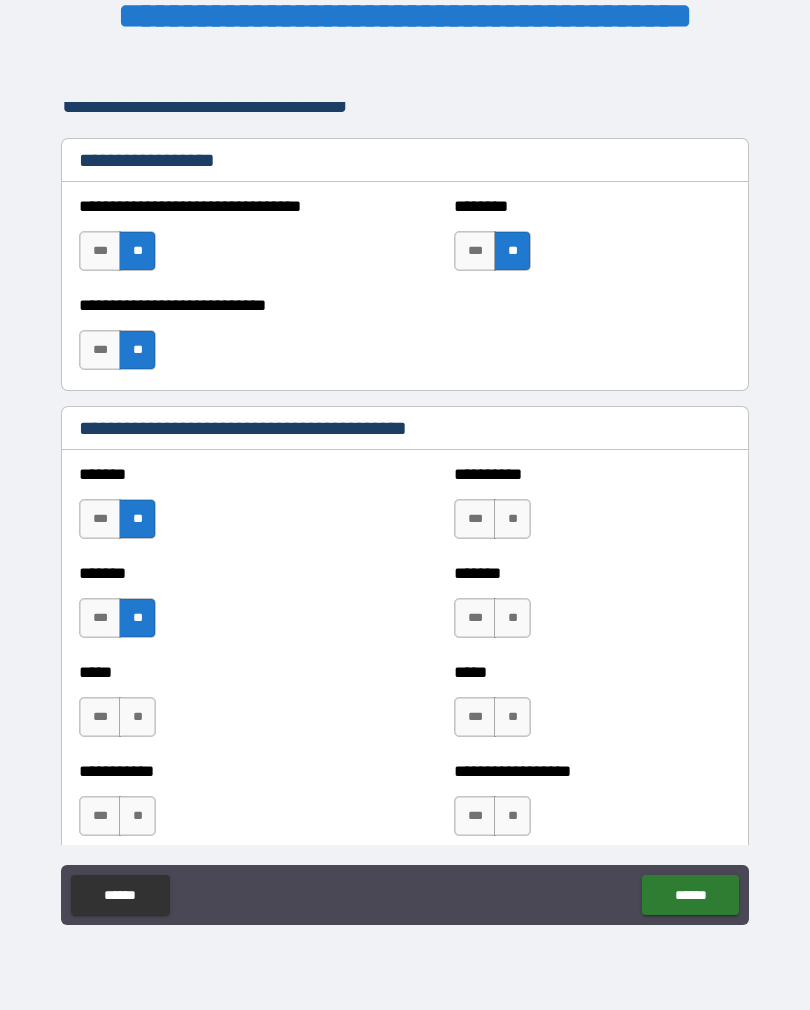 scroll, scrollTop: 1568, scrollLeft: 0, axis: vertical 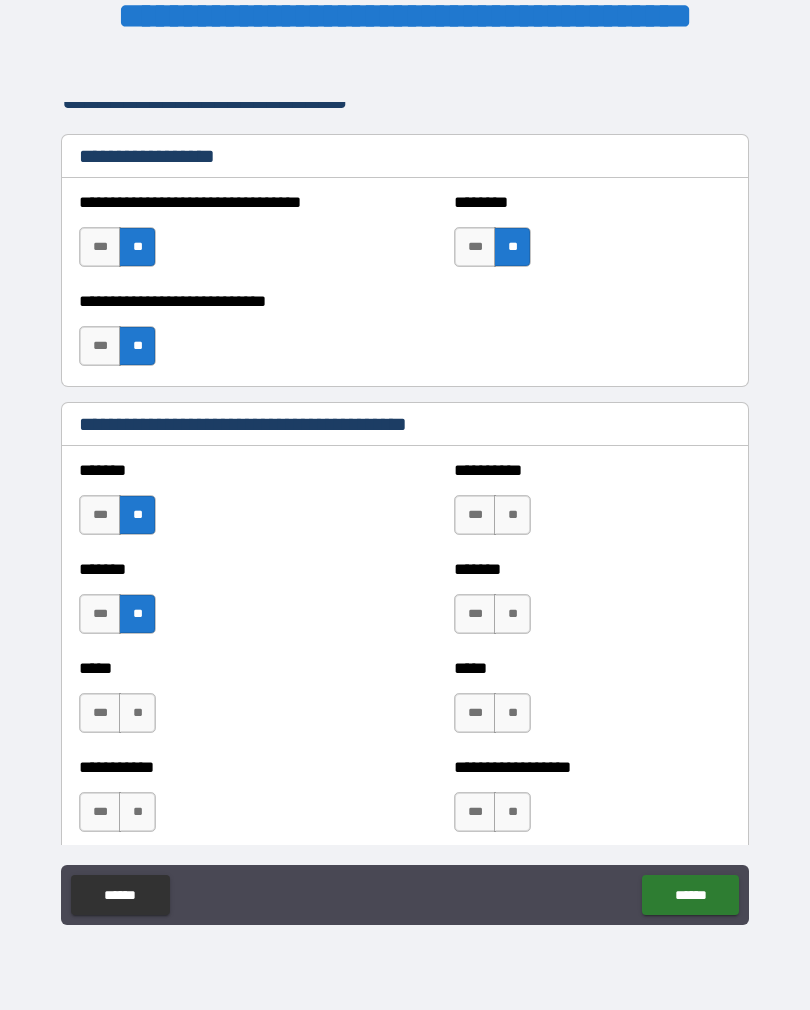 click on "**" at bounding box center [137, 713] 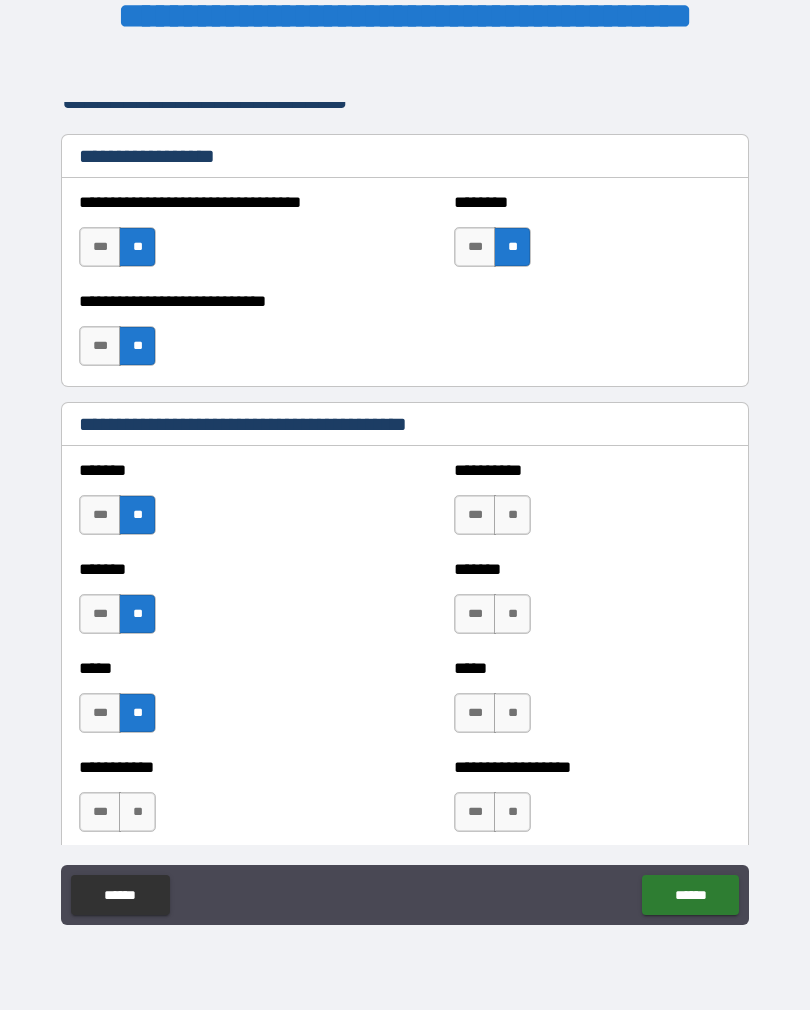 click on "**" at bounding box center (137, 812) 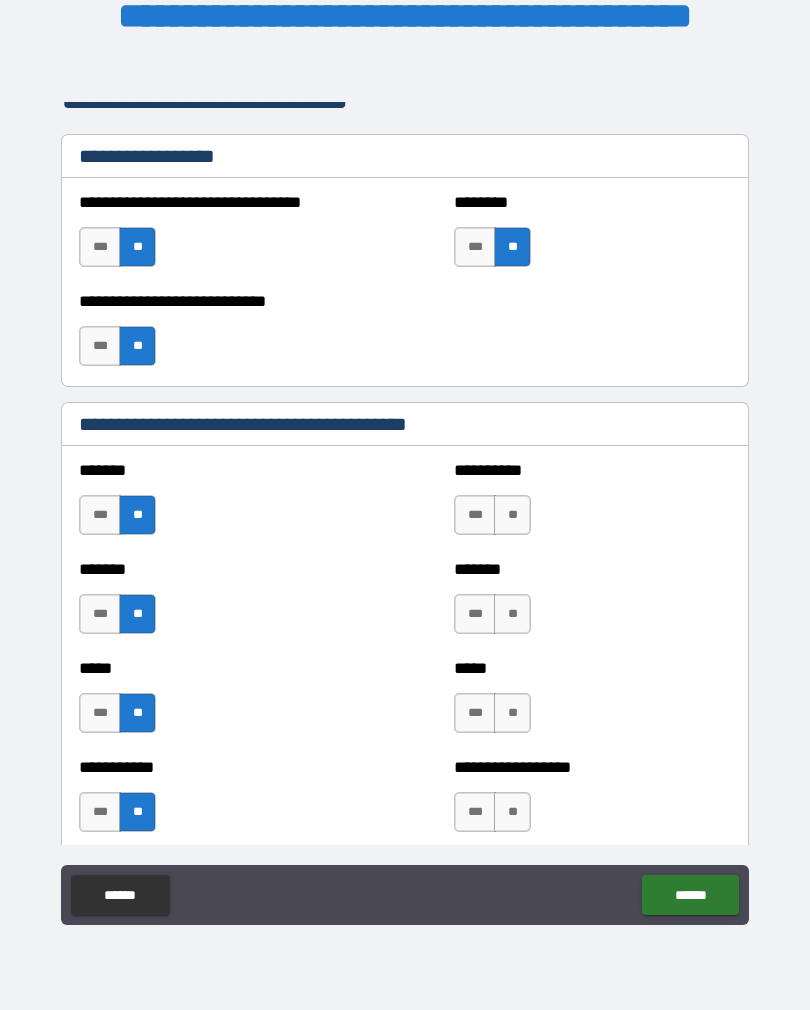 click on "**" at bounding box center [512, 515] 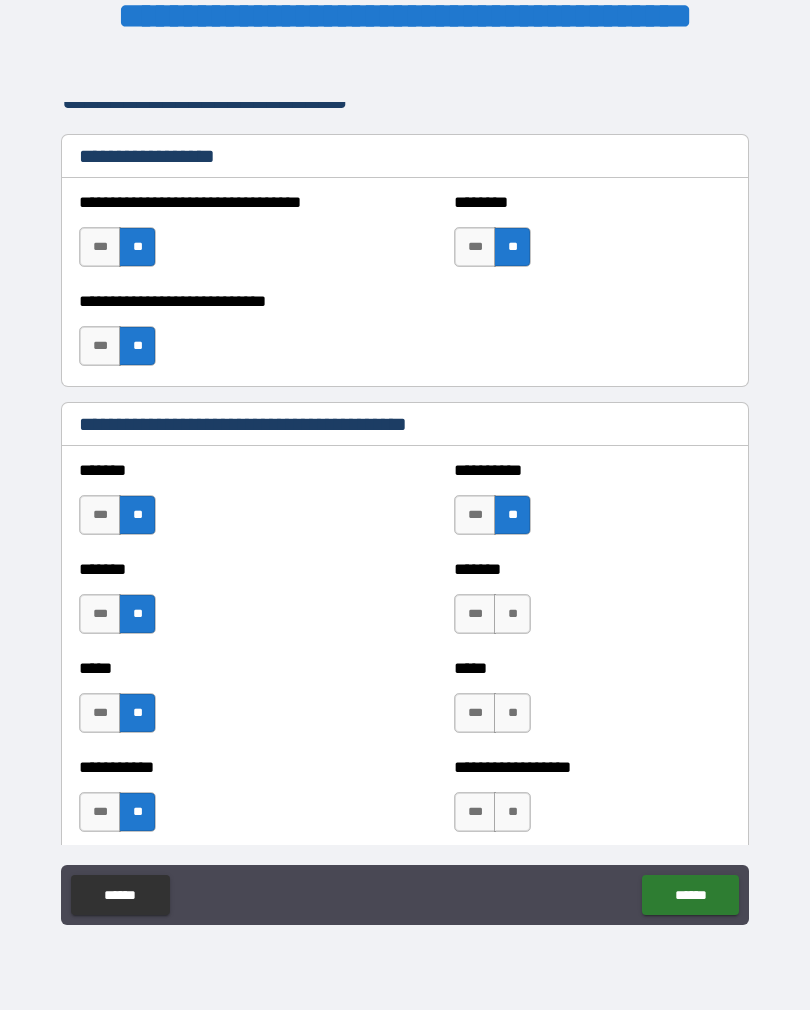 click on "**" at bounding box center [512, 614] 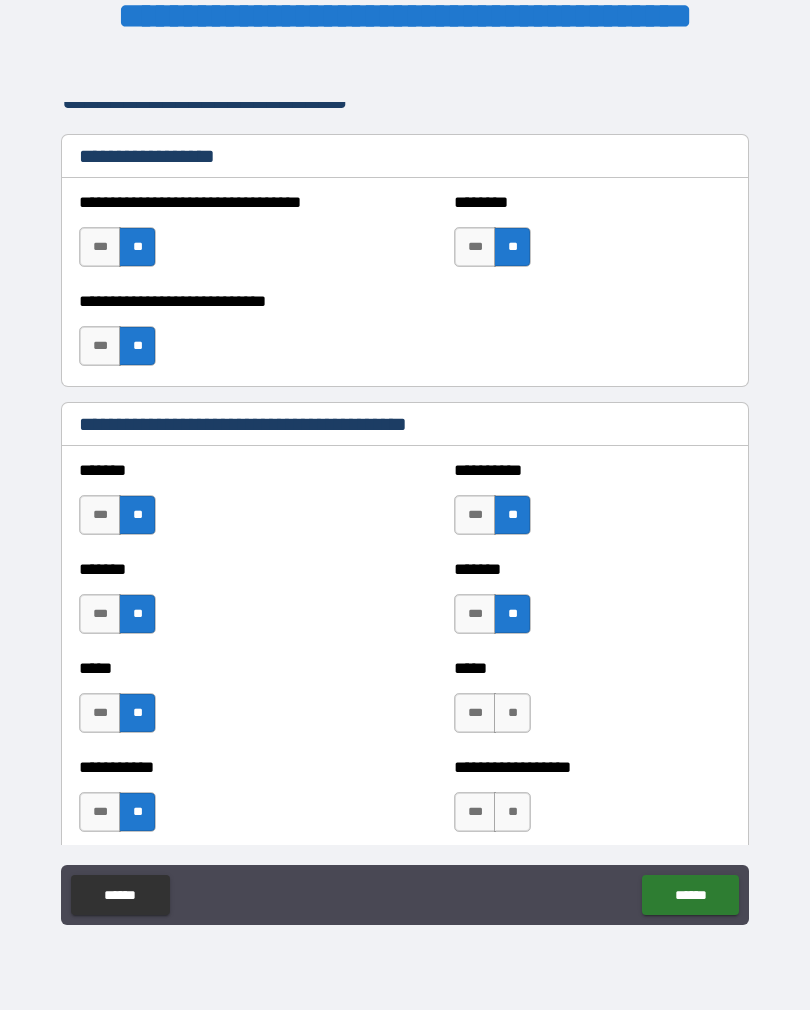 click on "**" at bounding box center [512, 713] 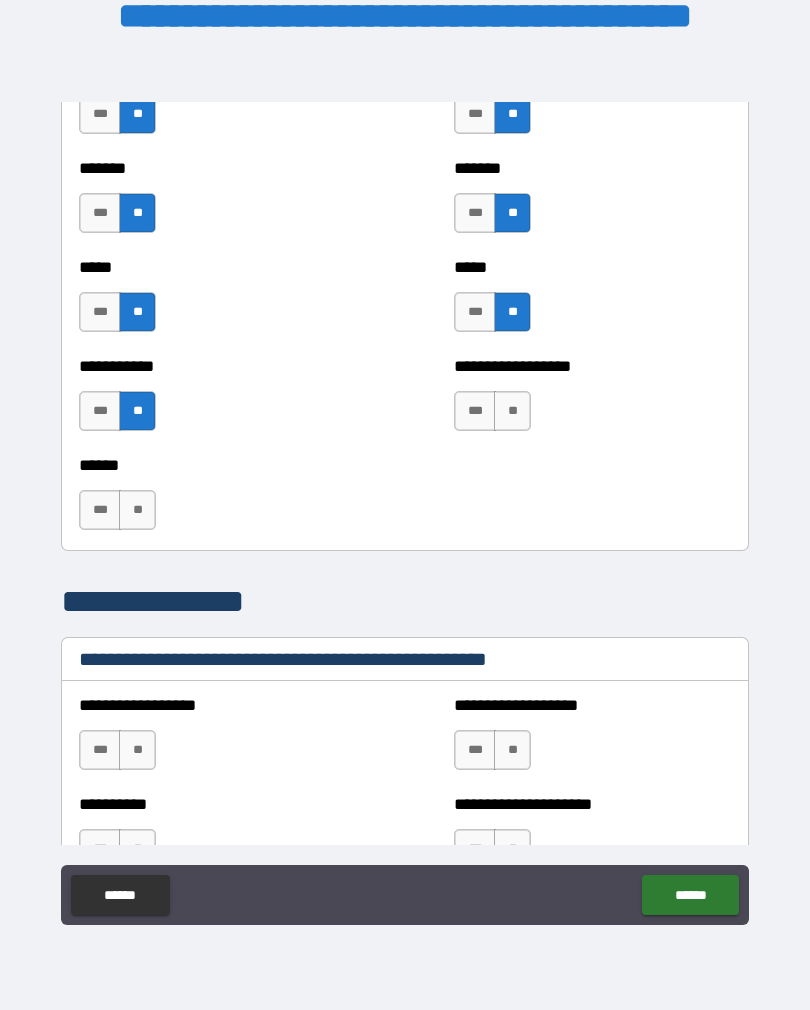 scroll, scrollTop: 1976, scrollLeft: 0, axis: vertical 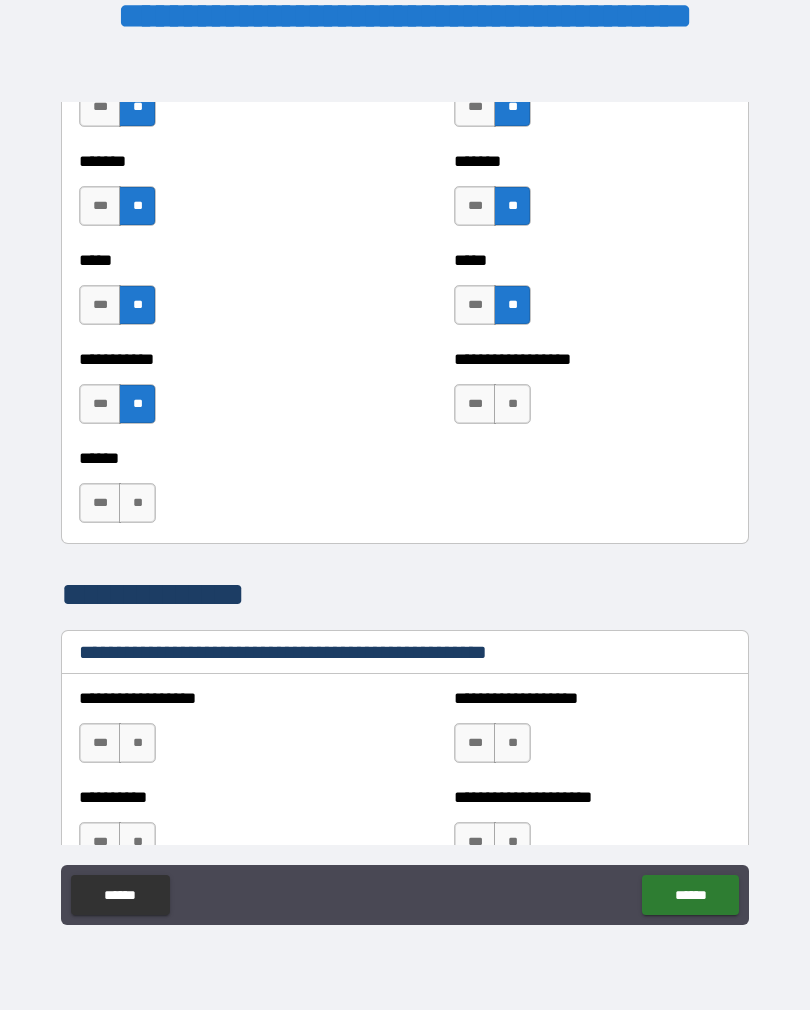 click on "**" at bounding box center (512, 404) 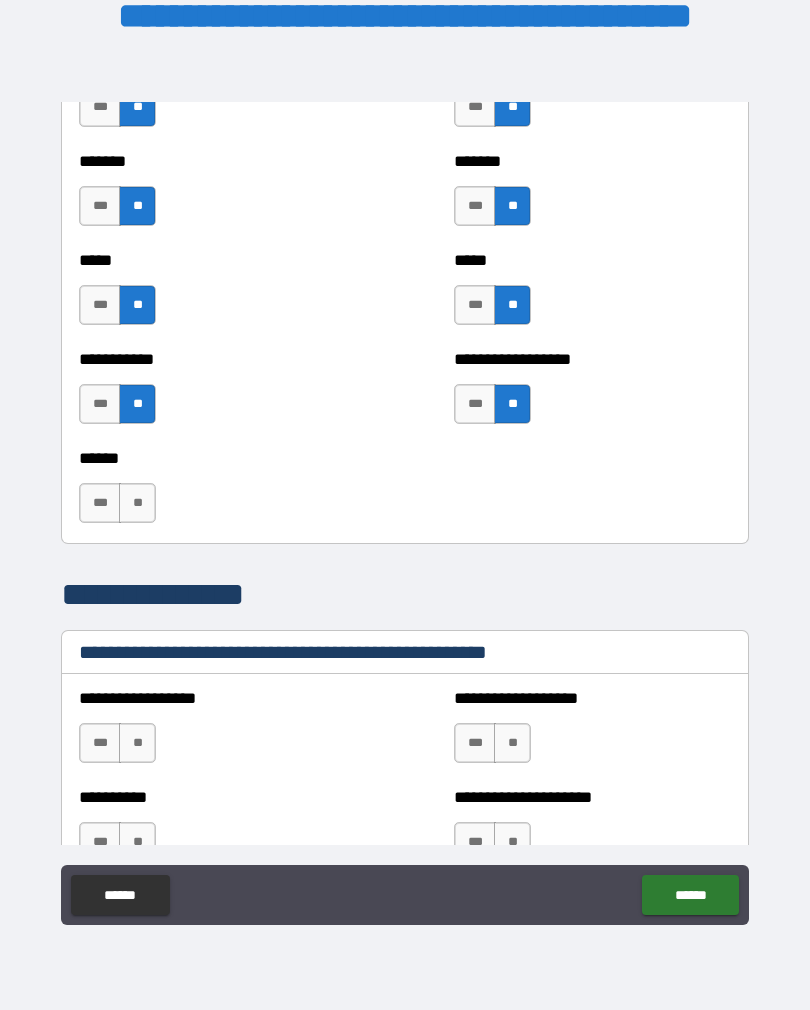 click on "**" at bounding box center (137, 503) 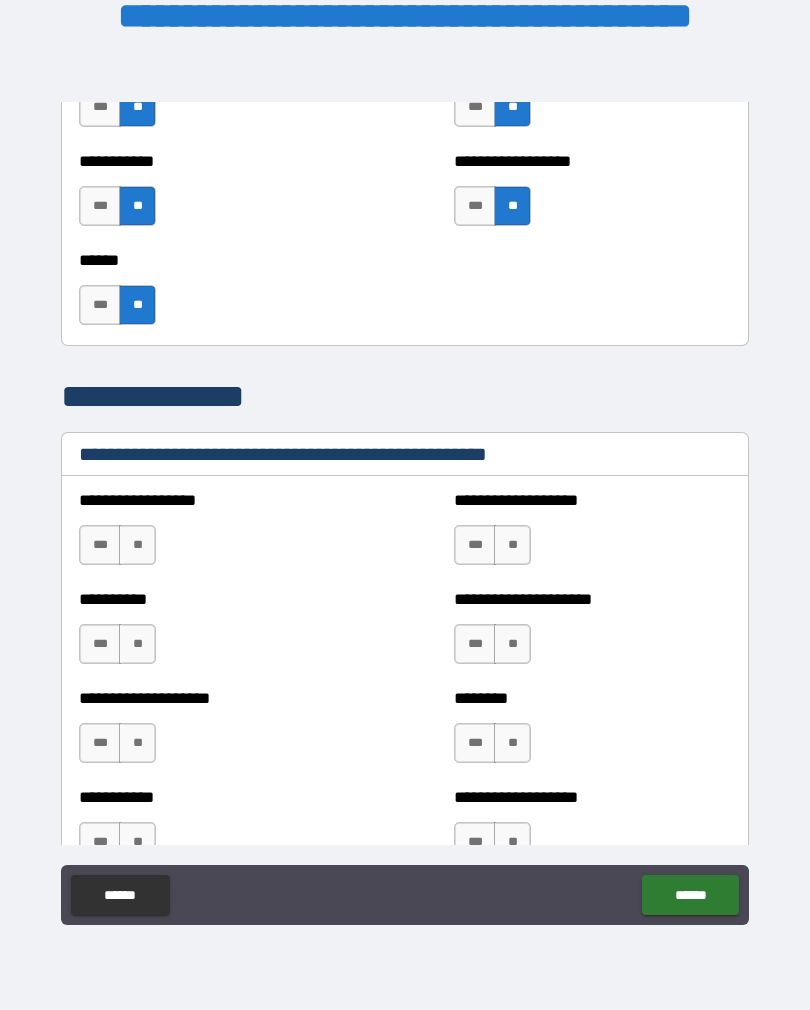 scroll, scrollTop: 2193, scrollLeft: 0, axis: vertical 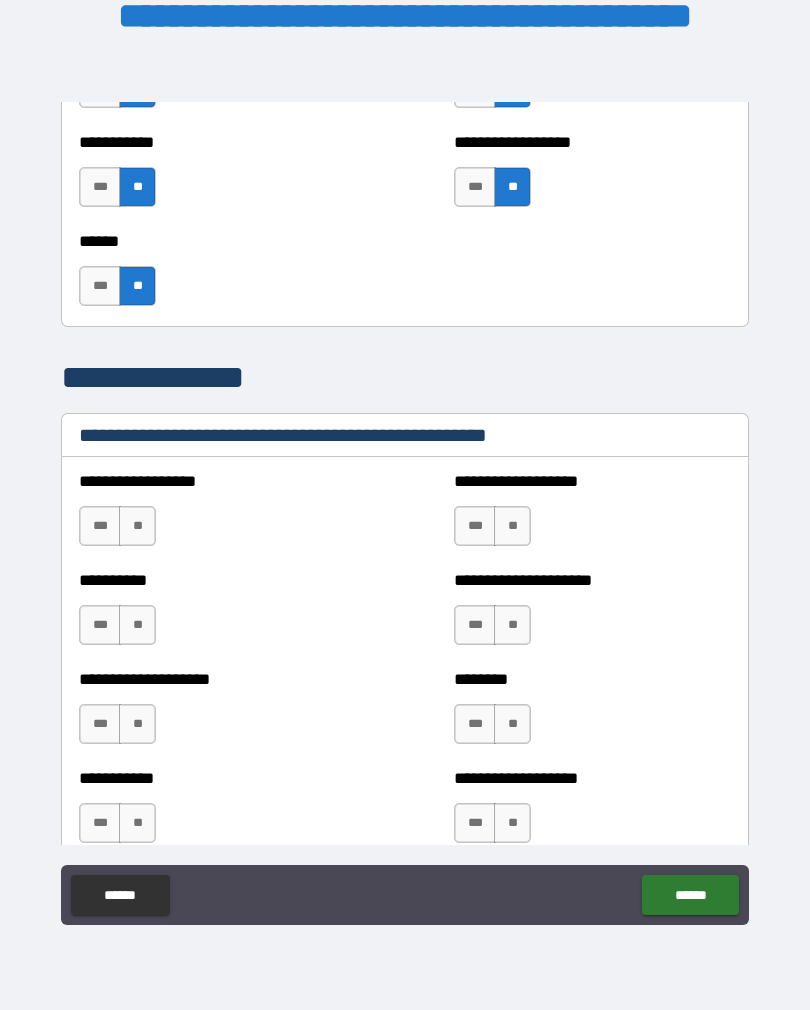 click on "**" at bounding box center (137, 526) 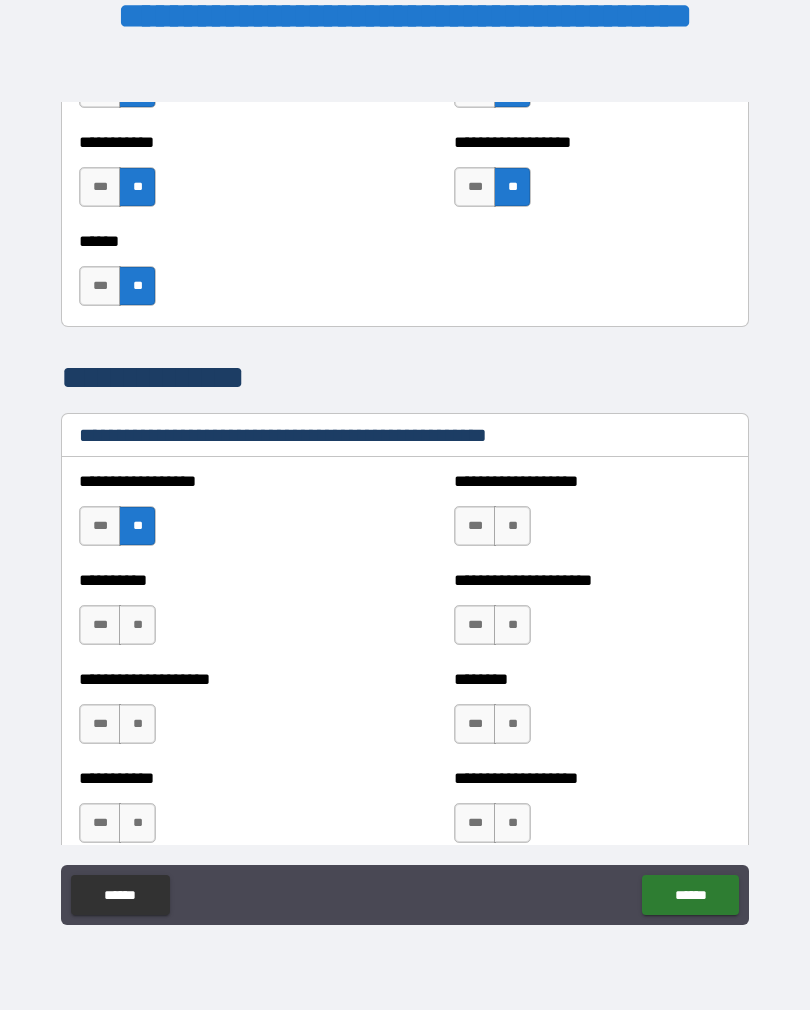 click on "**" at bounding box center (137, 625) 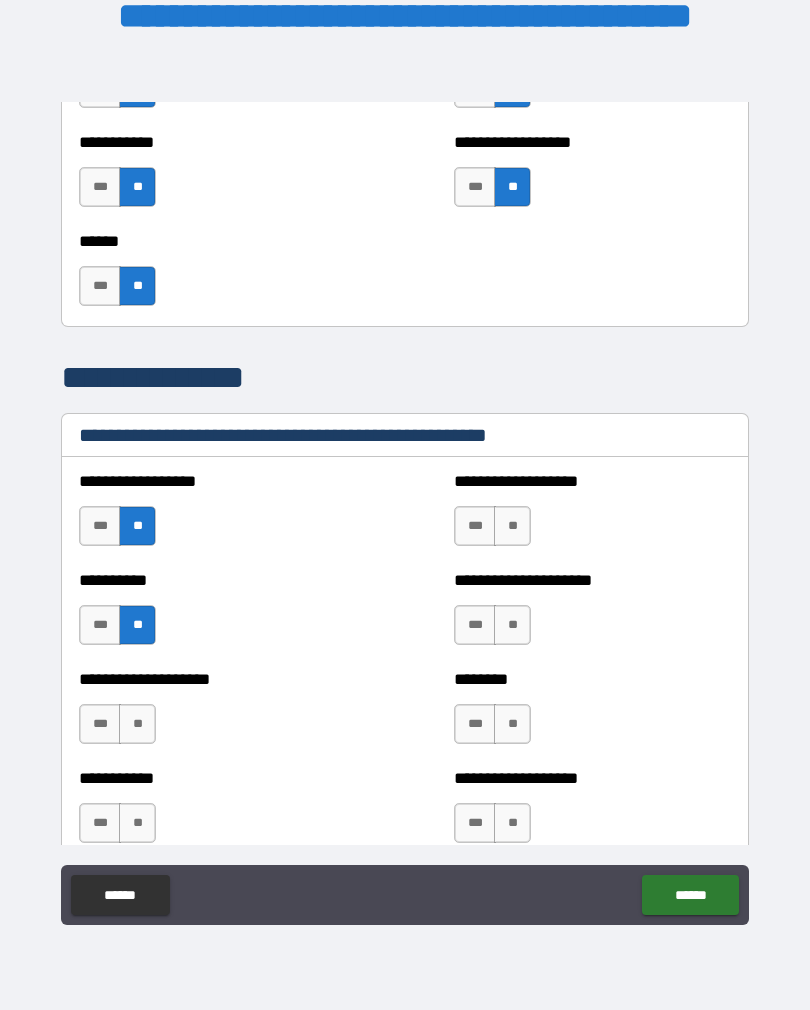 click on "**" at bounding box center (137, 724) 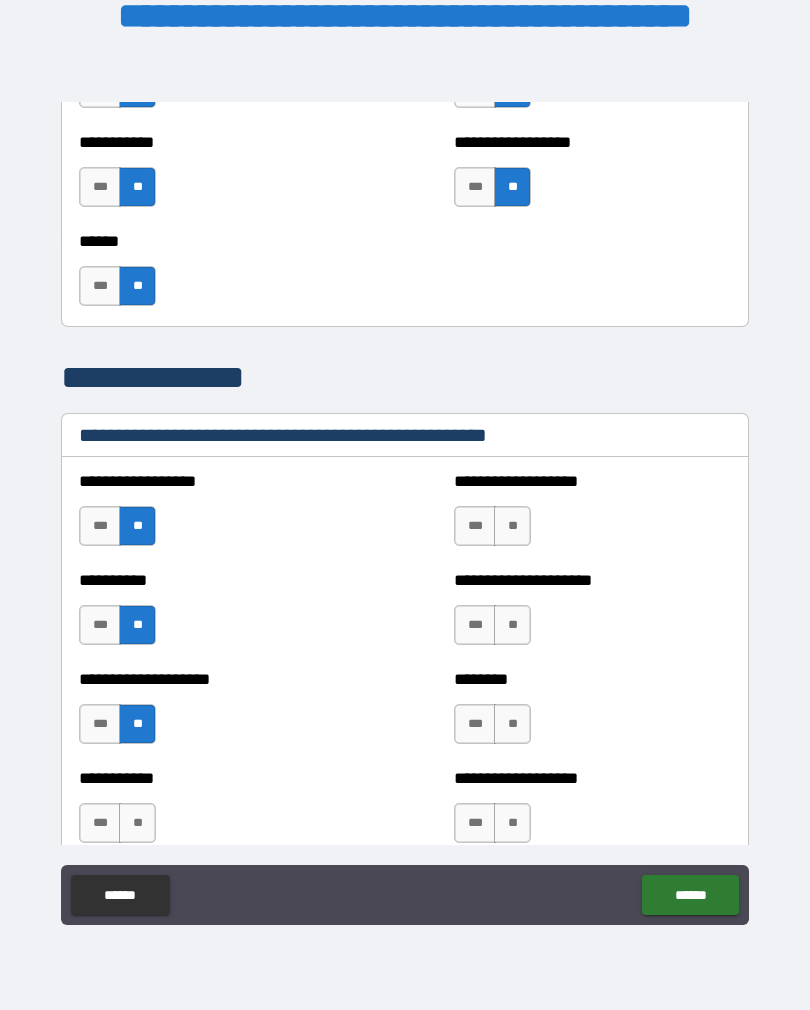 click on "**" at bounding box center [137, 823] 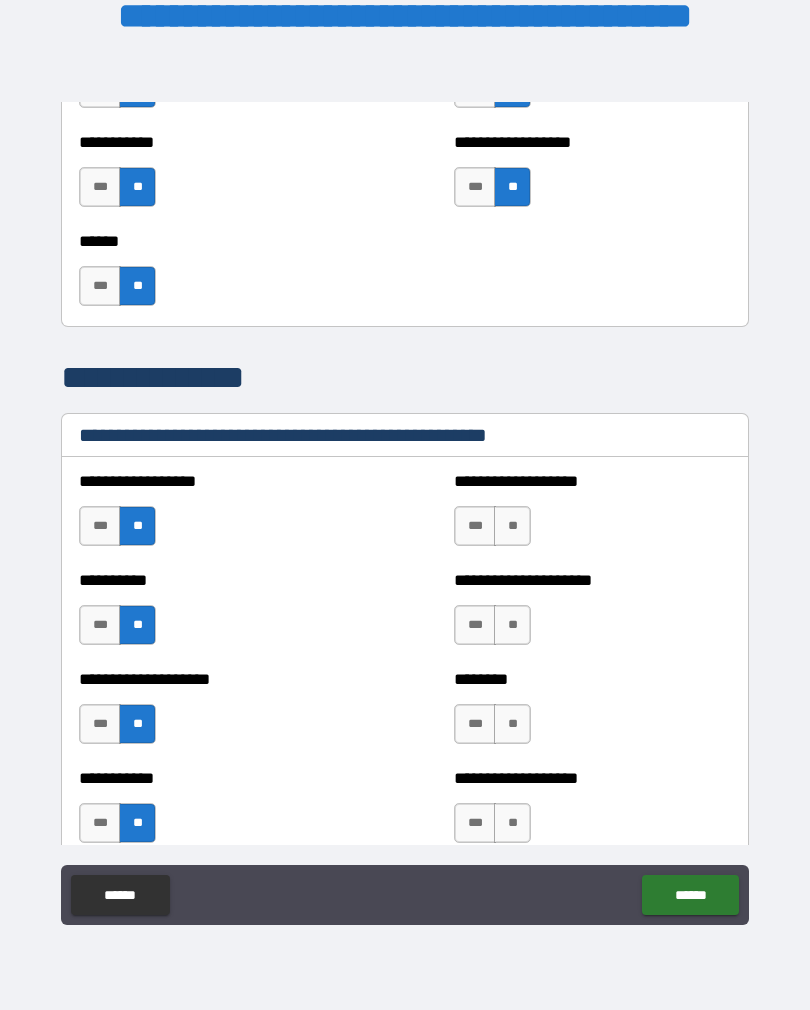 click on "**" at bounding box center (512, 526) 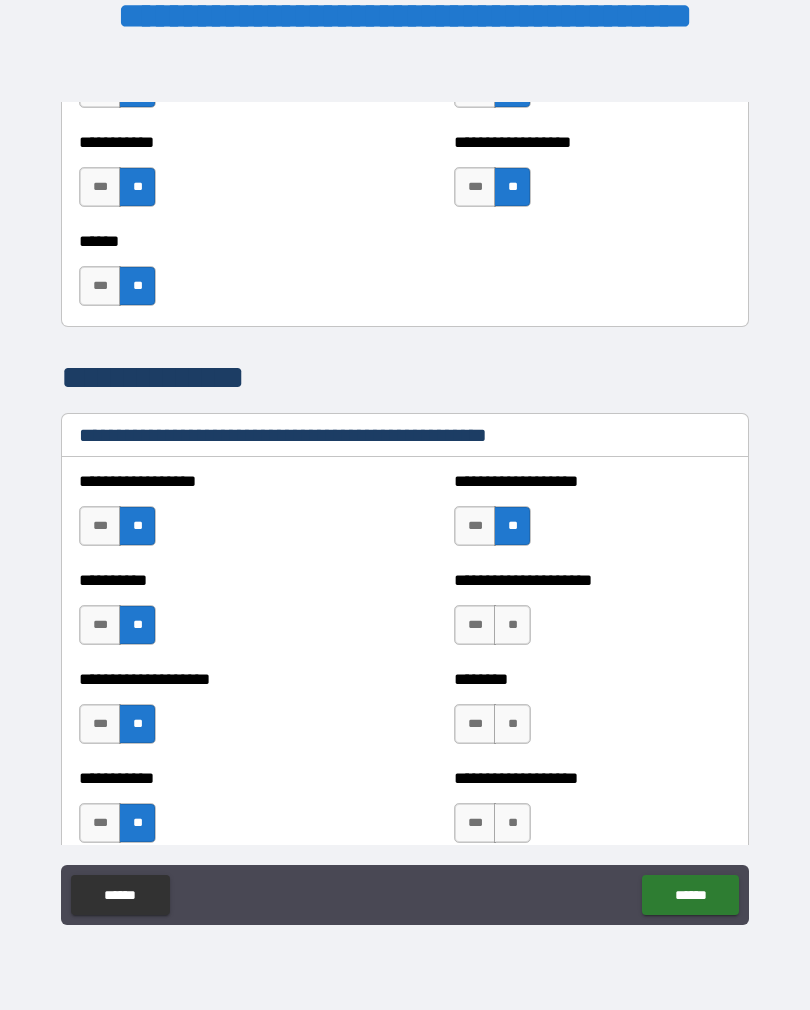 click on "**" at bounding box center [512, 625] 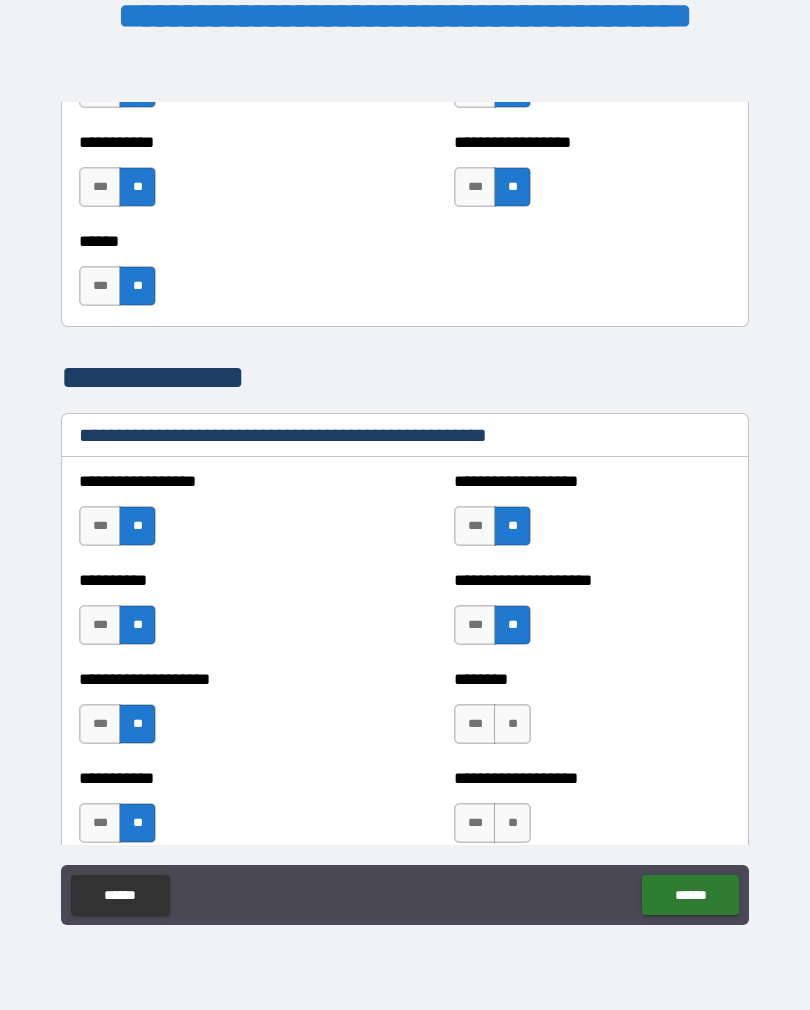 click on "**" at bounding box center (512, 724) 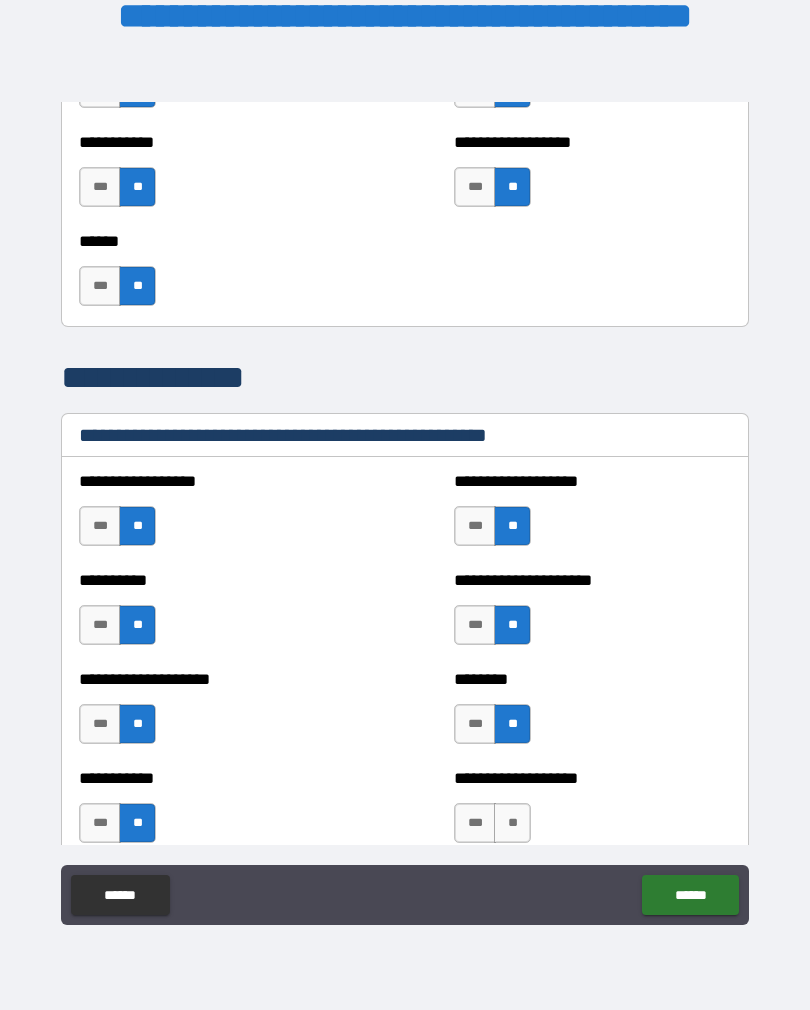 click on "**" at bounding box center (512, 823) 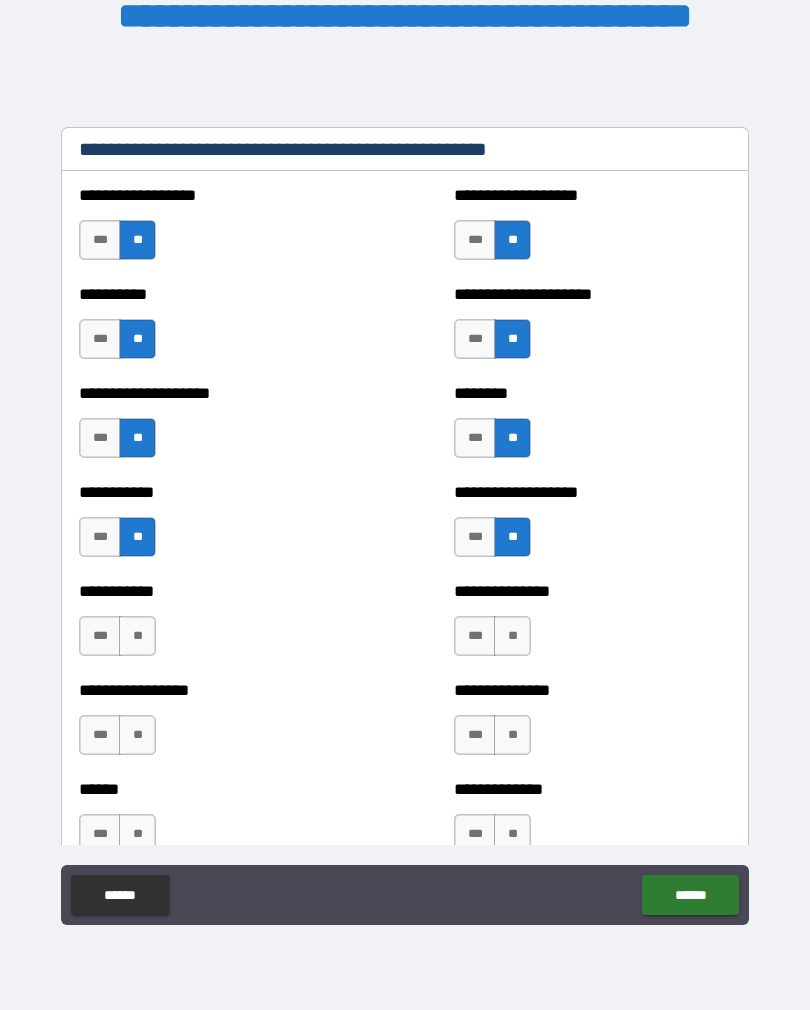 scroll, scrollTop: 2496, scrollLeft: 0, axis: vertical 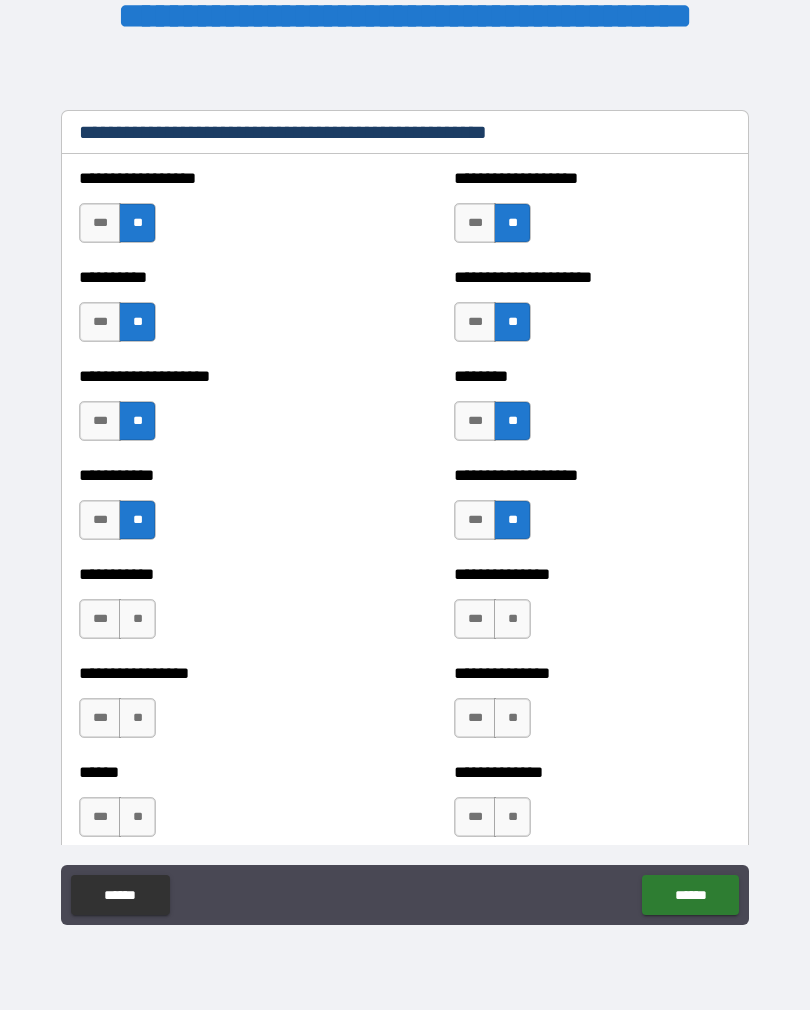 click on "**" at bounding box center [512, 619] 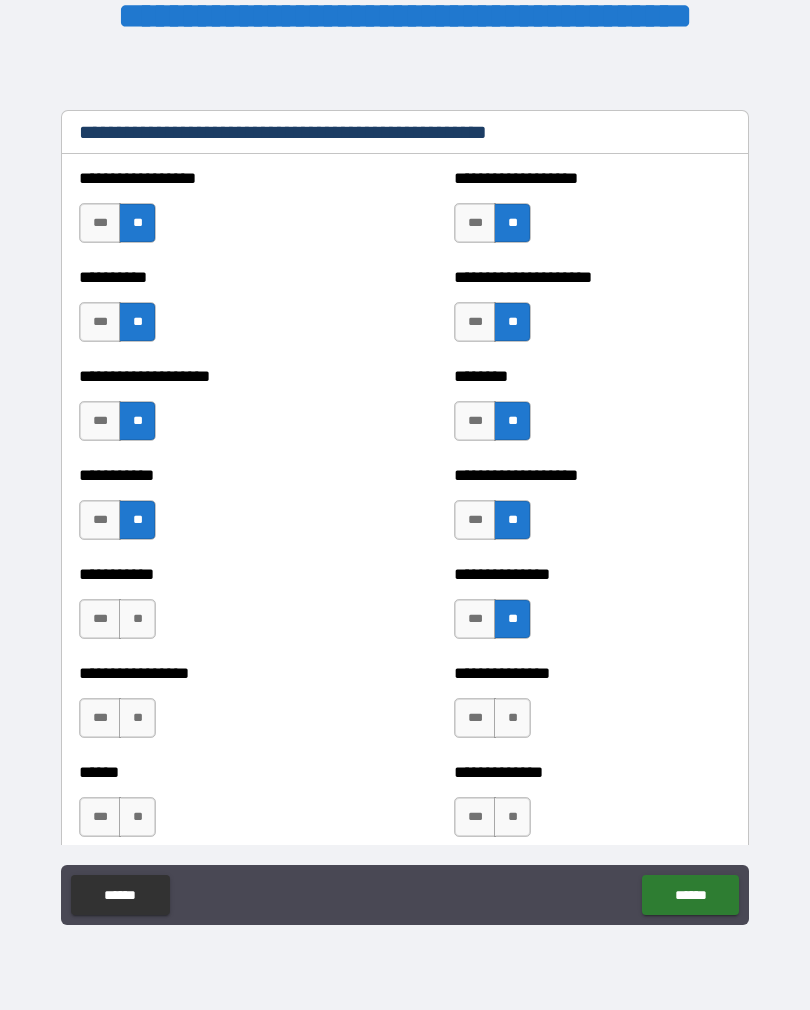 click on "**" at bounding box center (512, 718) 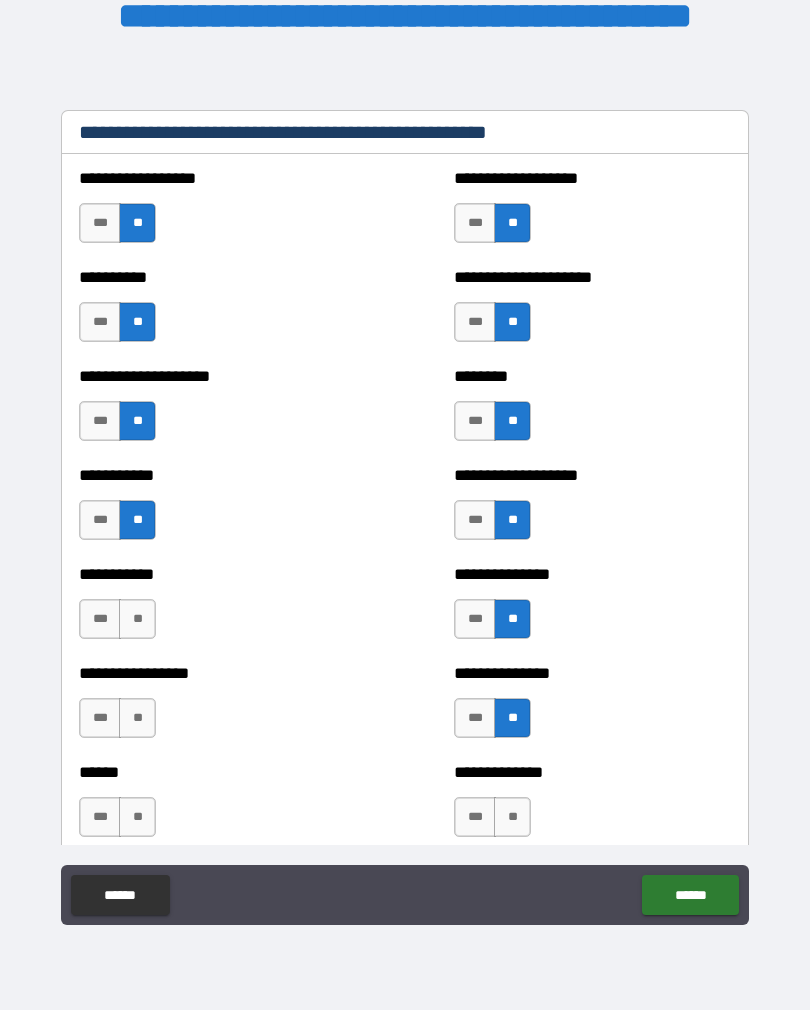 click on "**" at bounding box center [512, 817] 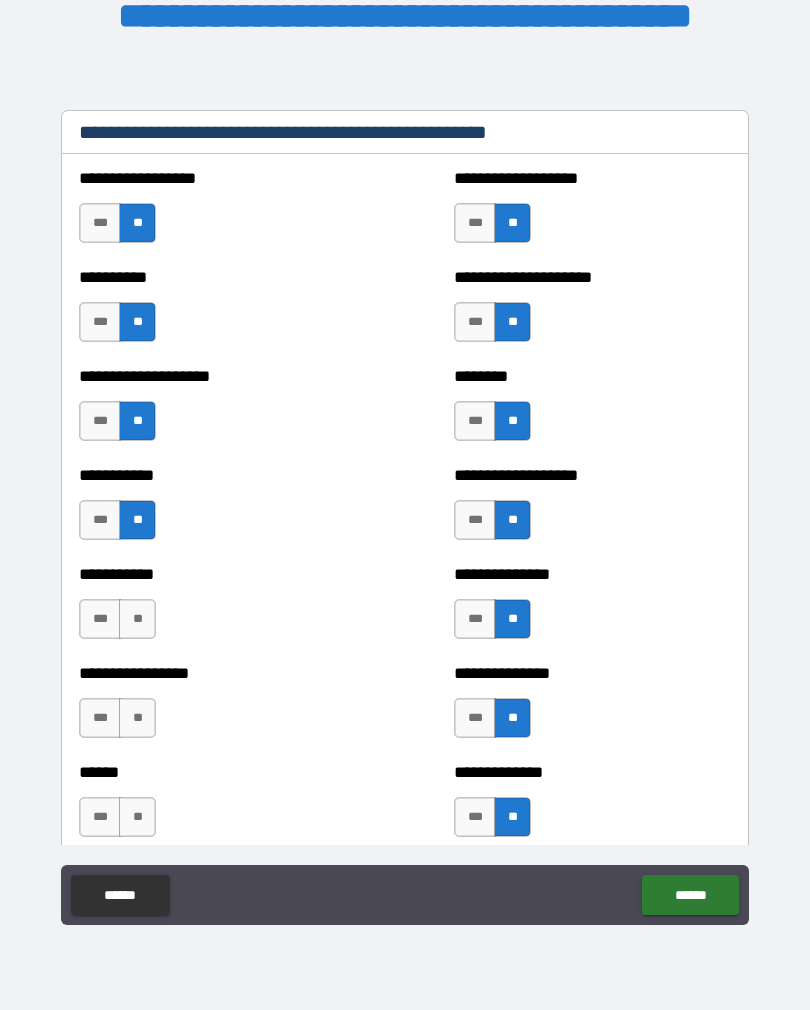 click on "**" at bounding box center [137, 619] 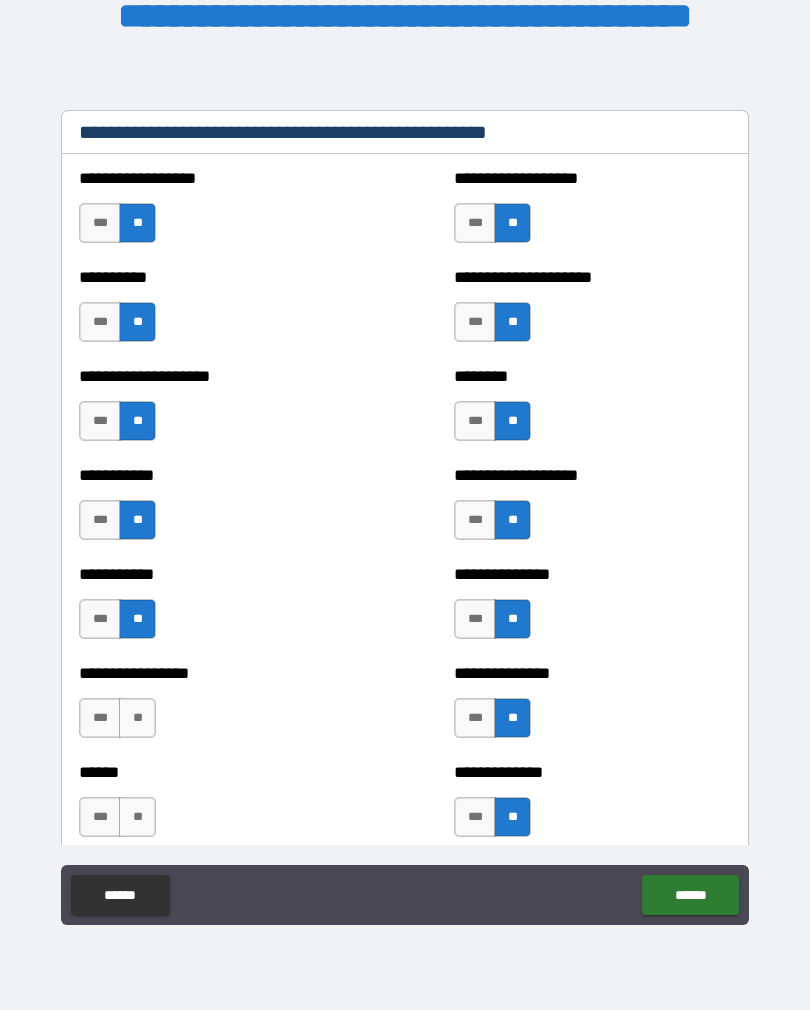 click on "**" at bounding box center (137, 718) 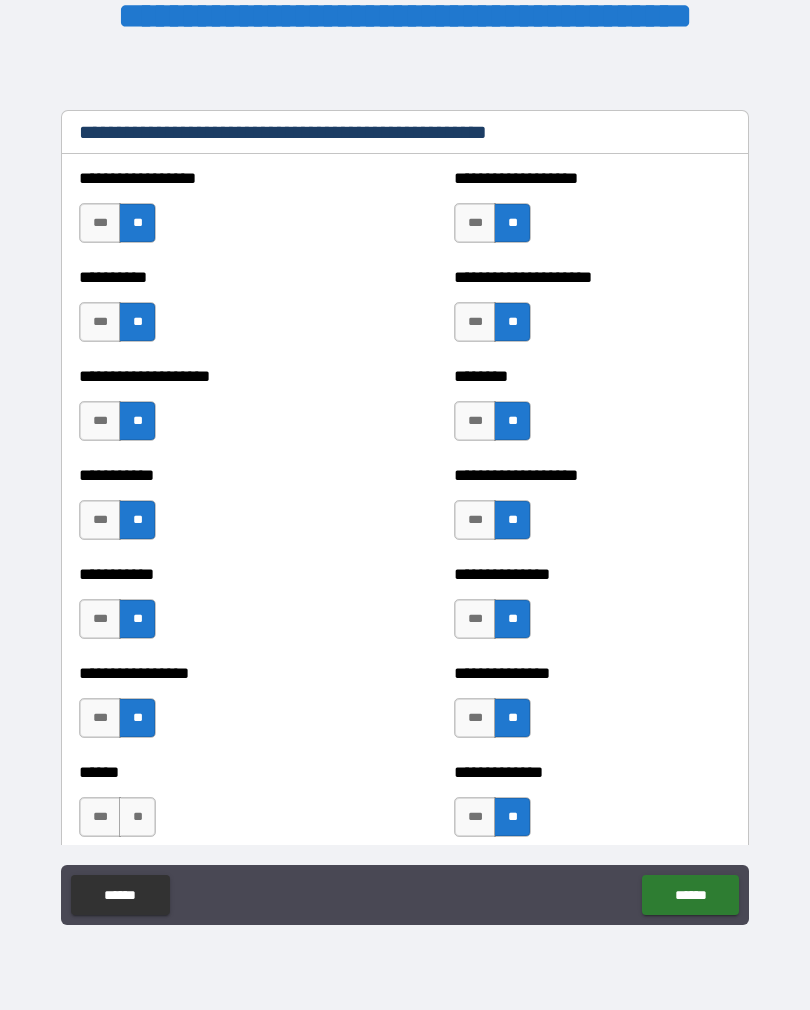 click on "**" at bounding box center (137, 817) 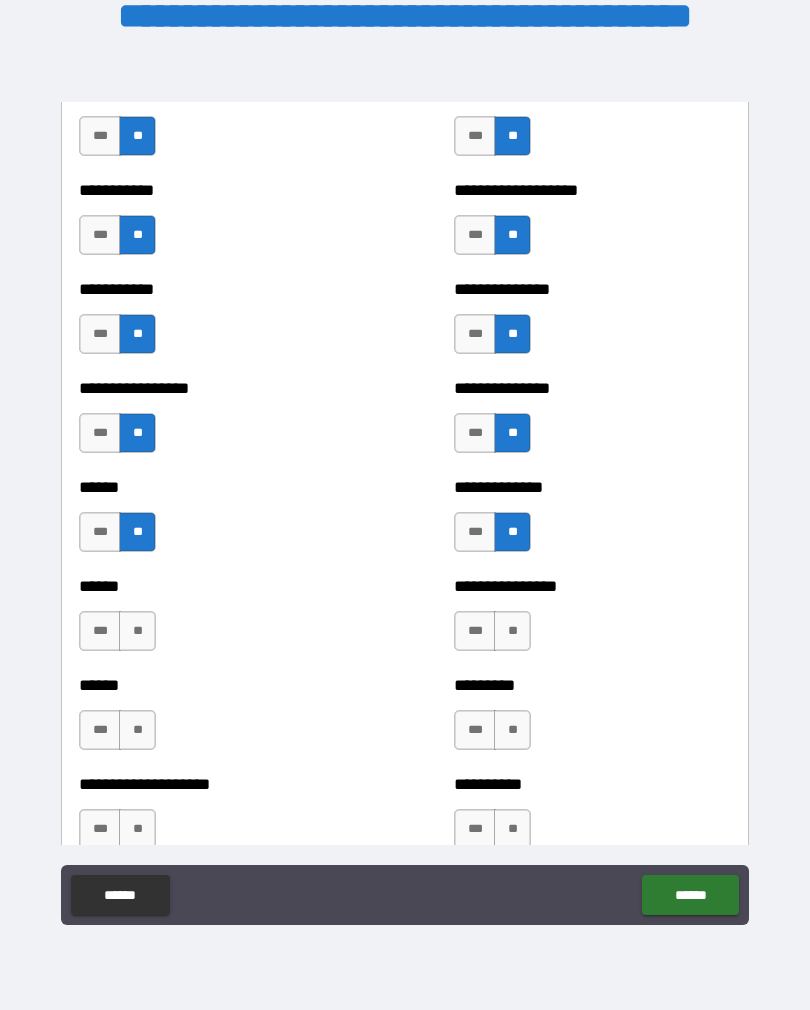 scroll, scrollTop: 2800, scrollLeft: 0, axis: vertical 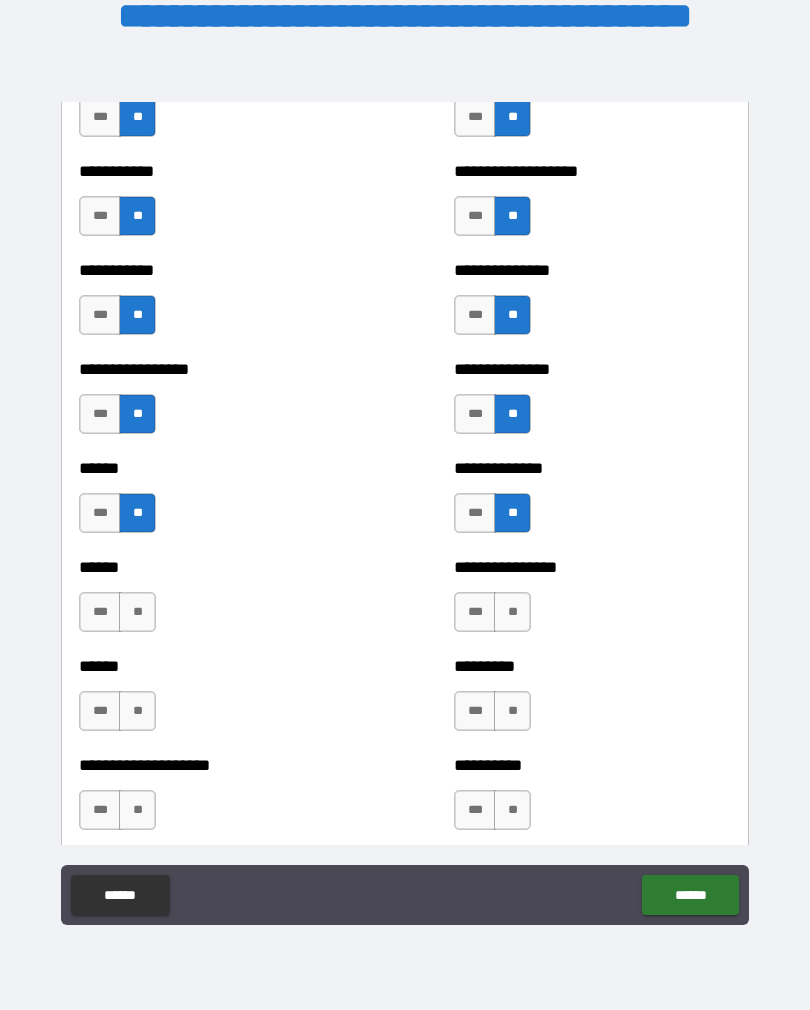 click on "**" at bounding box center [137, 612] 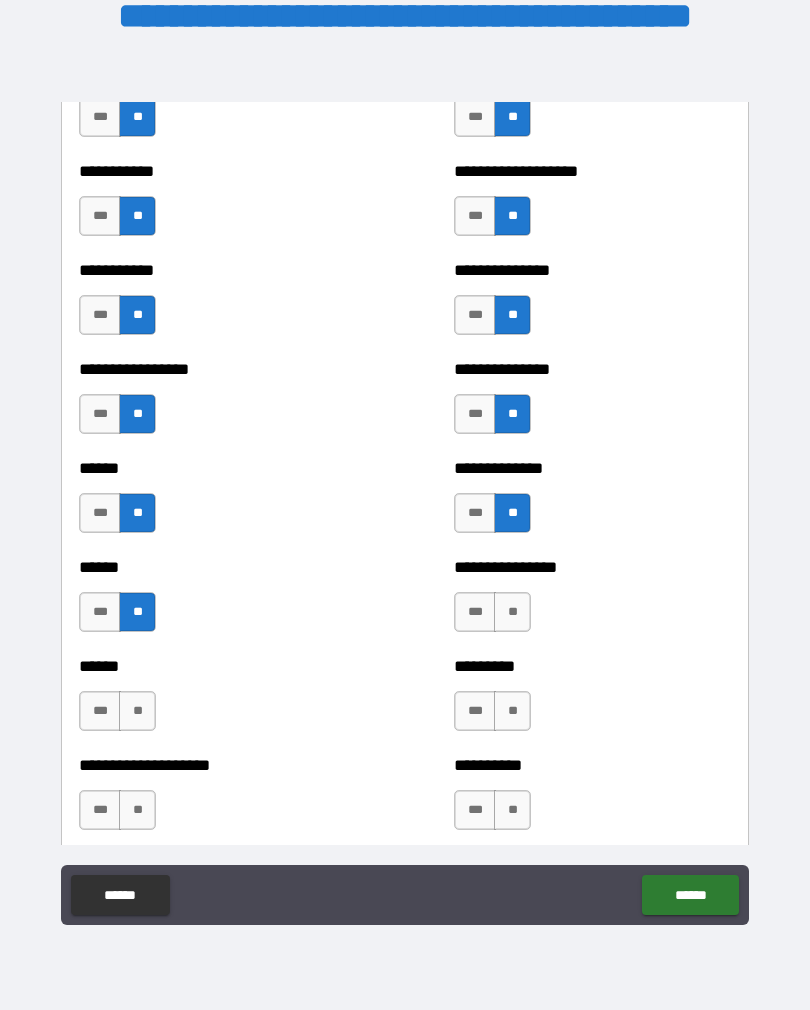 click on "**" at bounding box center [137, 711] 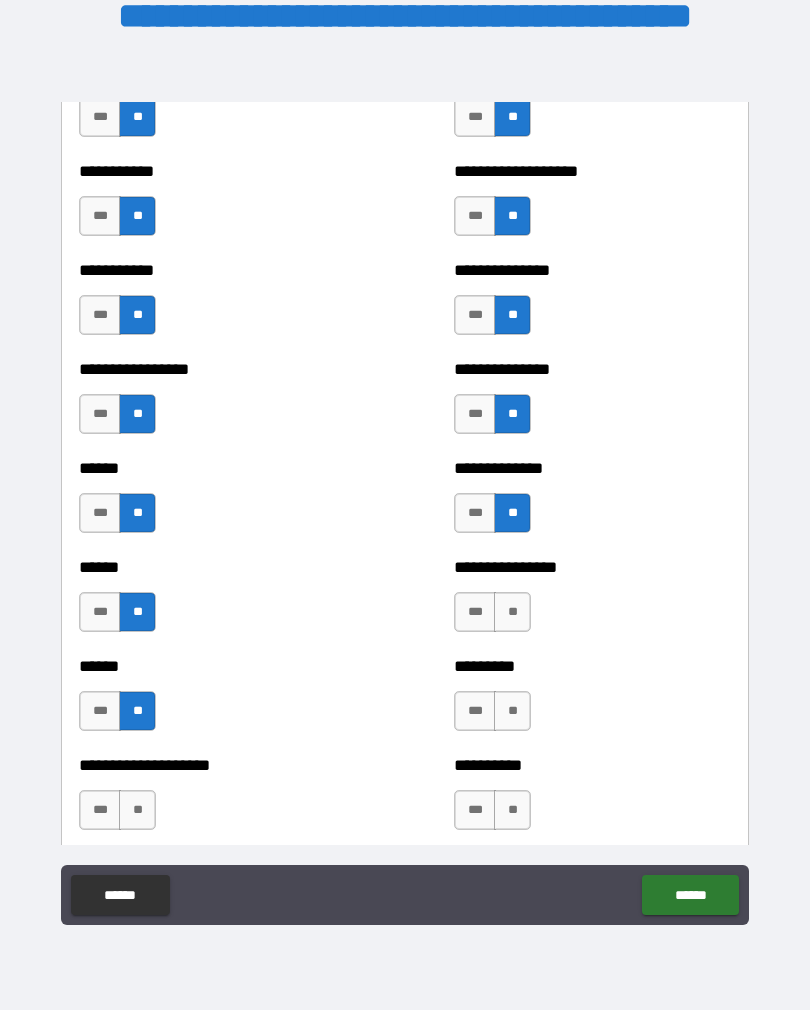 click on "**" at bounding box center (137, 810) 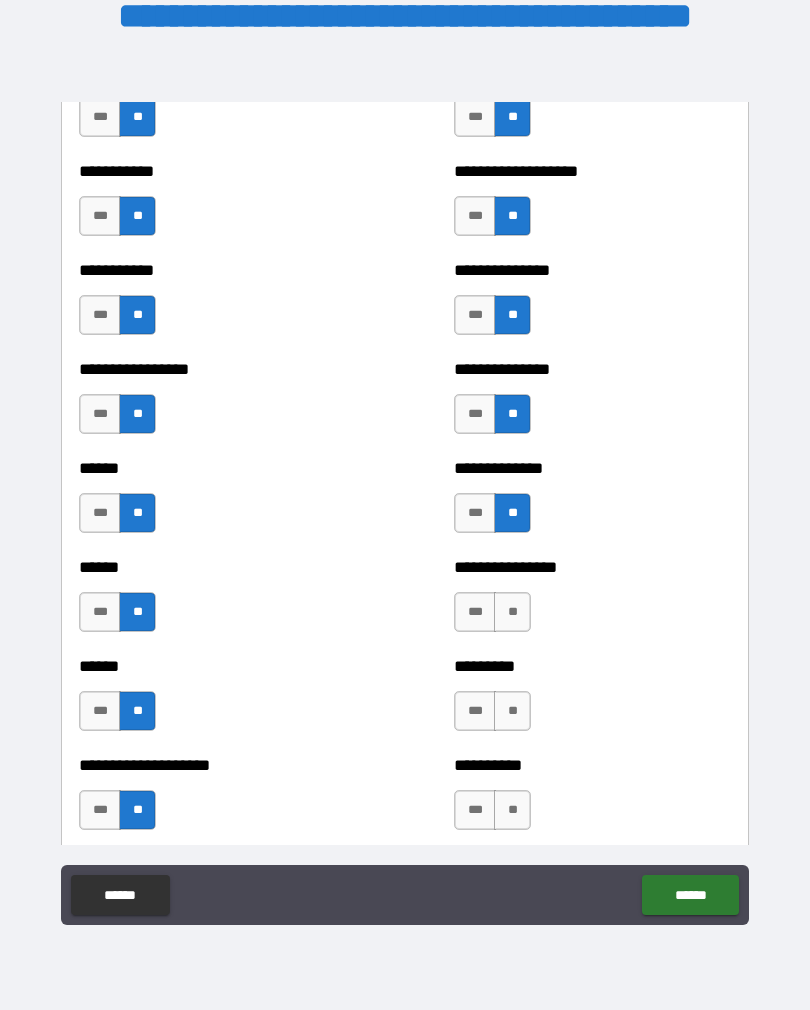 click on "**" at bounding box center (512, 612) 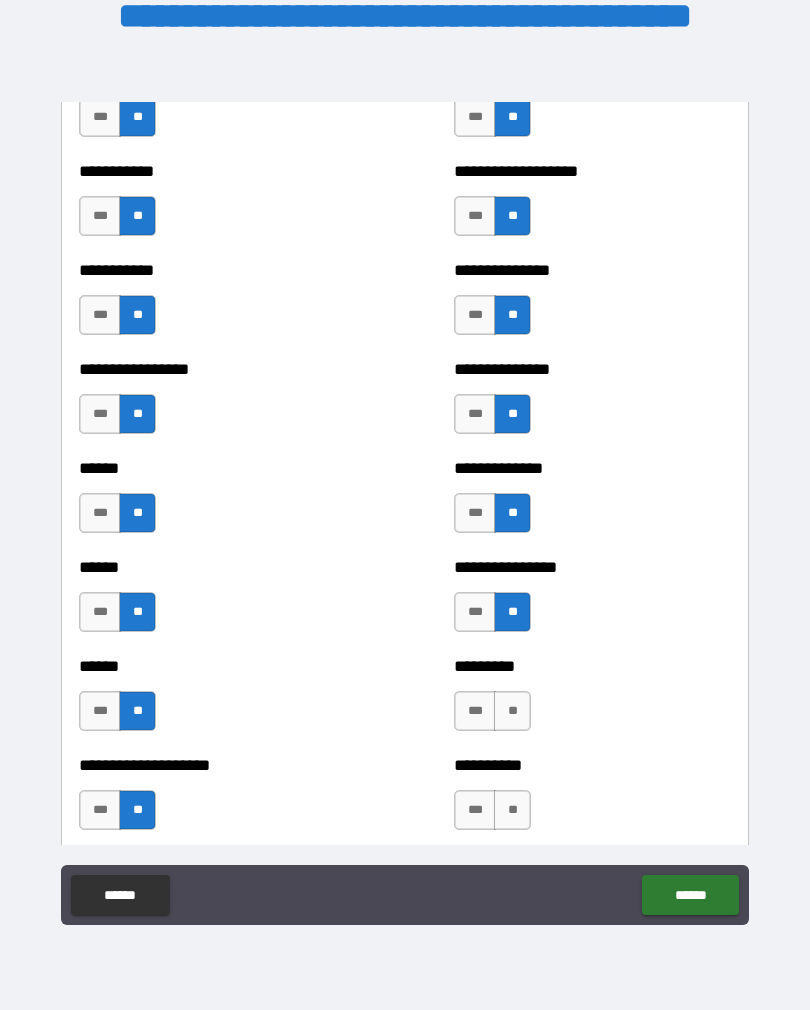 click on "**" at bounding box center (512, 711) 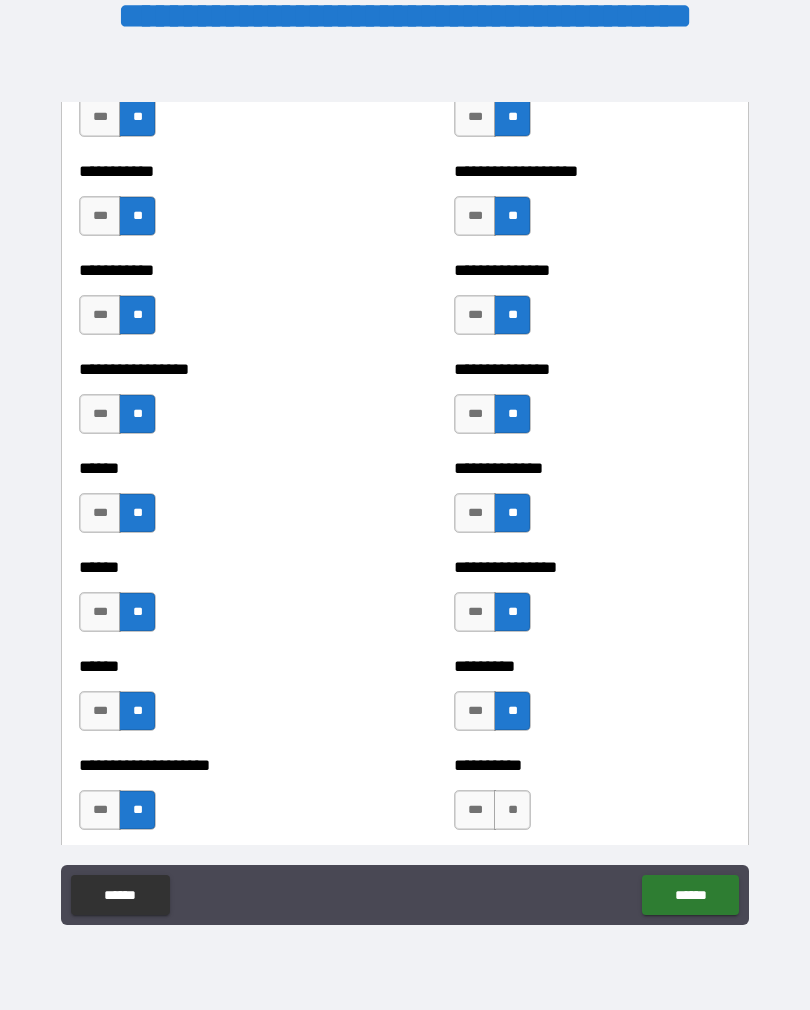 click on "**" at bounding box center (512, 810) 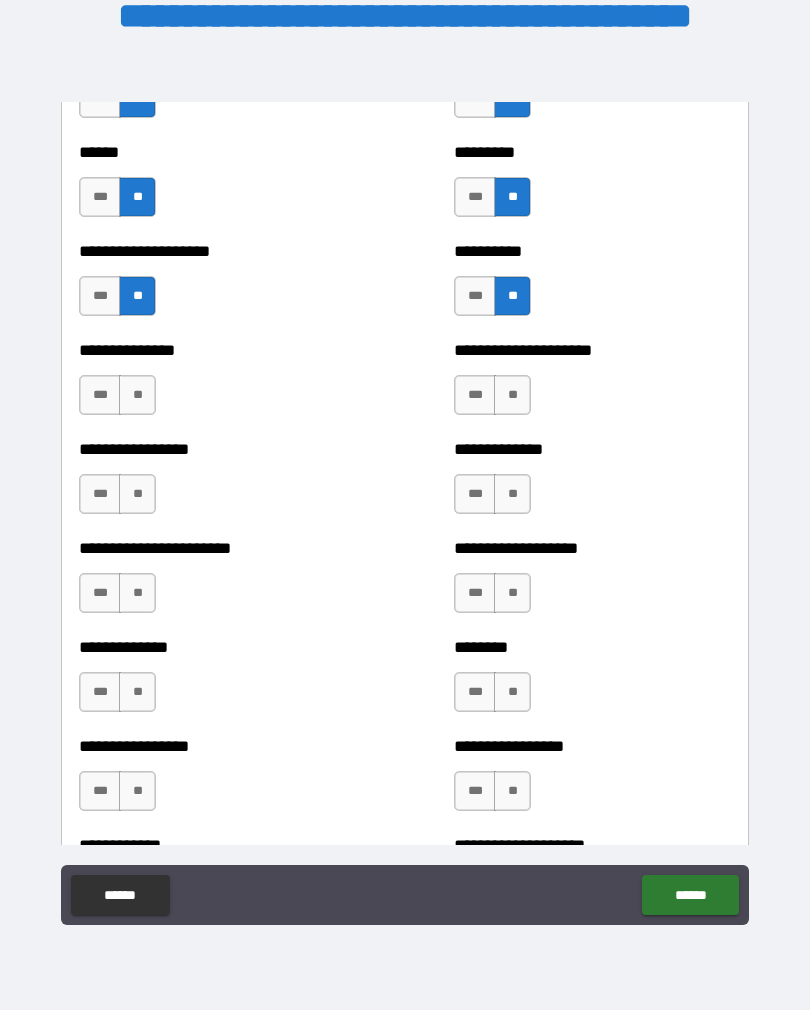 scroll, scrollTop: 3366, scrollLeft: 0, axis: vertical 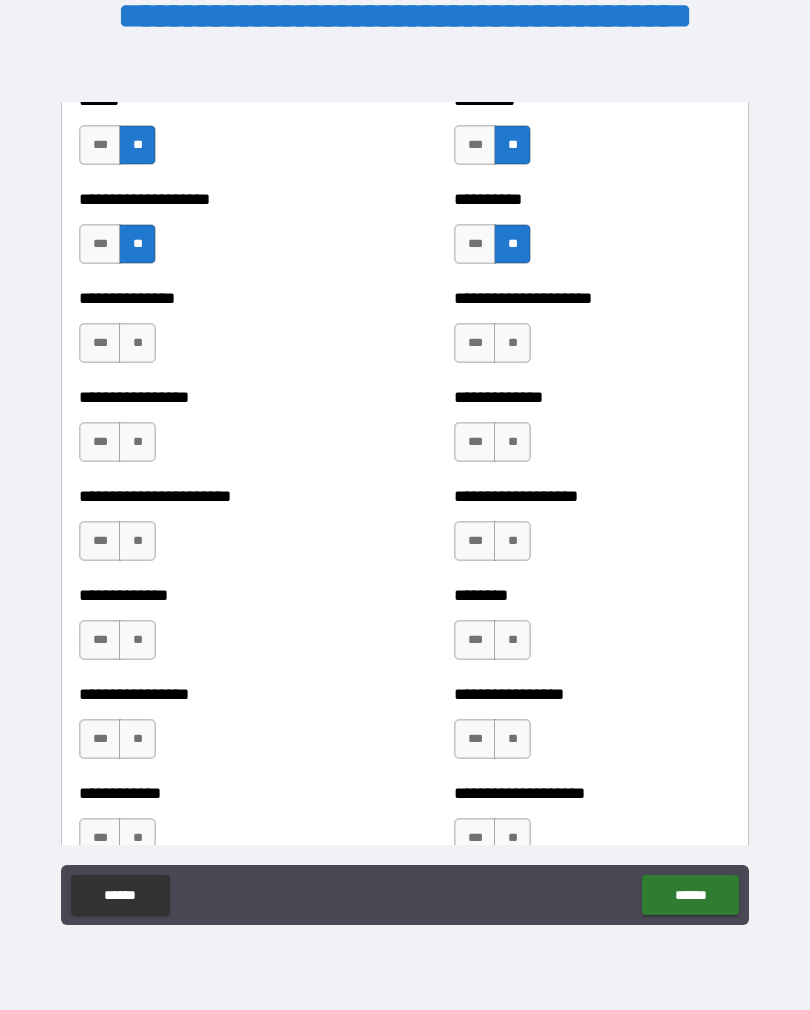 click on "**" at bounding box center (137, 343) 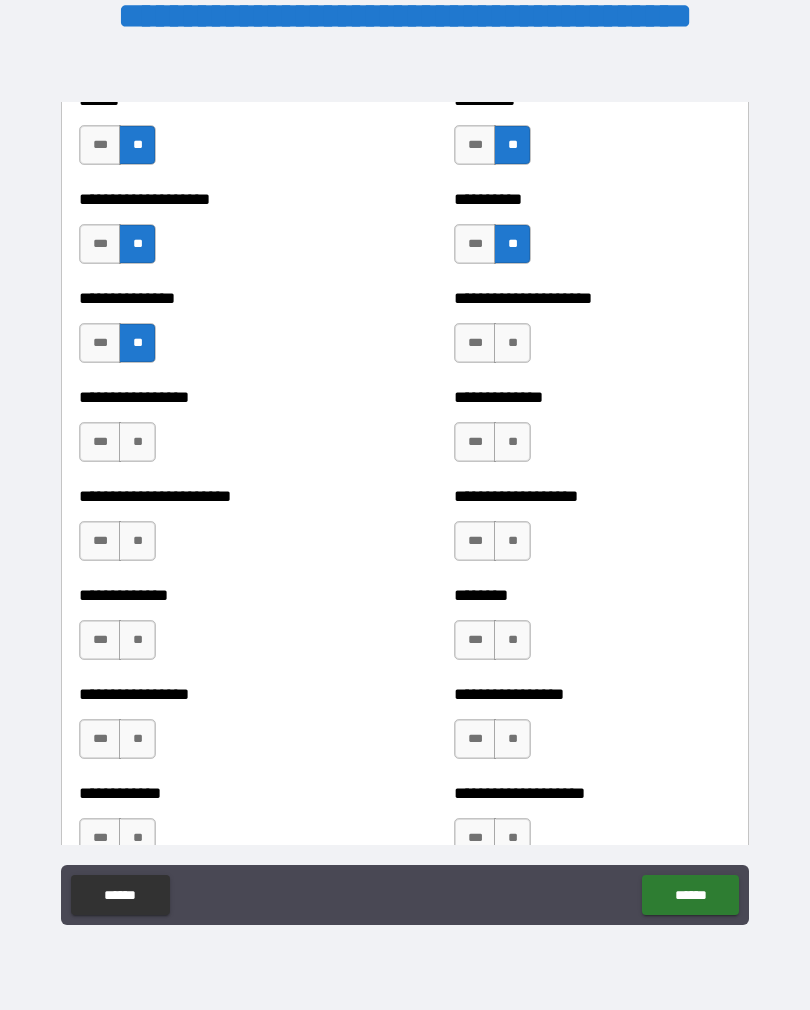 click on "**" at bounding box center [137, 442] 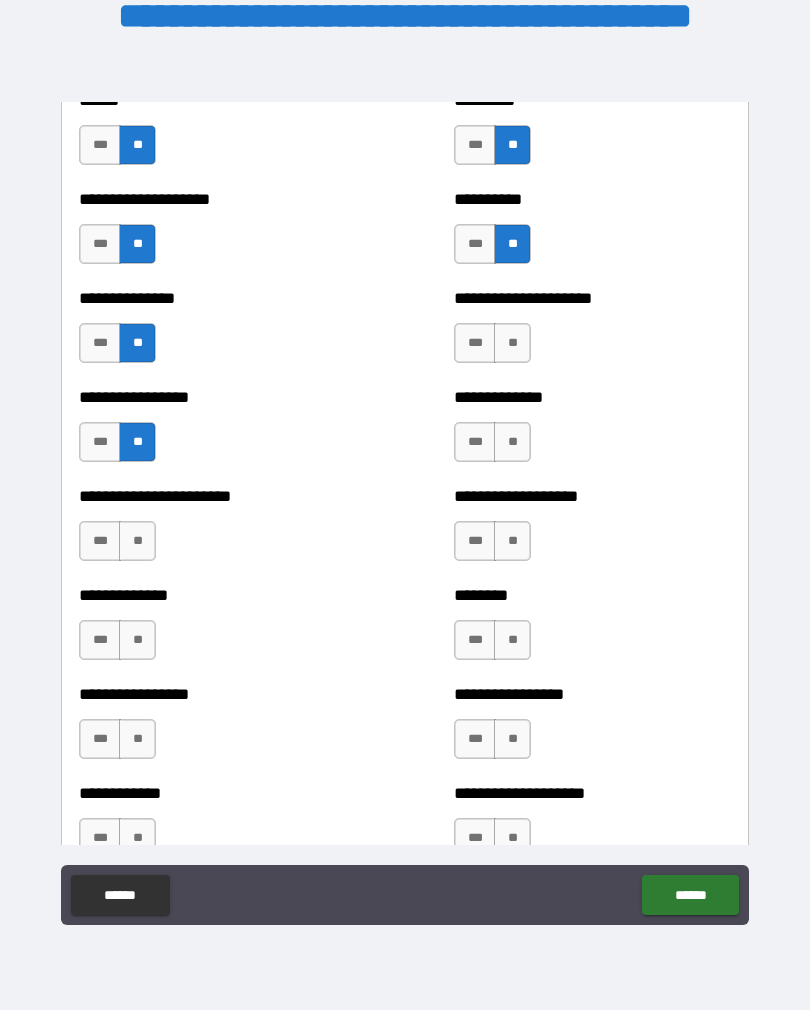 click on "**" at bounding box center (137, 541) 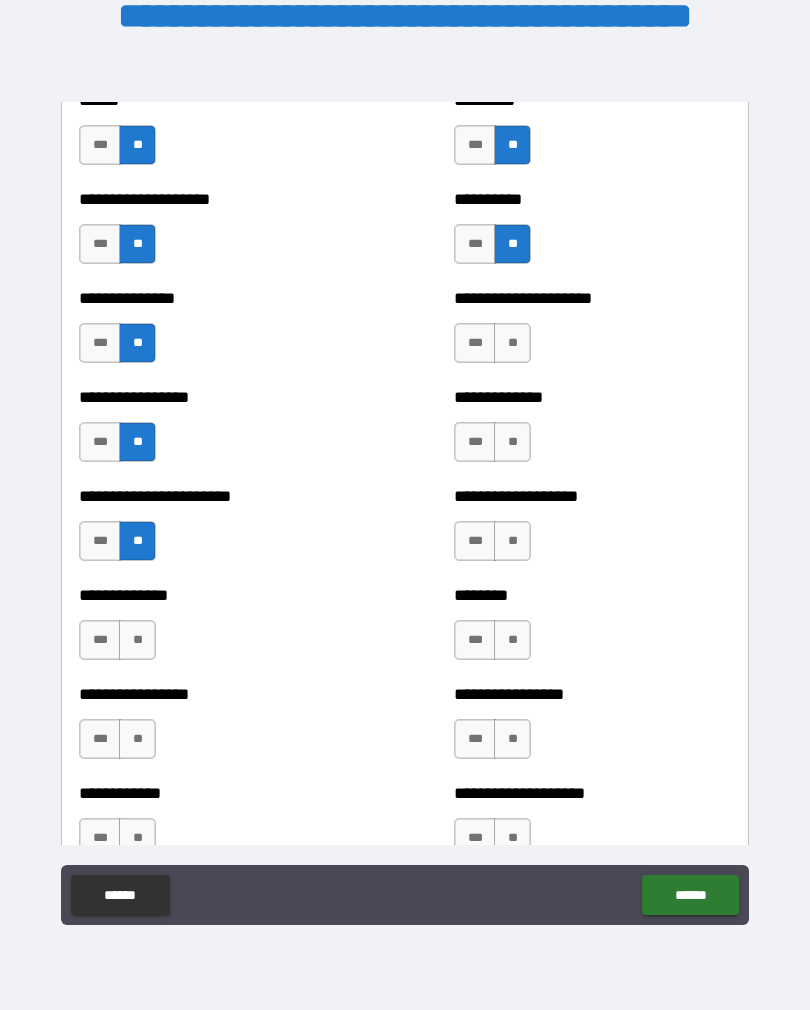 click on "**" at bounding box center (137, 640) 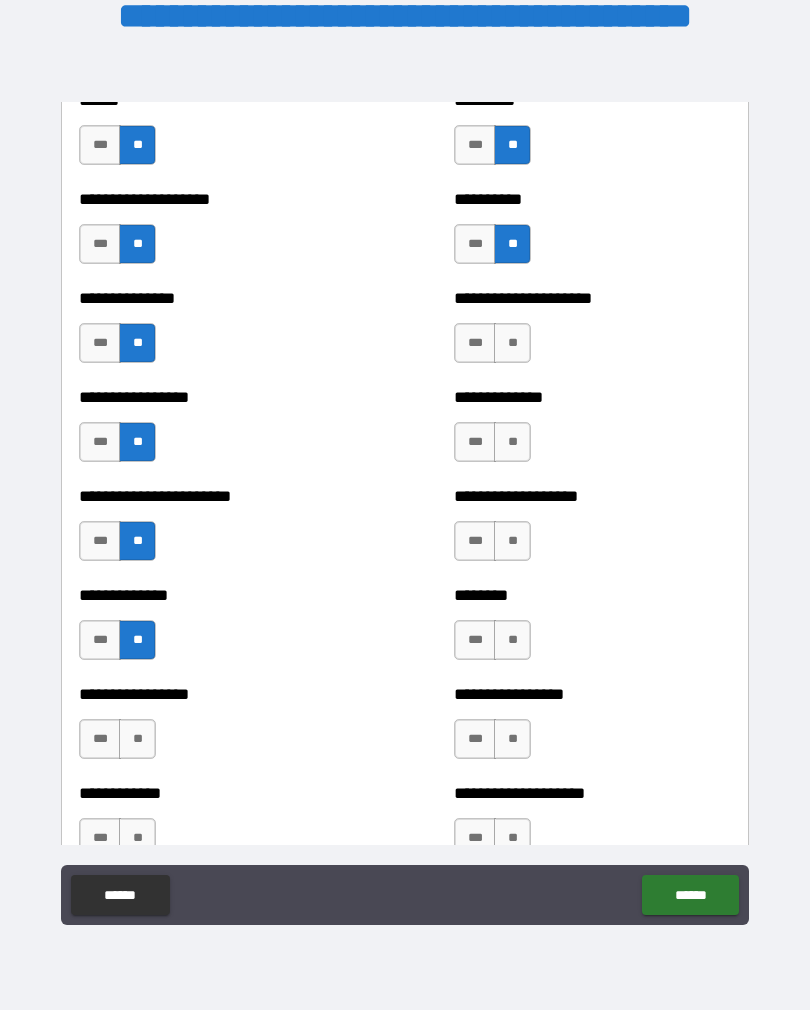 click on "**" at bounding box center [137, 739] 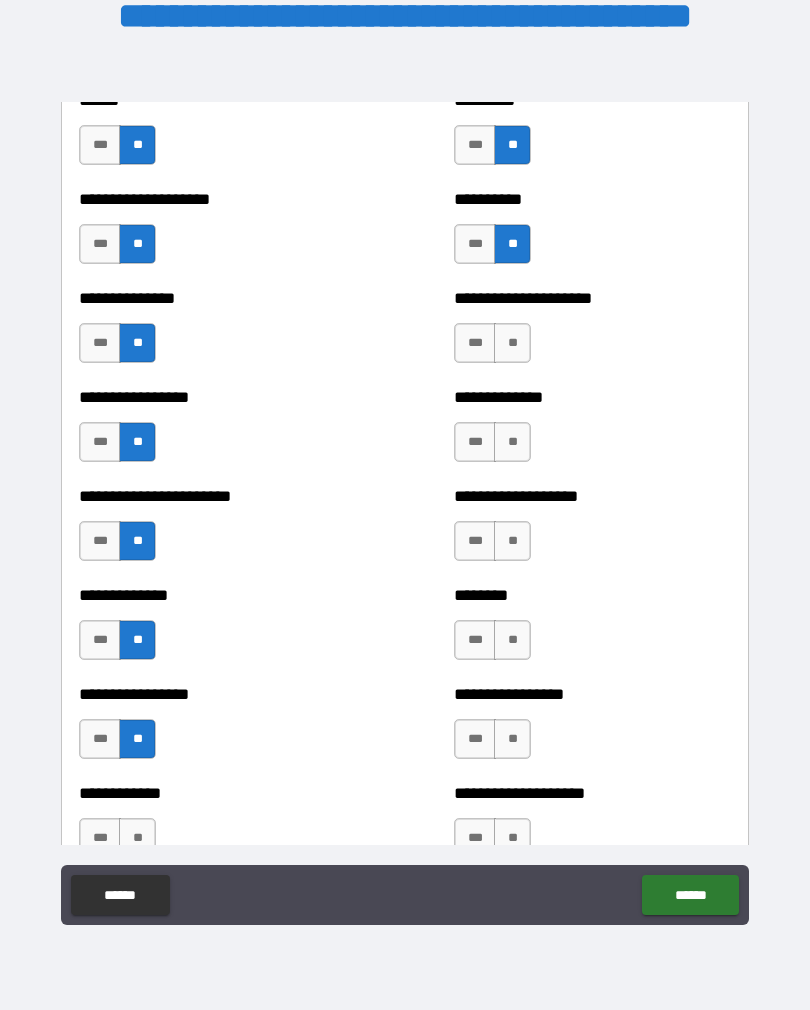 click on "**" at bounding box center (137, 838) 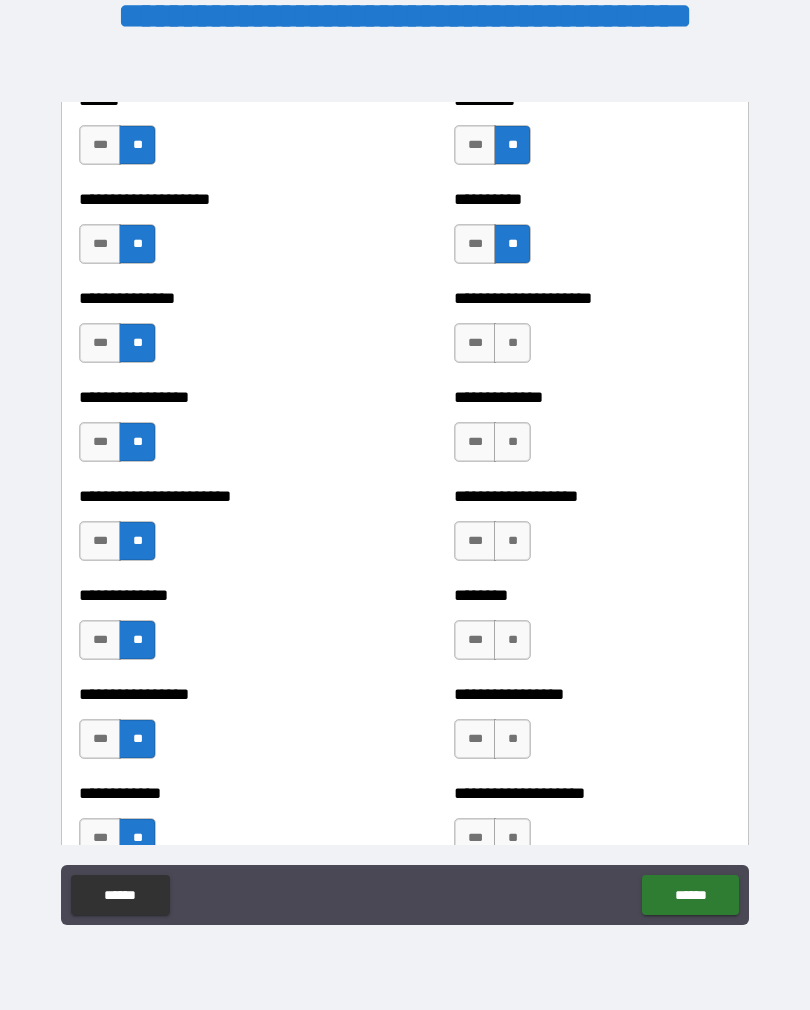 click on "**" at bounding box center [512, 343] 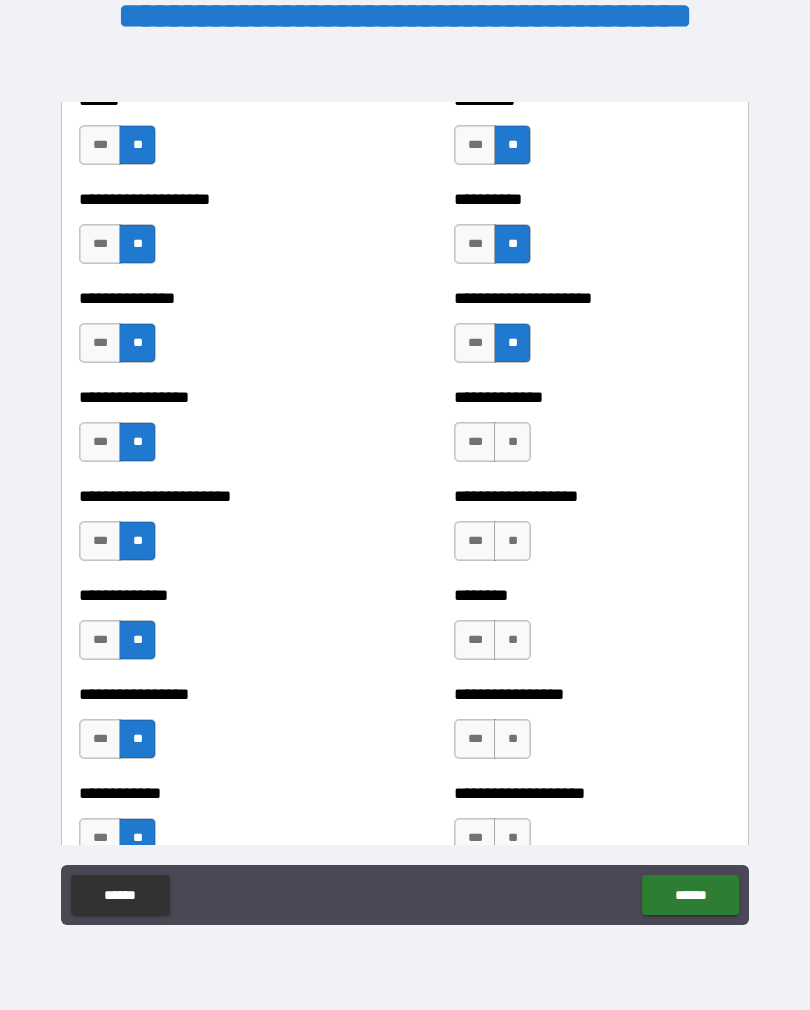 click on "**" at bounding box center [512, 442] 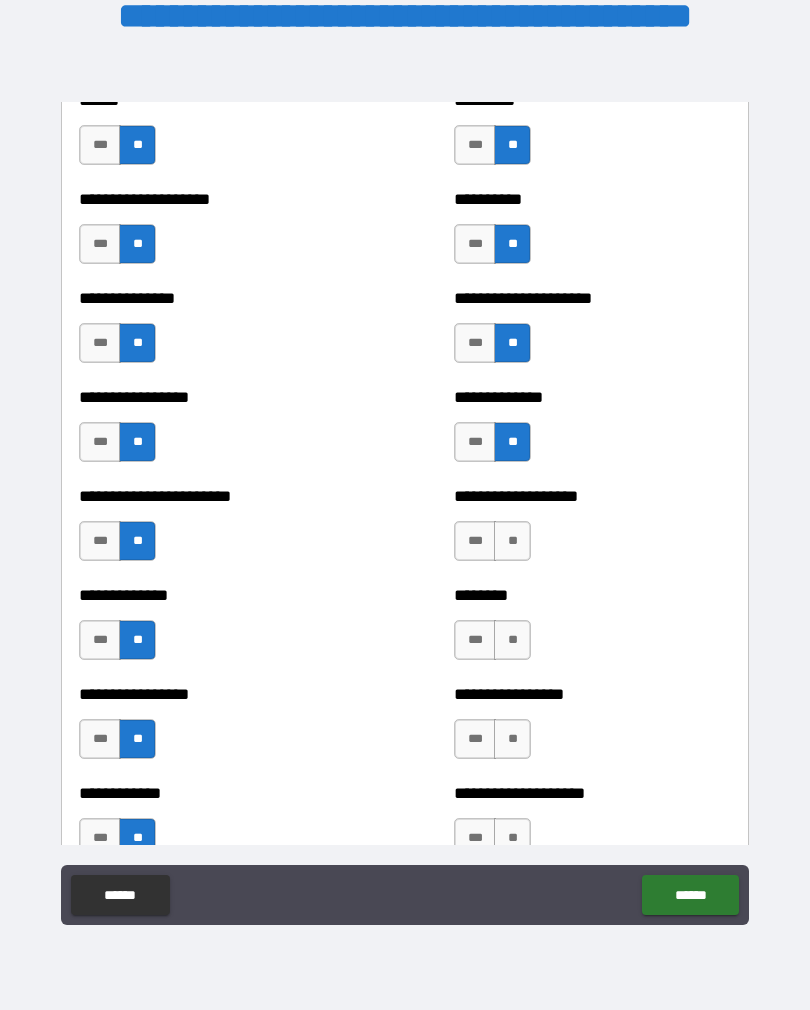 click on "**" at bounding box center [512, 541] 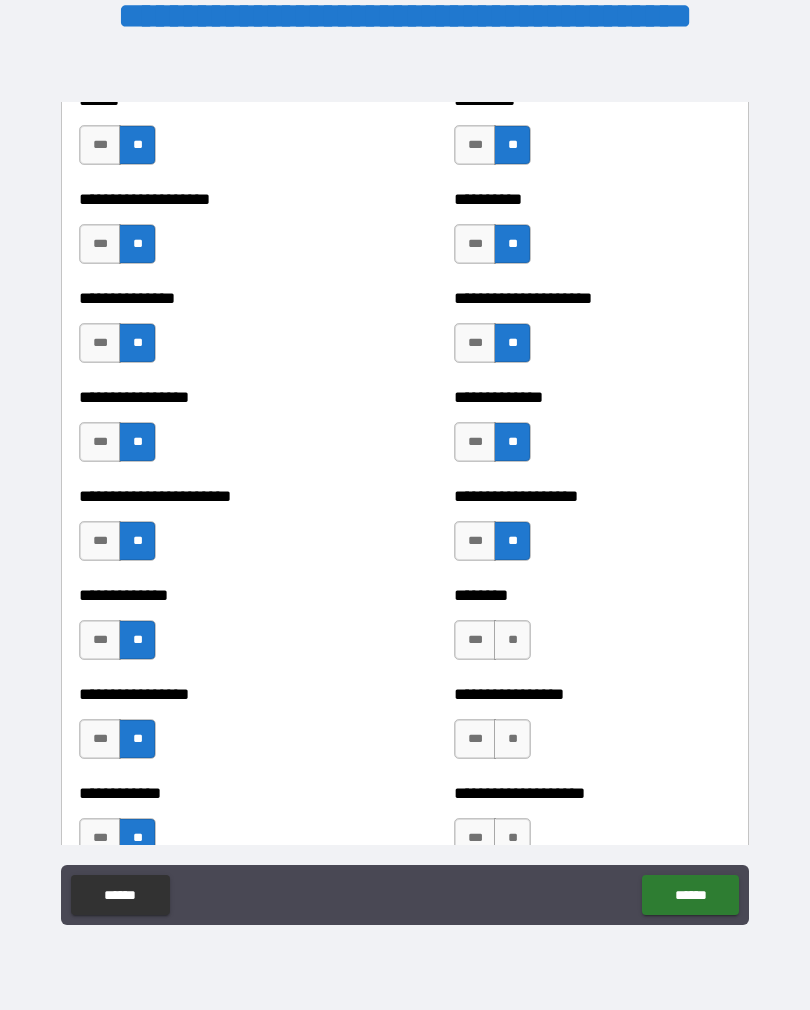 click on "**" at bounding box center [512, 640] 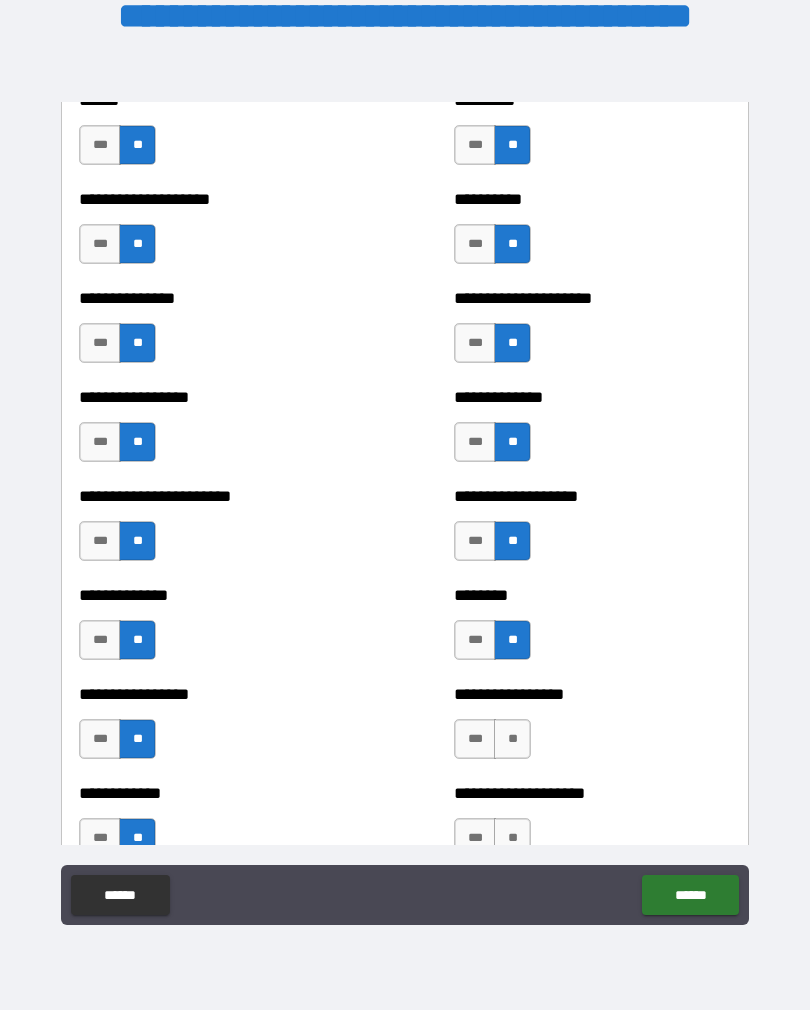 click on "**" at bounding box center [512, 739] 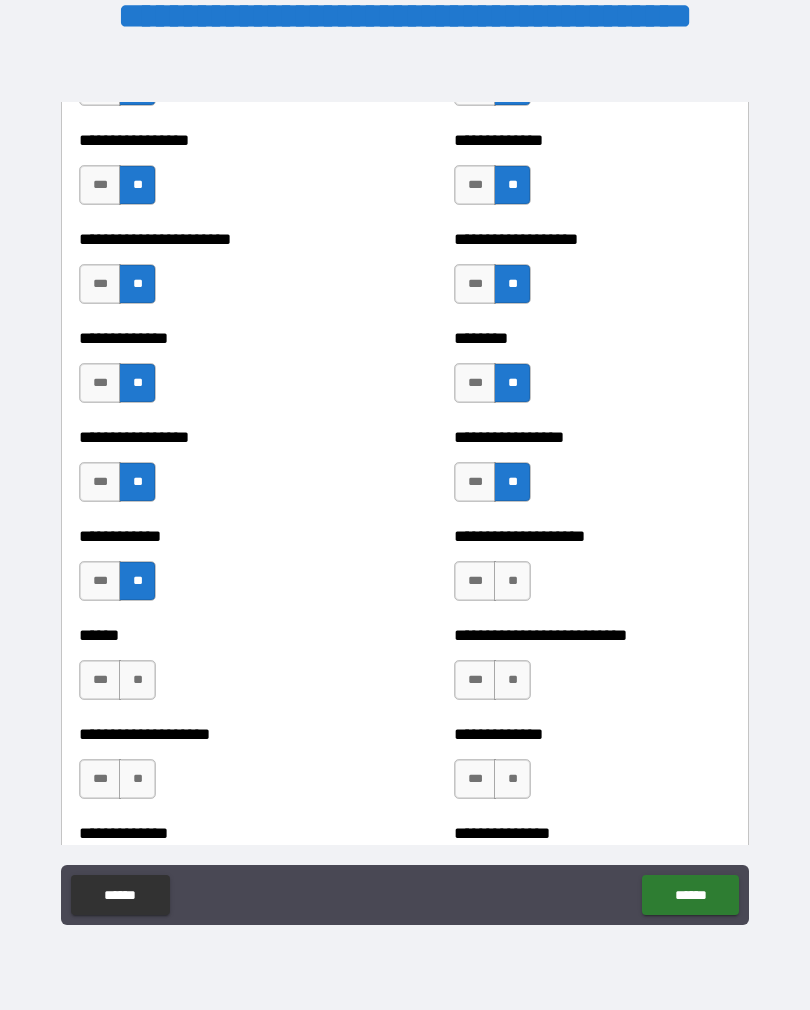 scroll, scrollTop: 3622, scrollLeft: 0, axis: vertical 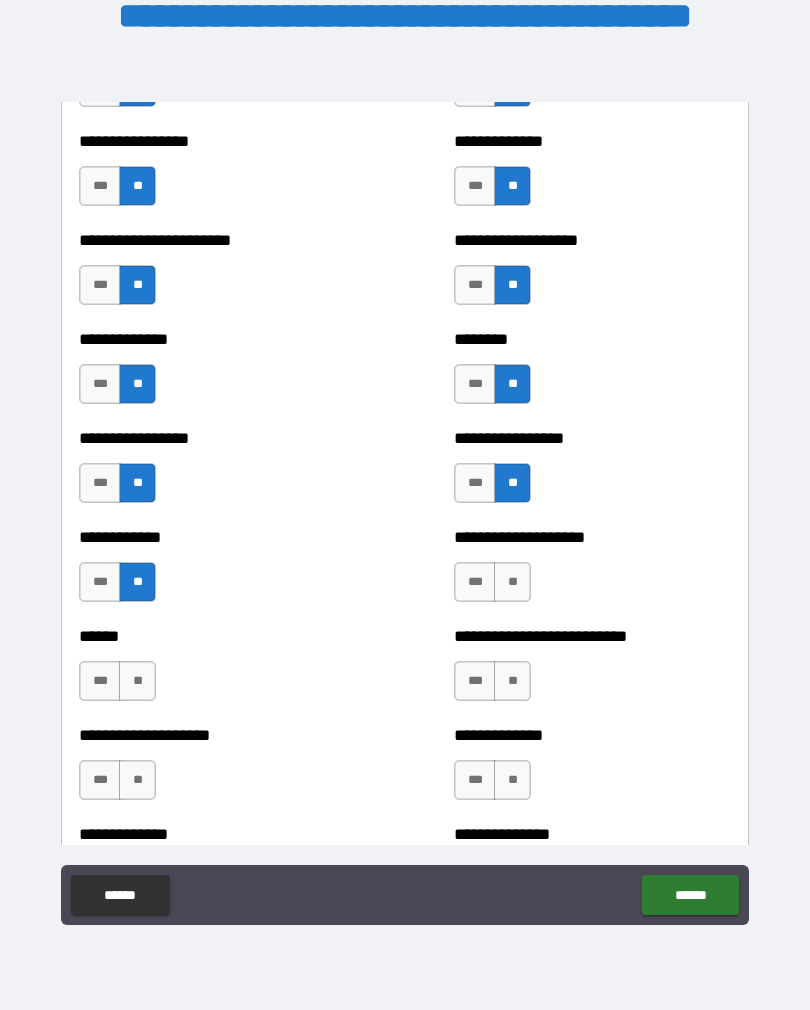 click on "**" at bounding box center [512, 582] 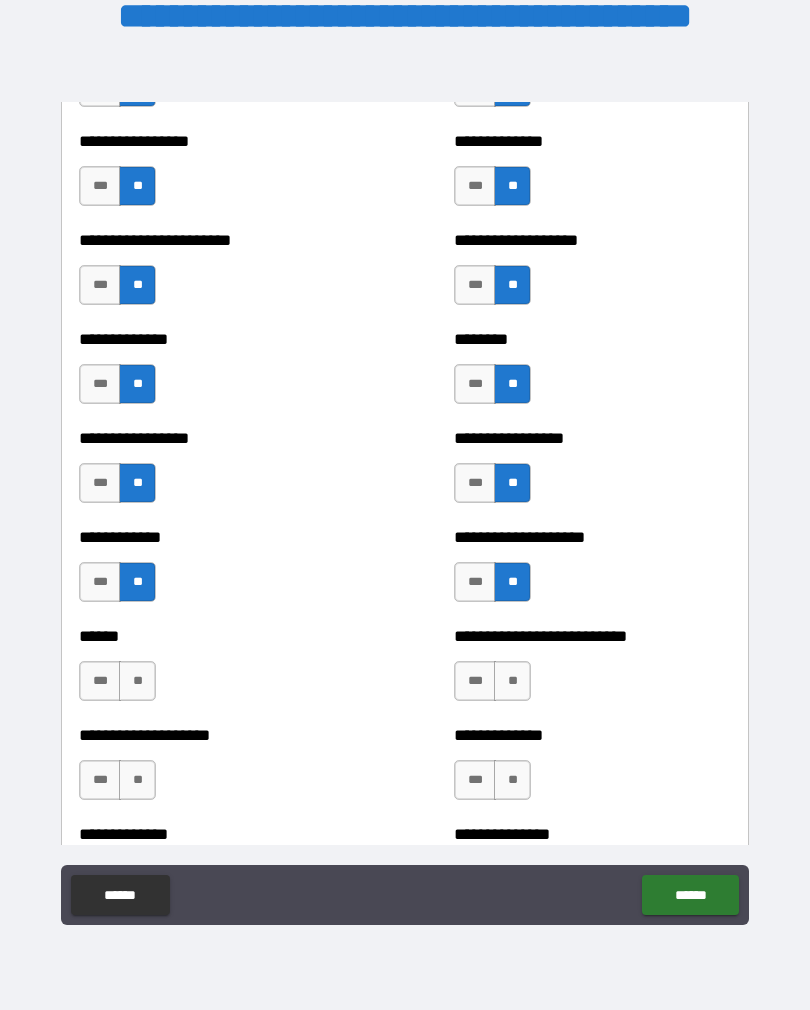 click on "**" at bounding box center [512, 681] 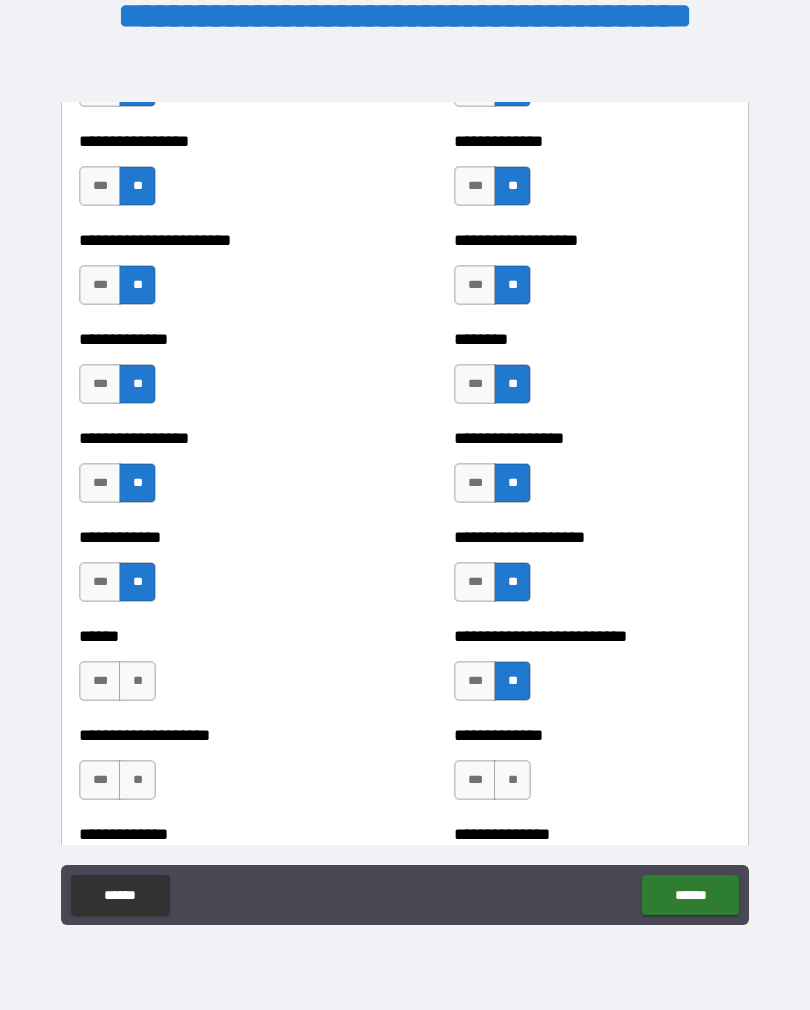 click on "**" at bounding box center [512, 780] 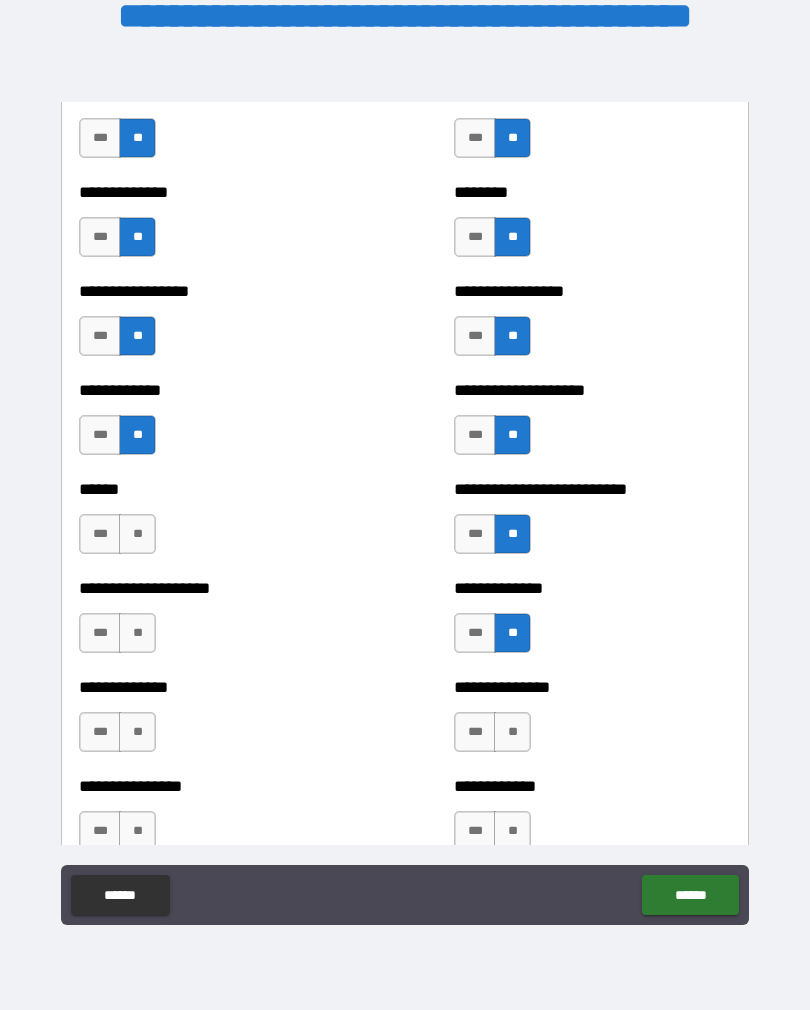 scroll, scrollTop: 3853, scrollLeft: 0, axis: vertical 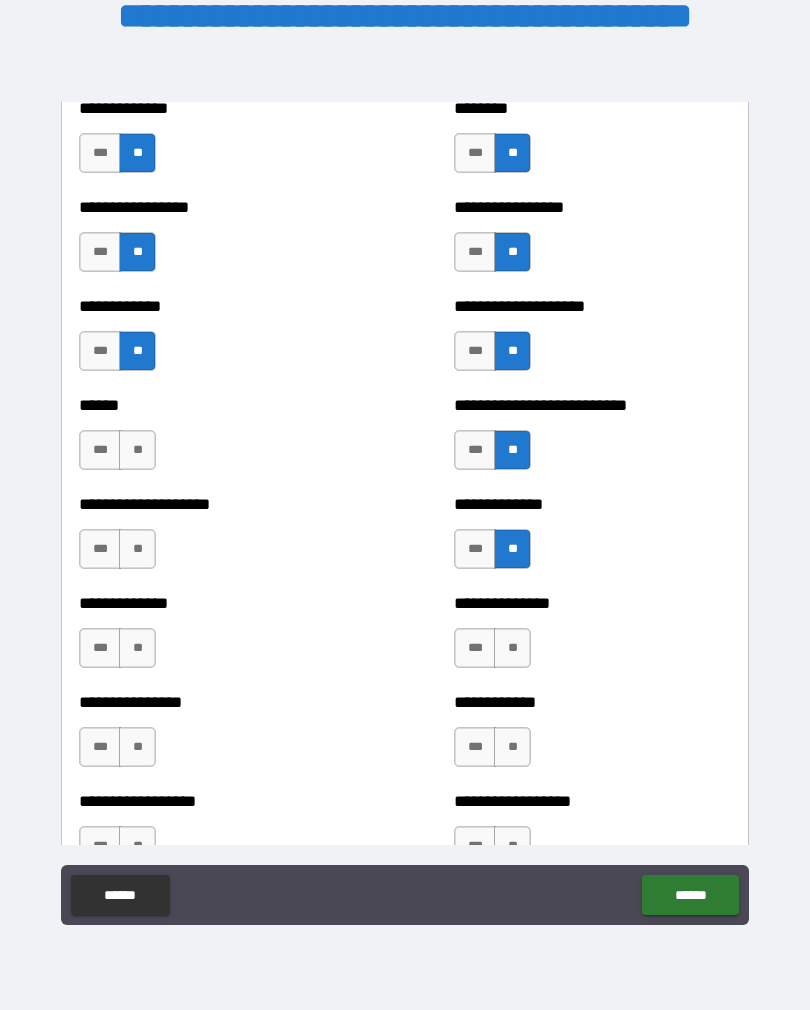 click on "**" at bounding box center (137, 450) 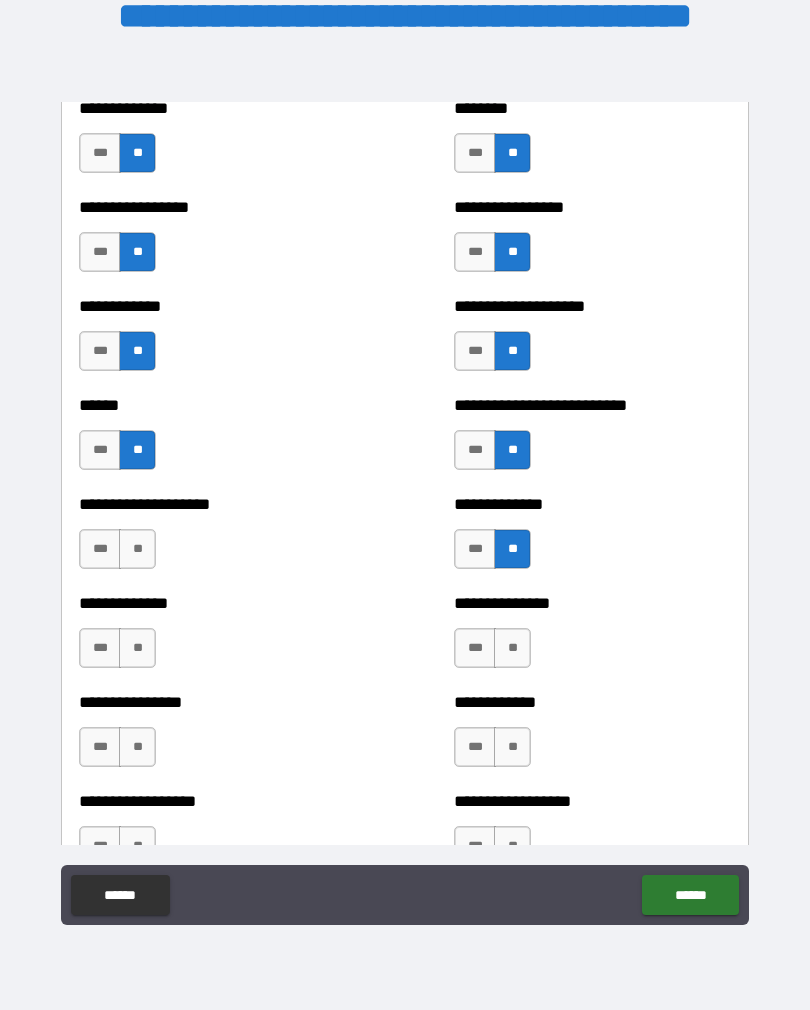 click on "**" at bounding box center [137, 549] 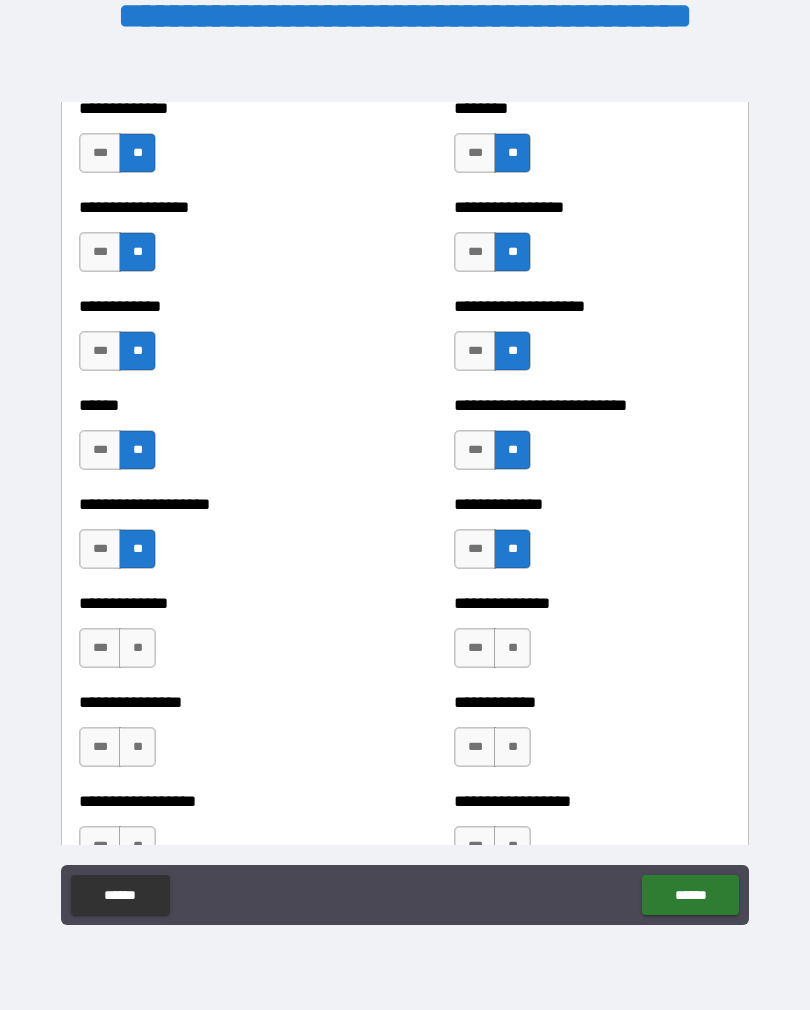 click on "**" at bounding box center (137, 648) 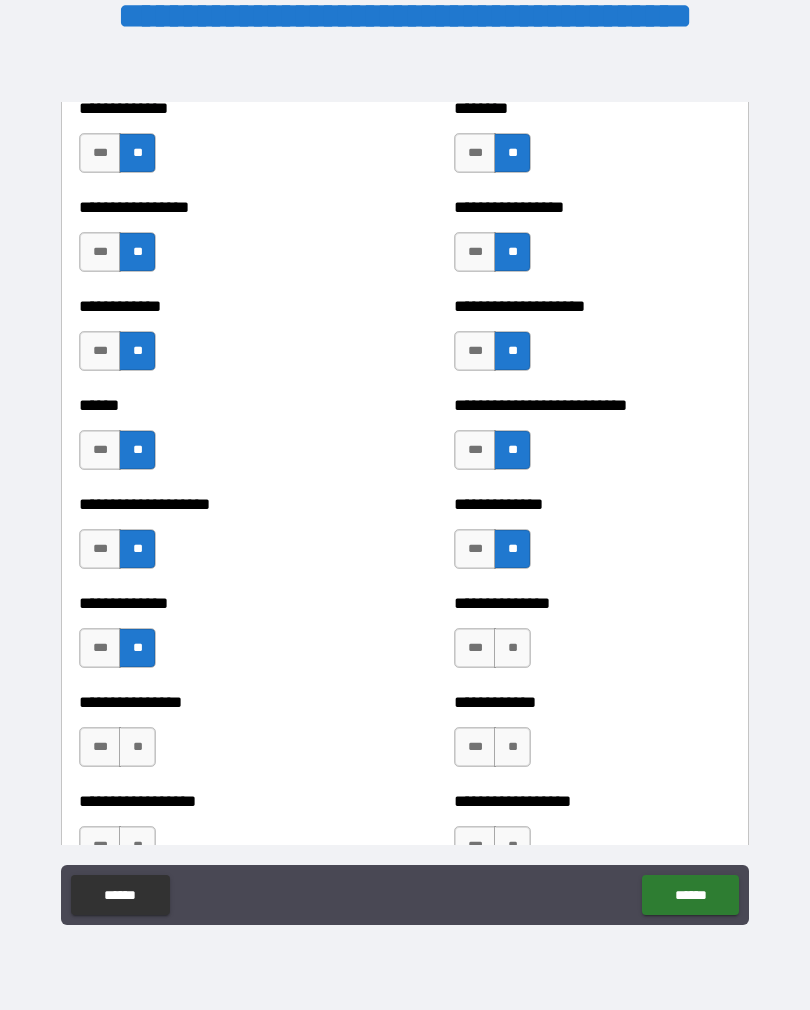 click on "**" at bounding box center [137, 747] 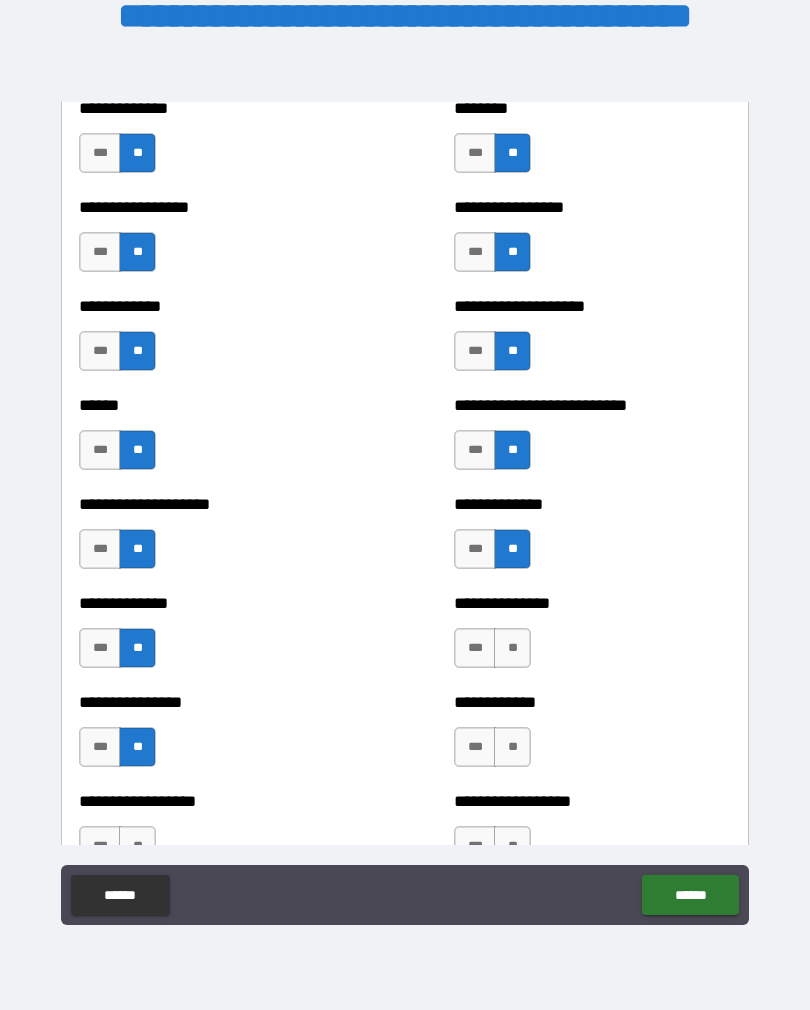 click on "**" at bounding box center (512, 648) 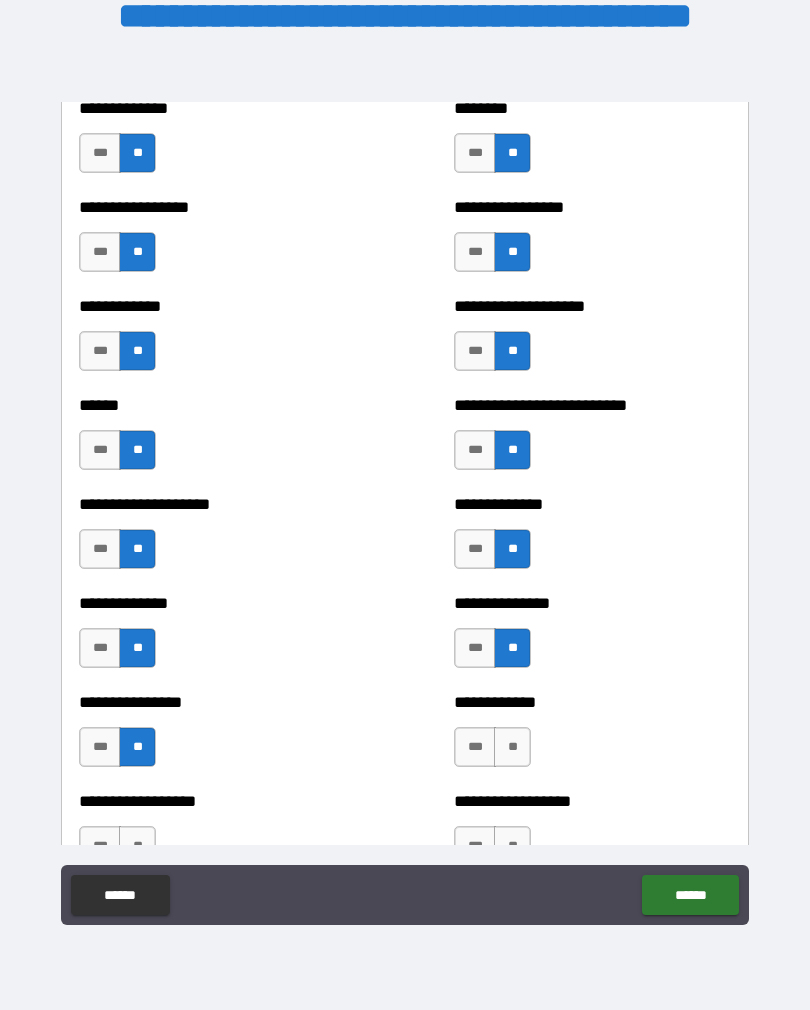 click on "**" at bounding box center (512, 747) 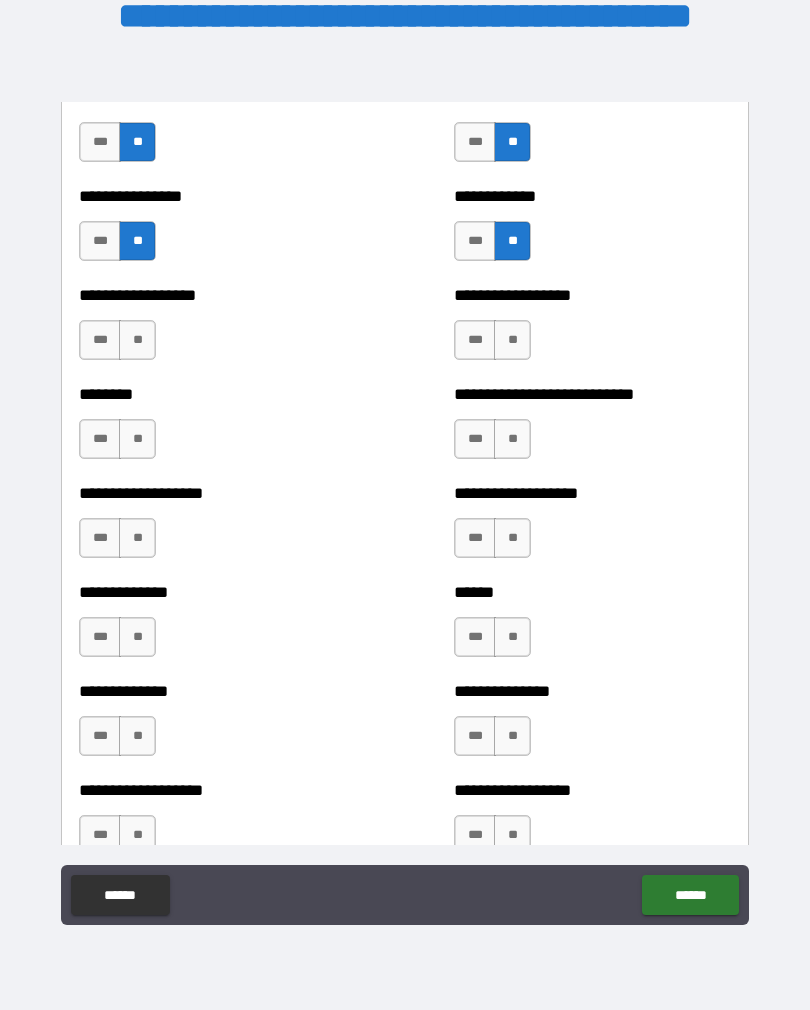 scroll, scrollTop: 4360, scrollLeft: 0, axis: vertical 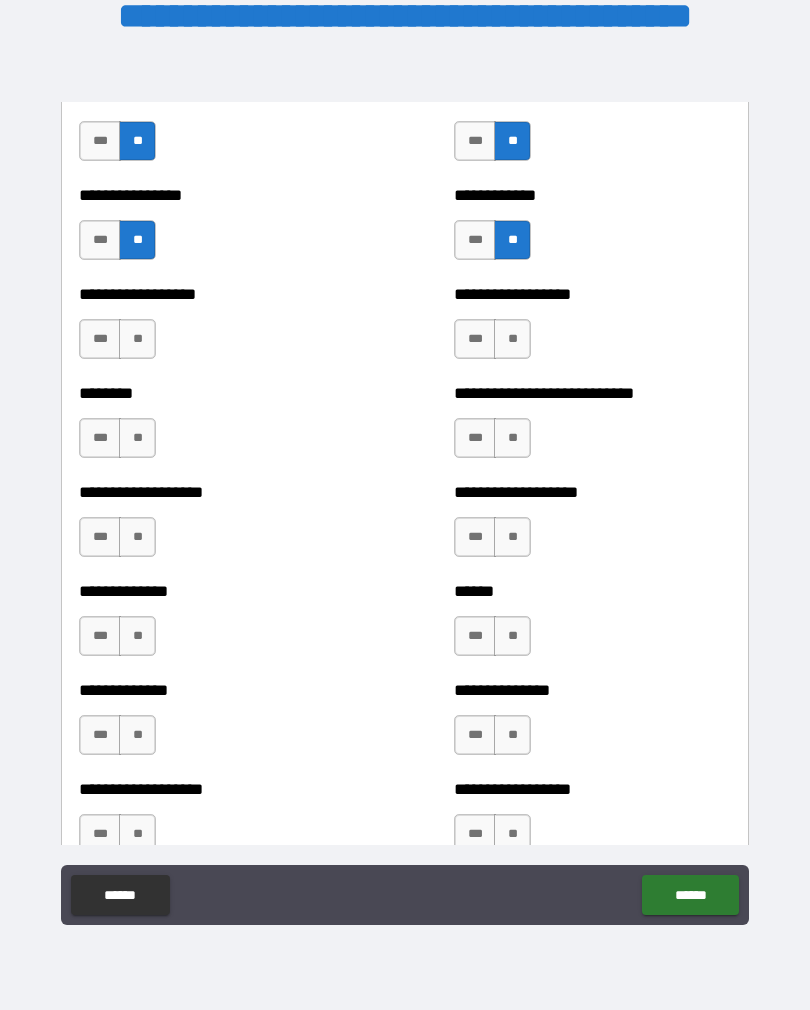 click on "**" at bounding box center (137, 339) 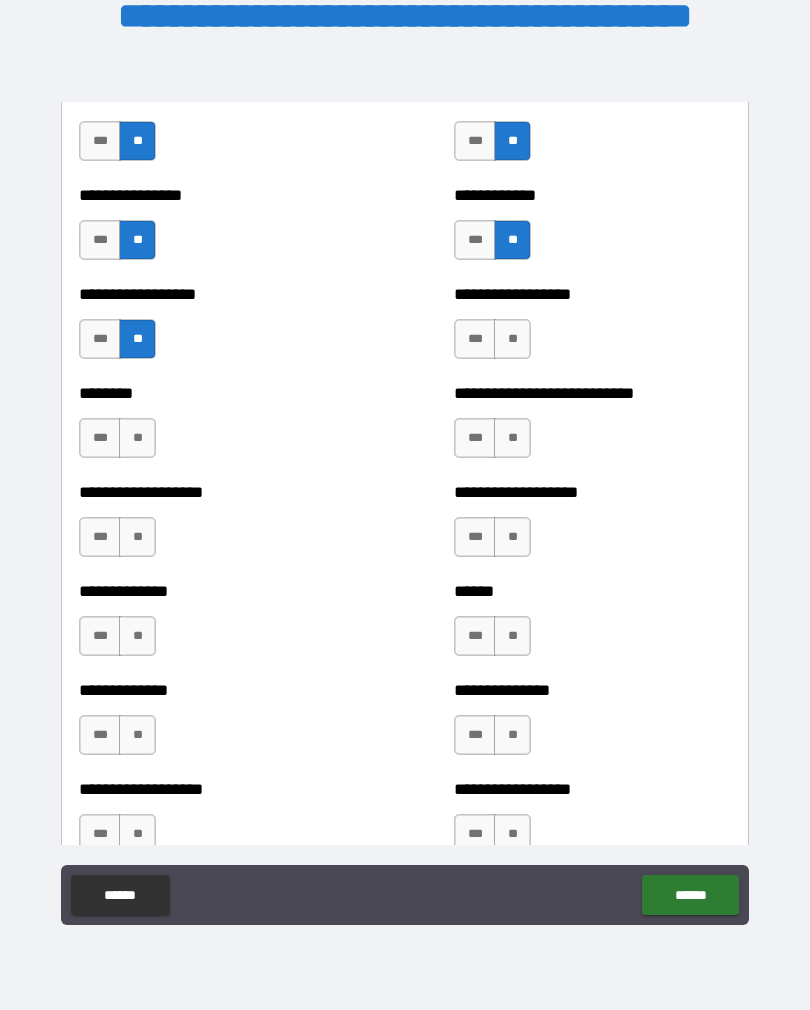 click on "**" at bounding box center (137, 438) 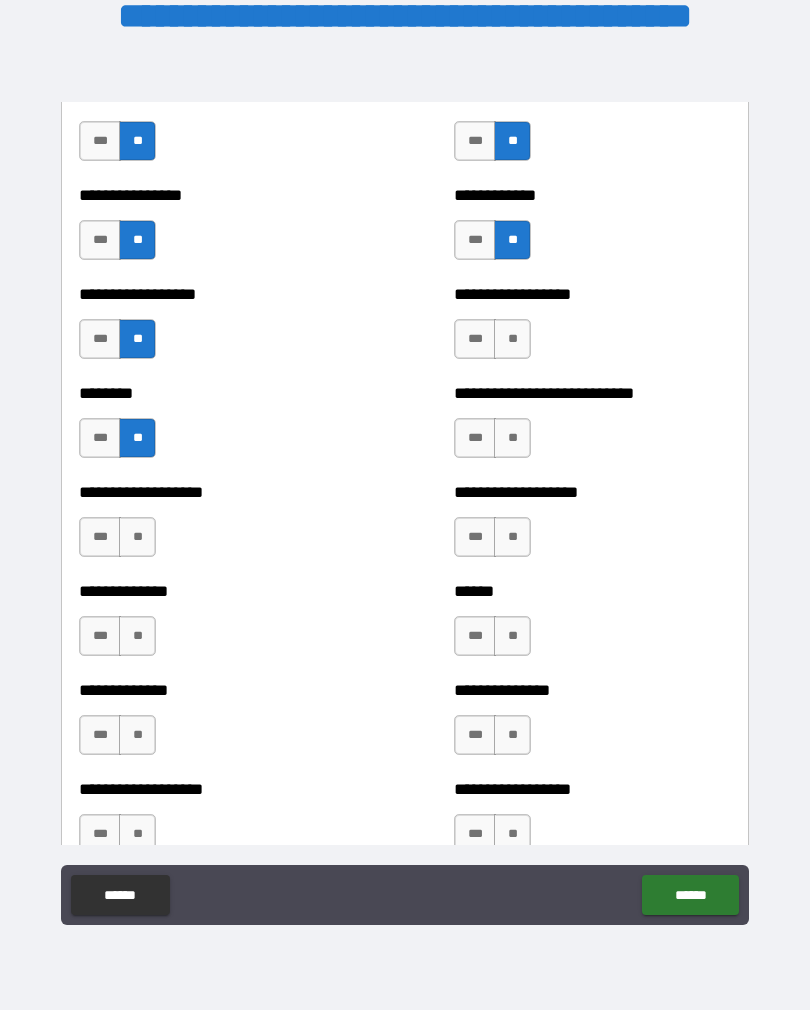 click on "**" at bounding box center (137, 537) 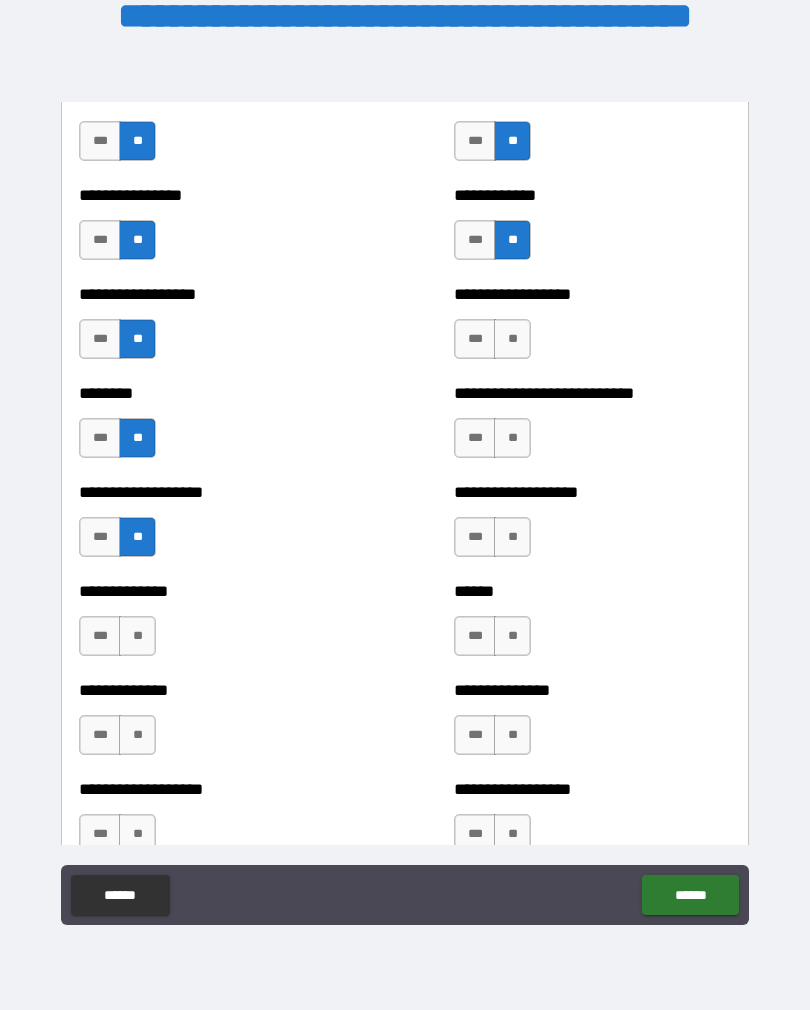 click on "**" at bounding box center (137, 636) 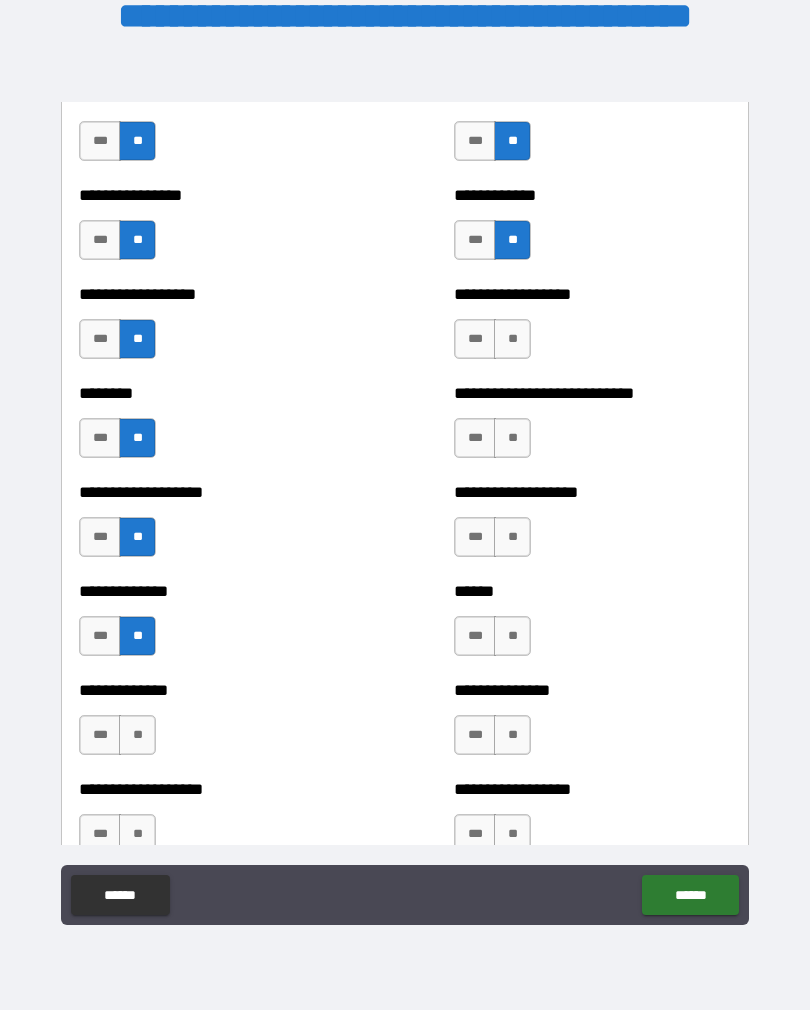 click on "**" at bounding box center [137, 735] 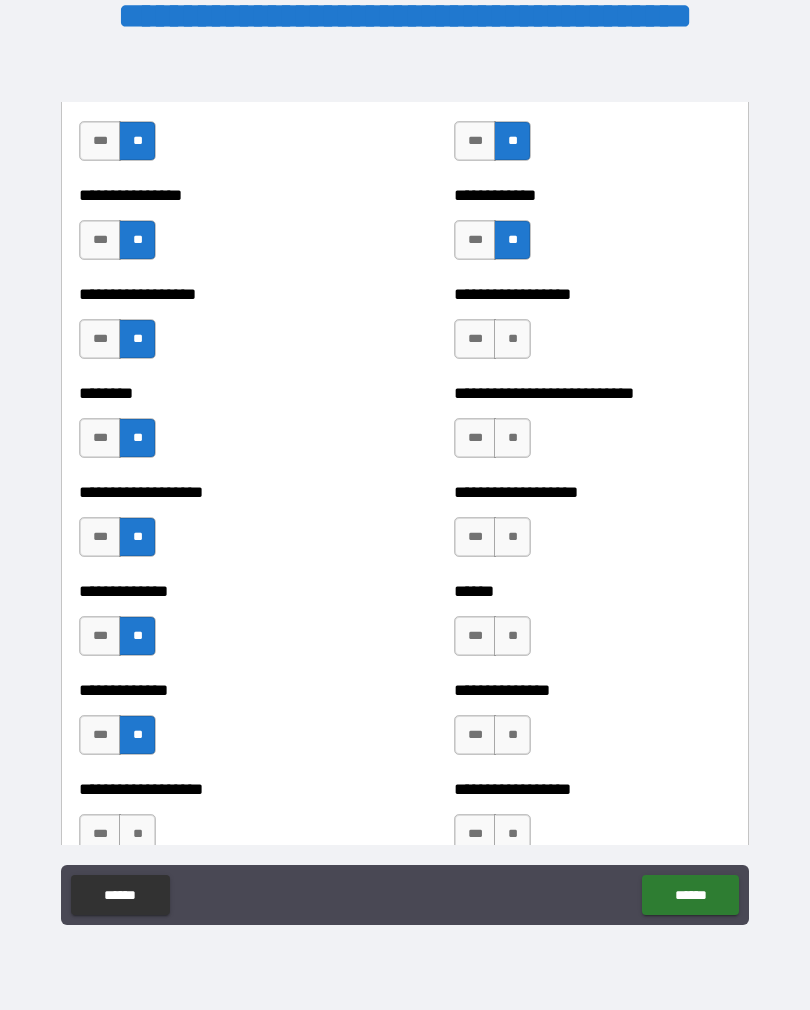 click on "**" at bounding box center (137, 834) 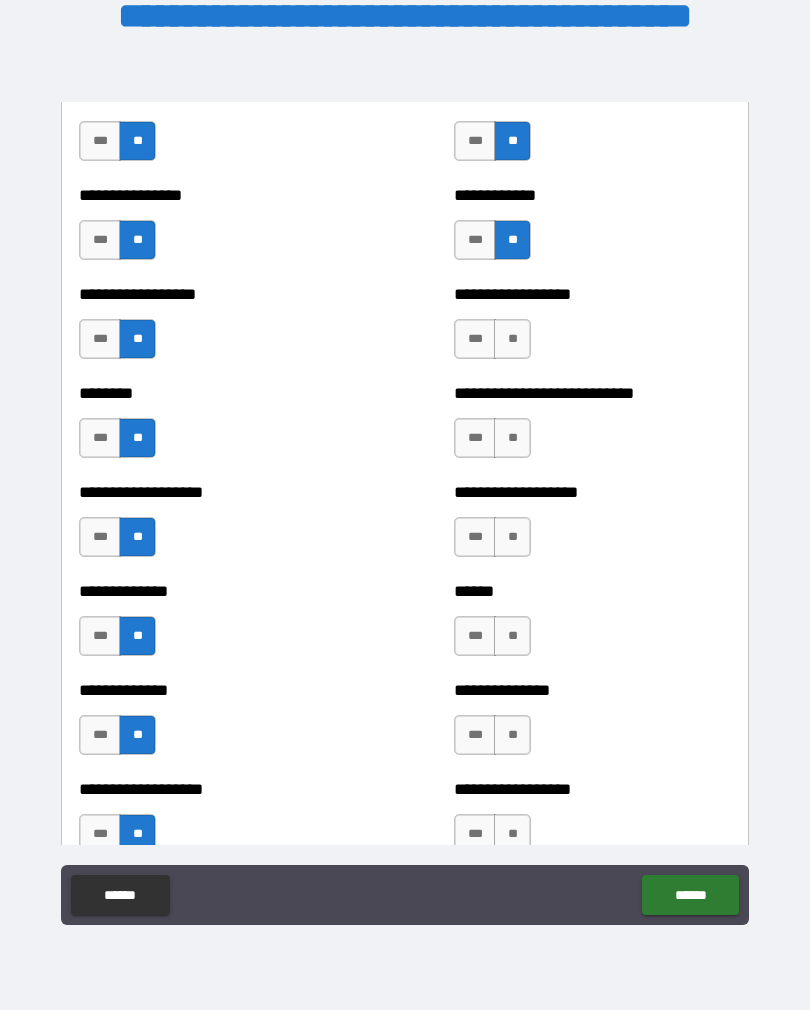 click on "**" at bounding box center (512, 339) 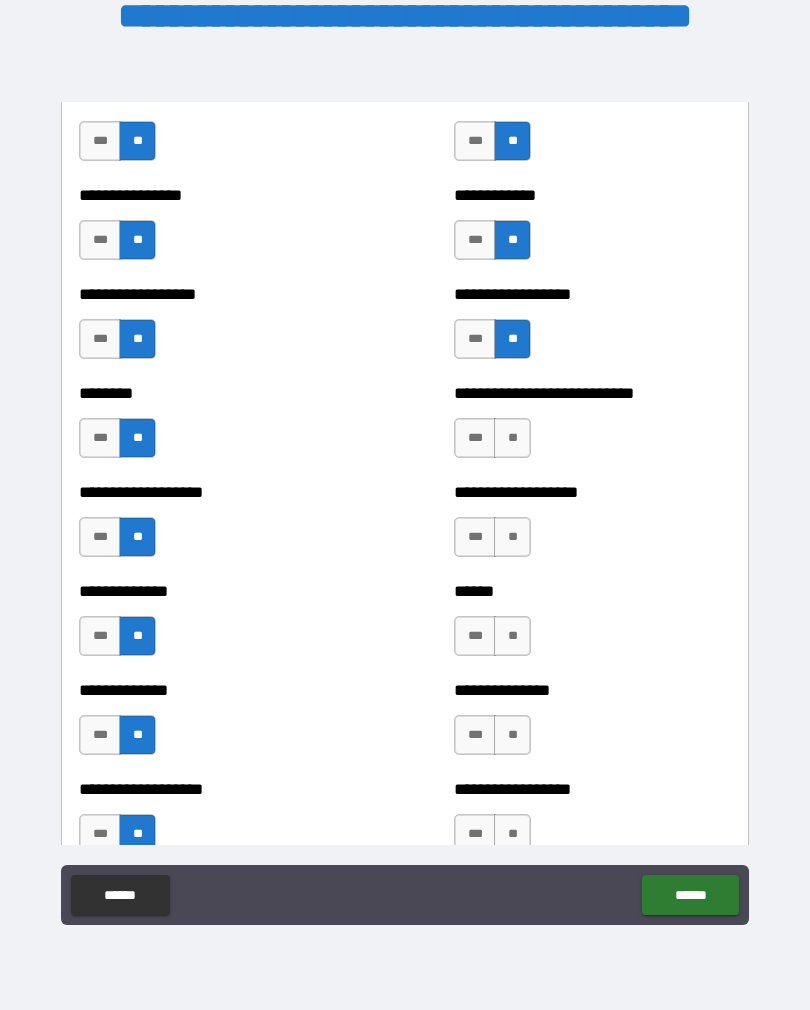 click on "**" at bounding box center (512, 438) 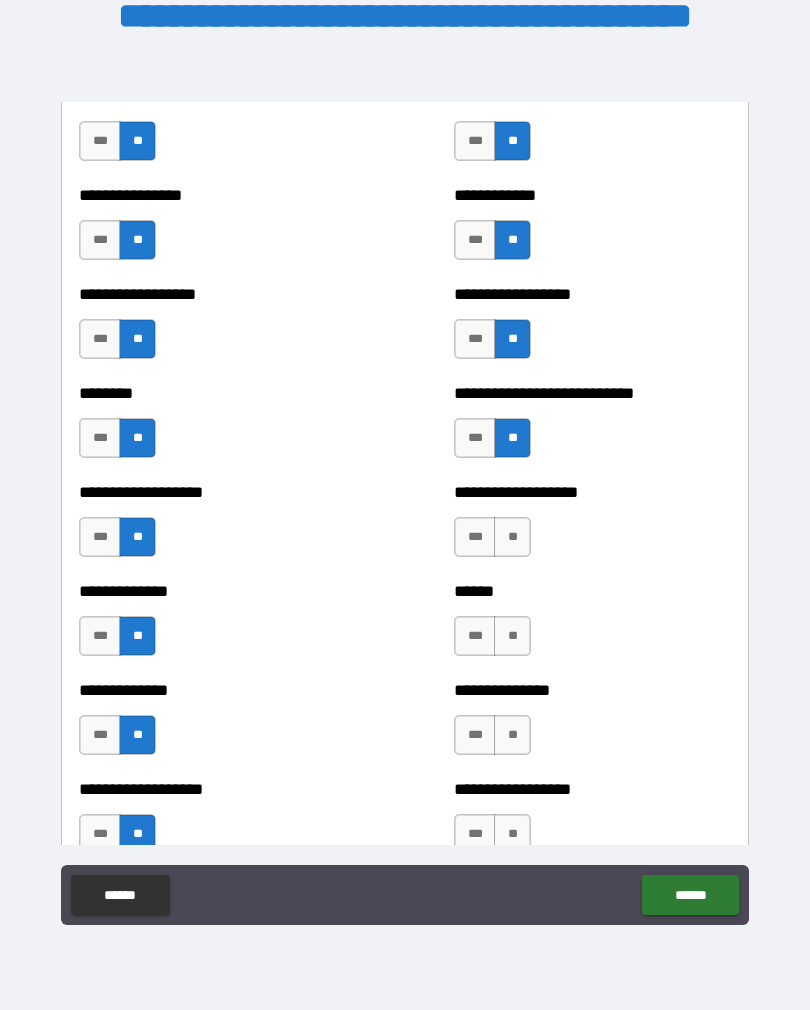click on "**" at bounding box center (512, 537) 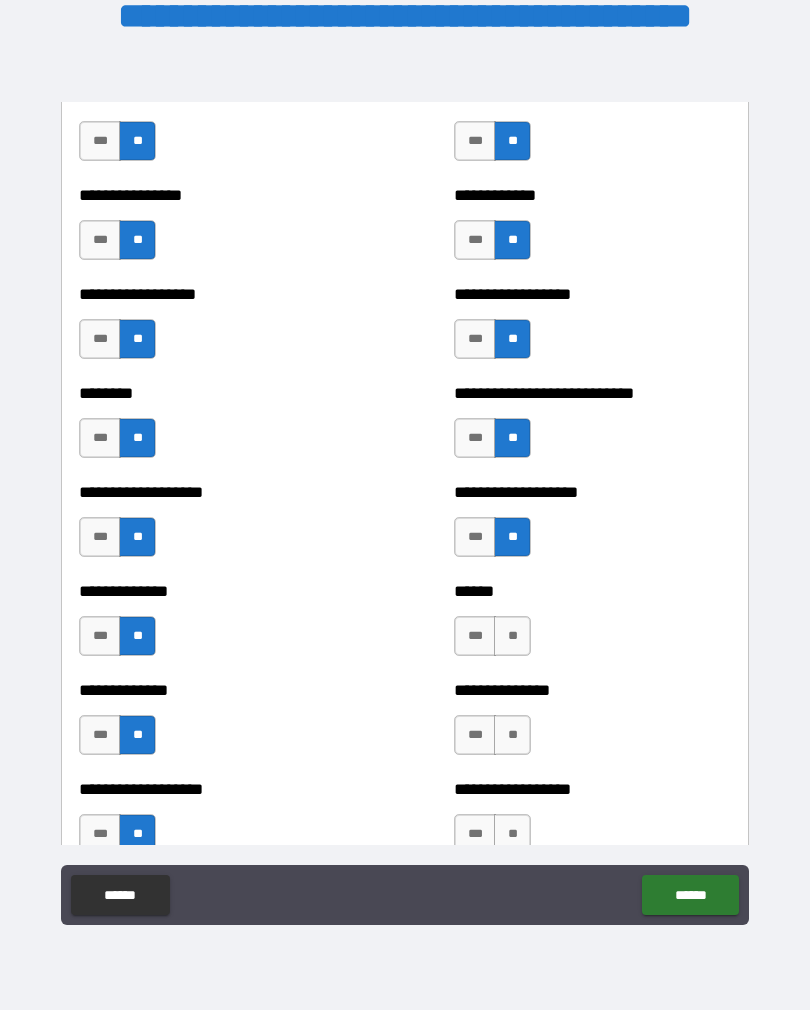 click on "**" at bounding box center [512, 636] 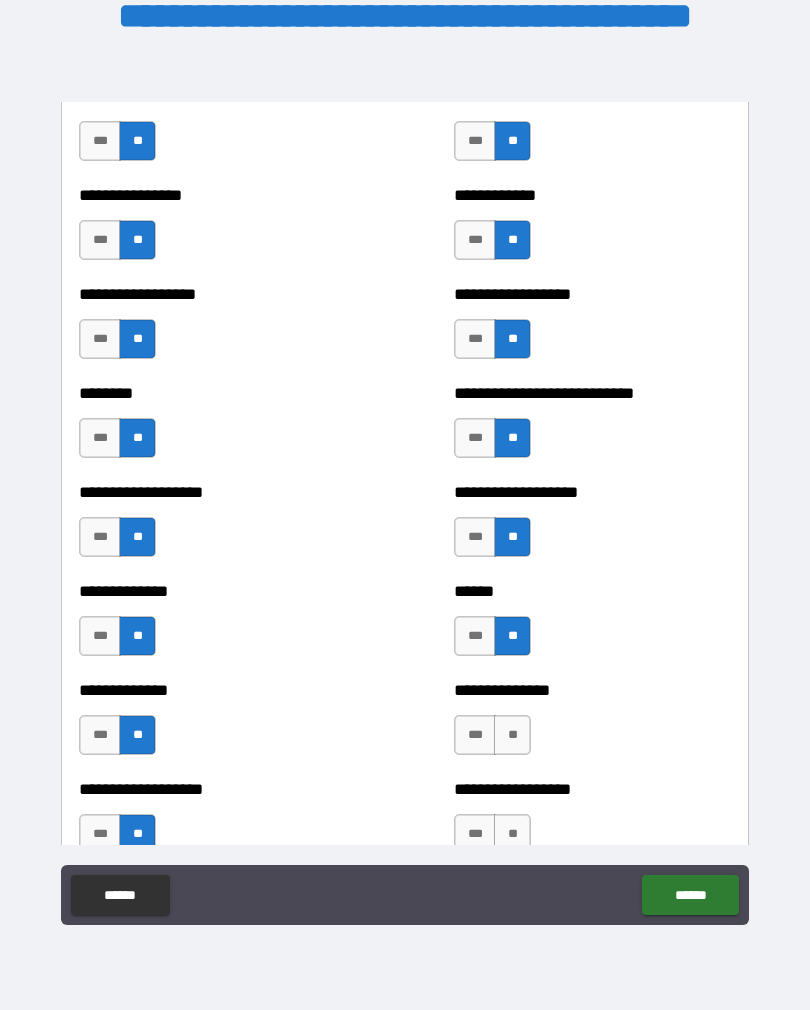 click on "**" at bounding box center [512, 735] 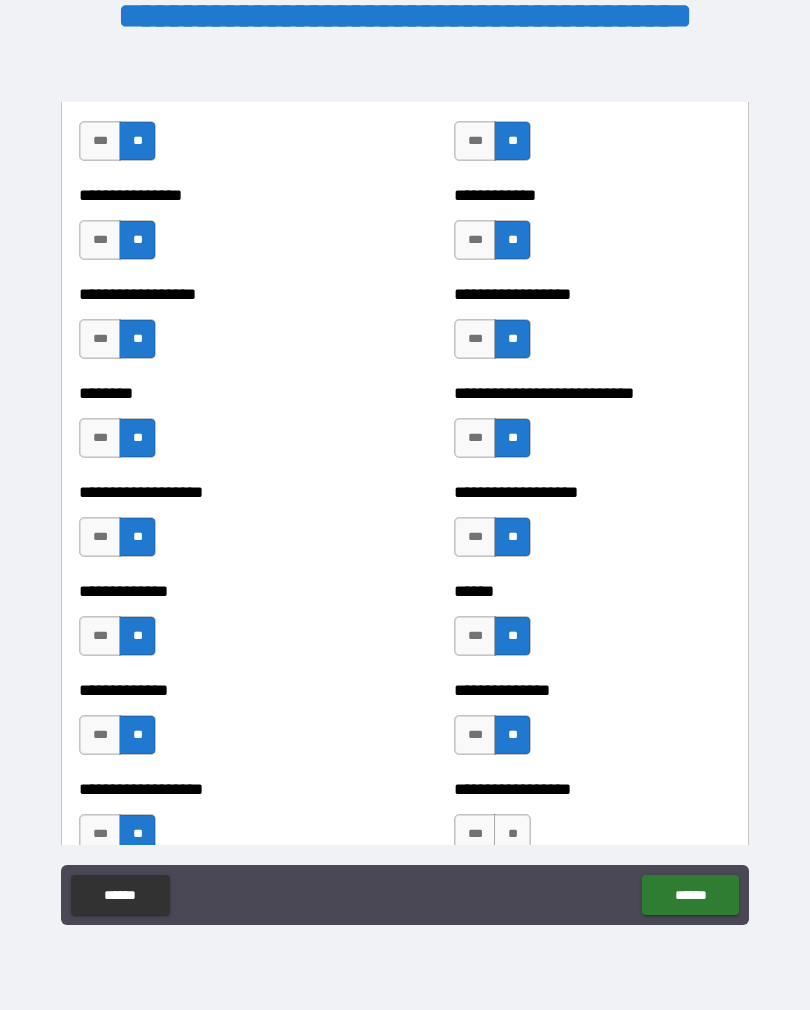 click on "**" at bounding box center (512, 834) 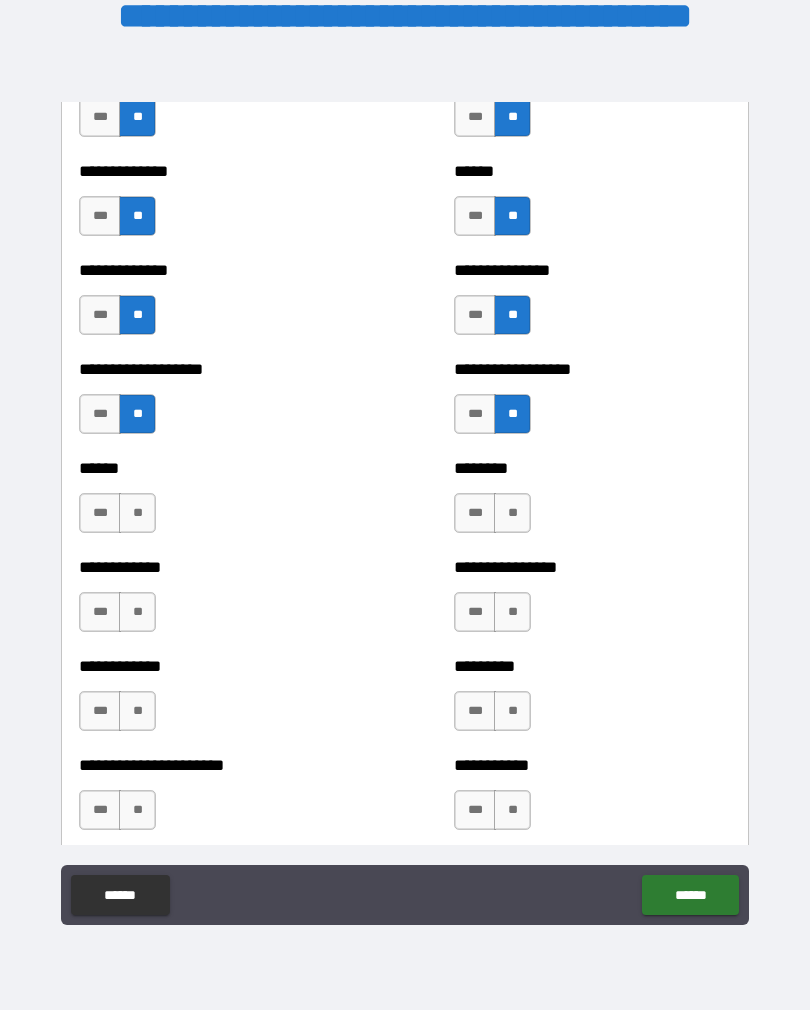 scroll, scrollTop: 4778, scrollLeft: 0, axis: vertical 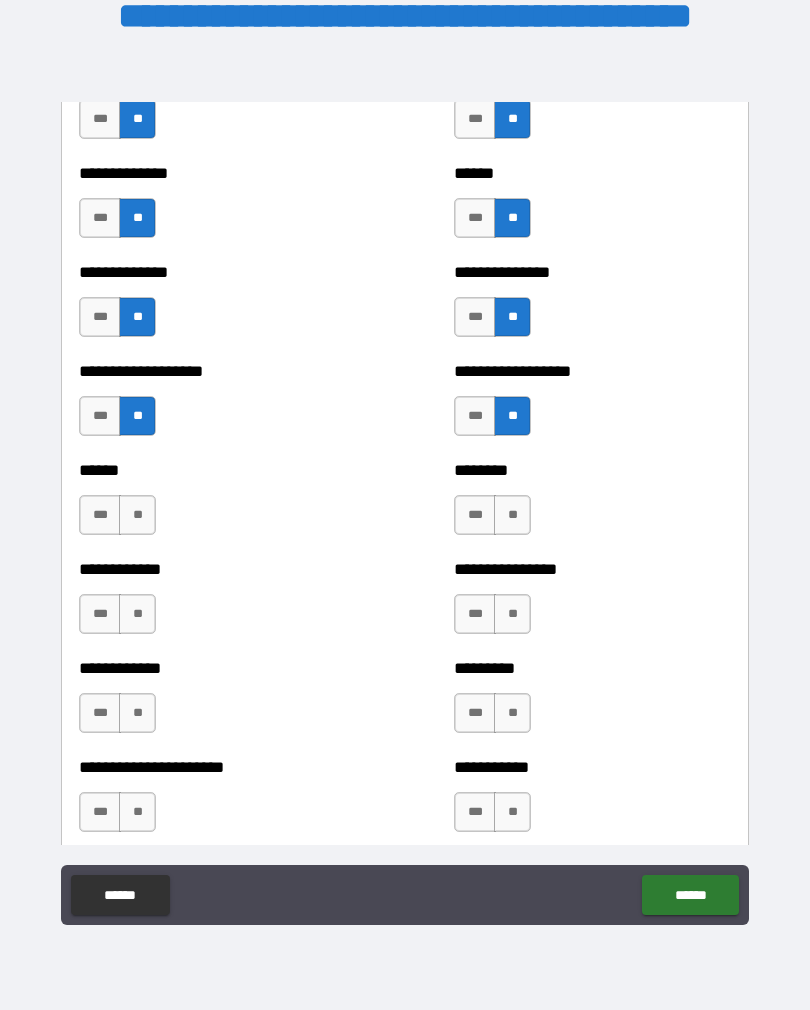 click on "**" at bounding box center (137, 515) 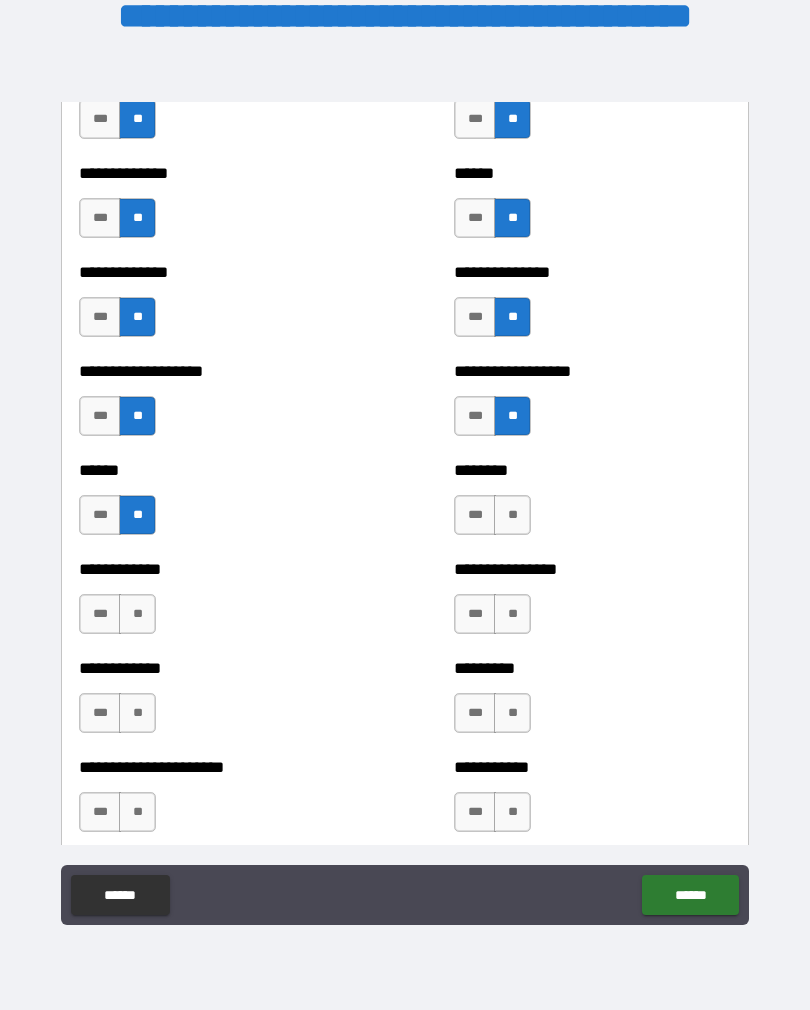 click on "**" at bounding box center (137, 614) 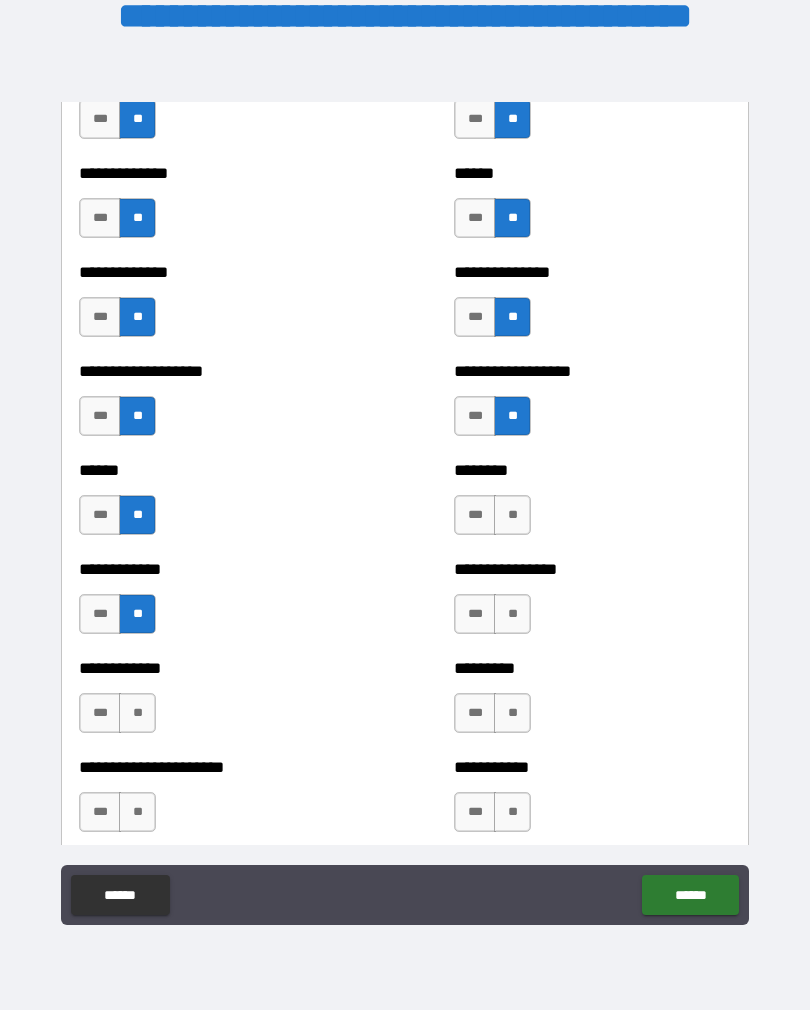 click on "**" at bounding box center [137, 713] 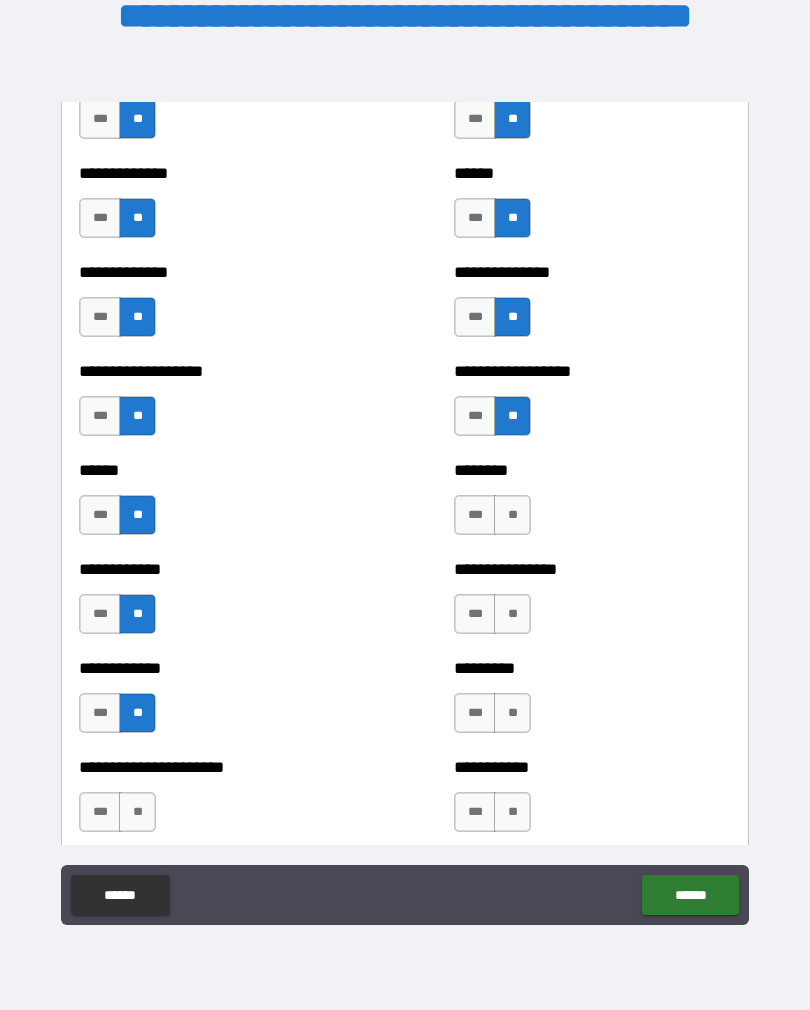 click on "**" at bounding box center (137, 812) 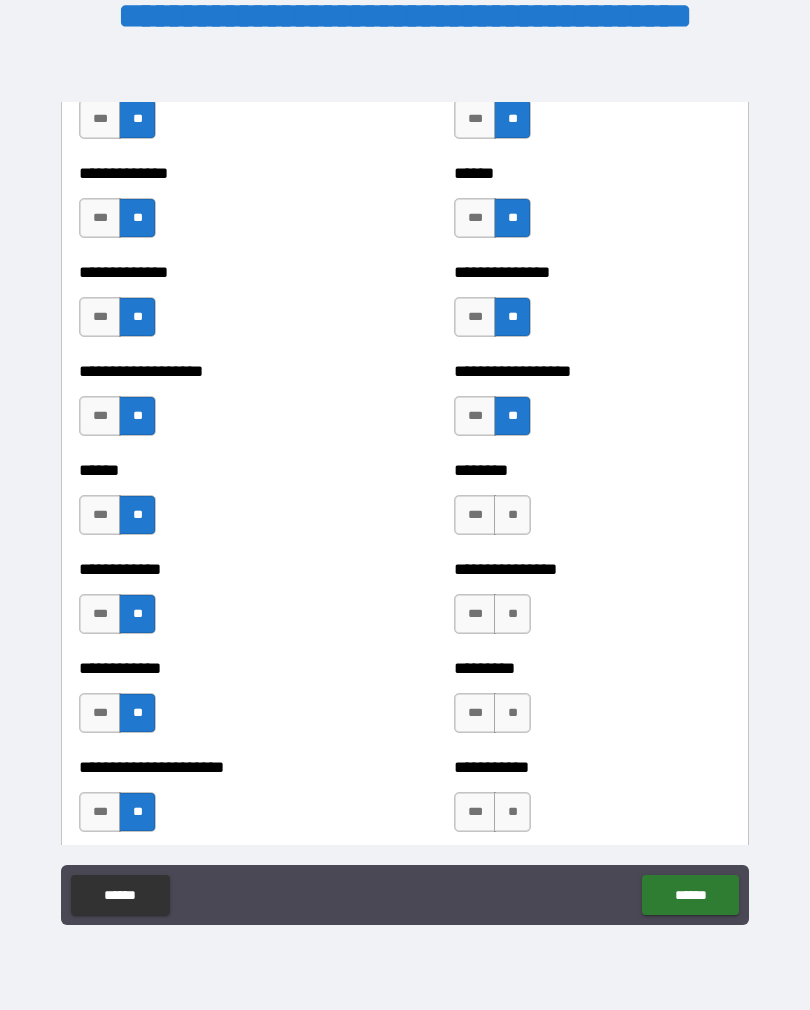 click on "**" at bounding box center [512, 515] 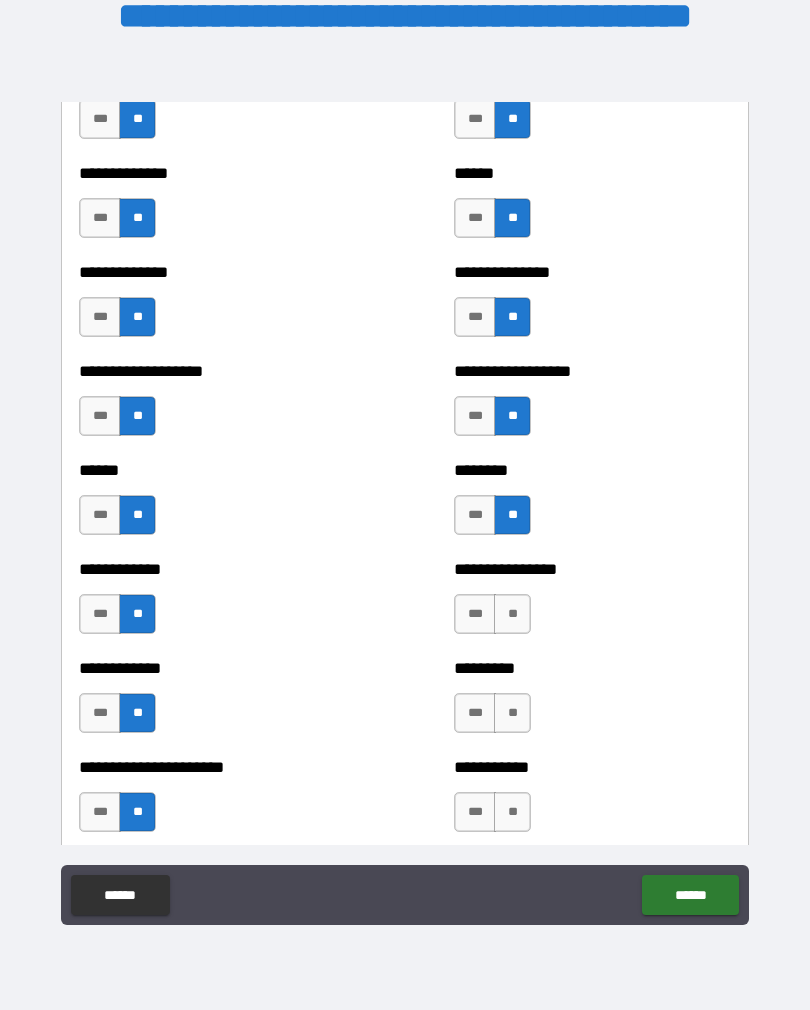 click on "**" at bounding box center [512, 614] 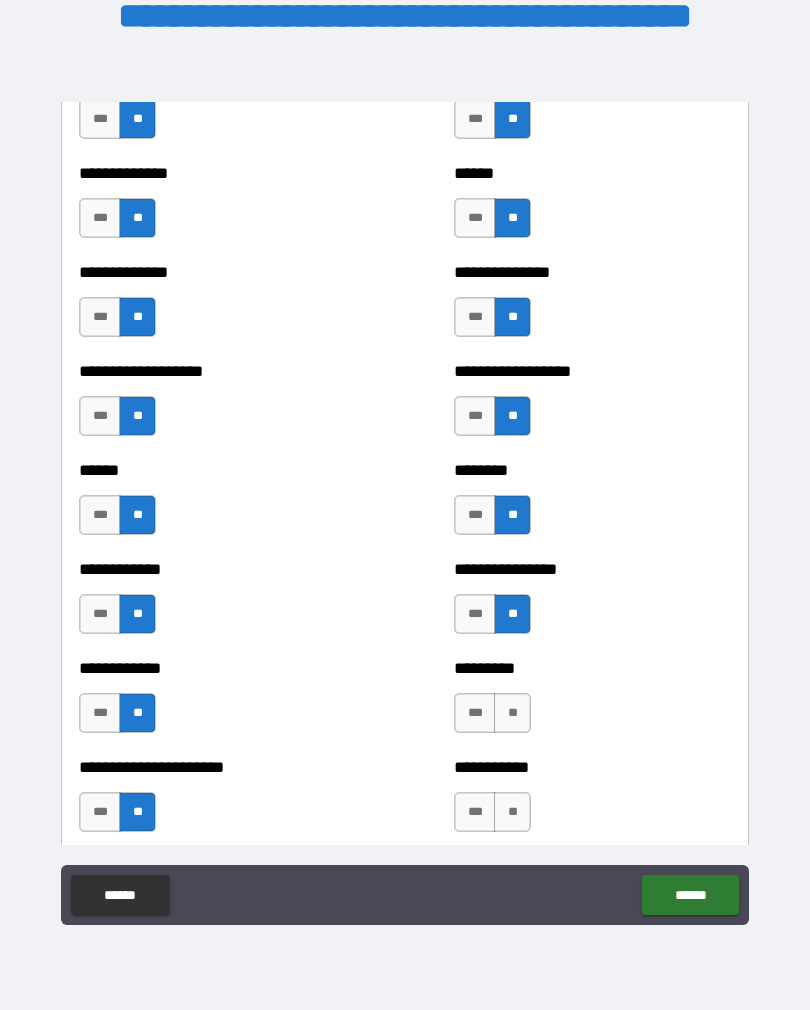 click on "**" at bounding box center (512, 713) 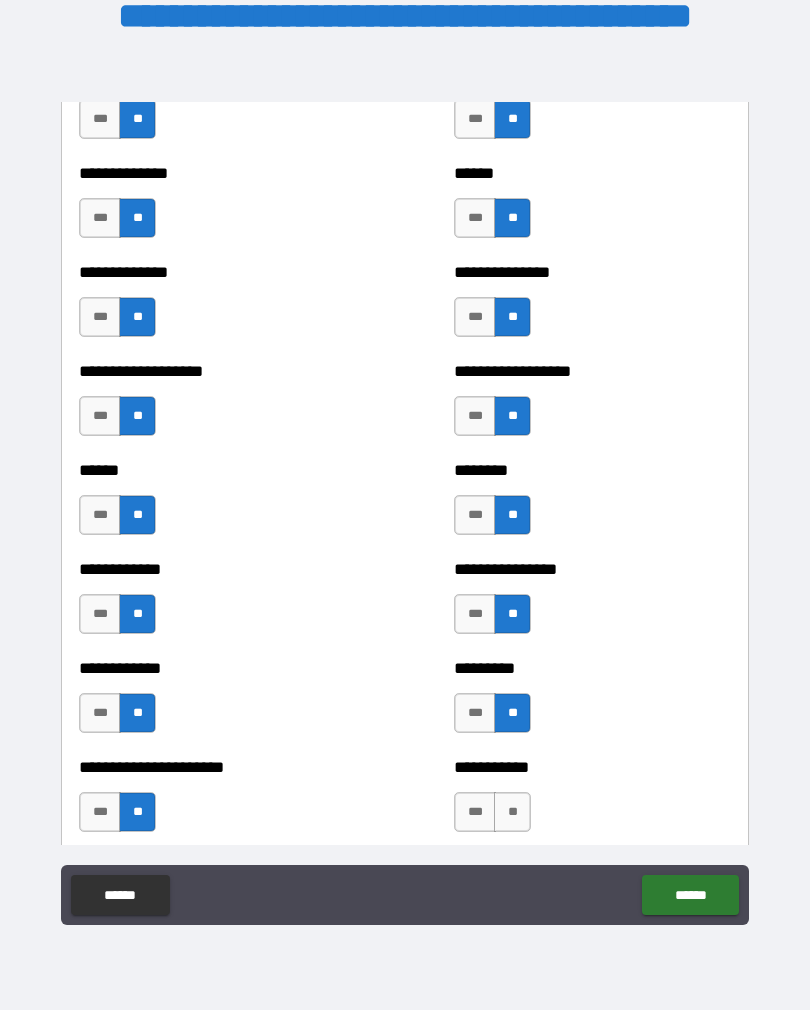 click on "**" at bounding box center (512, 812) 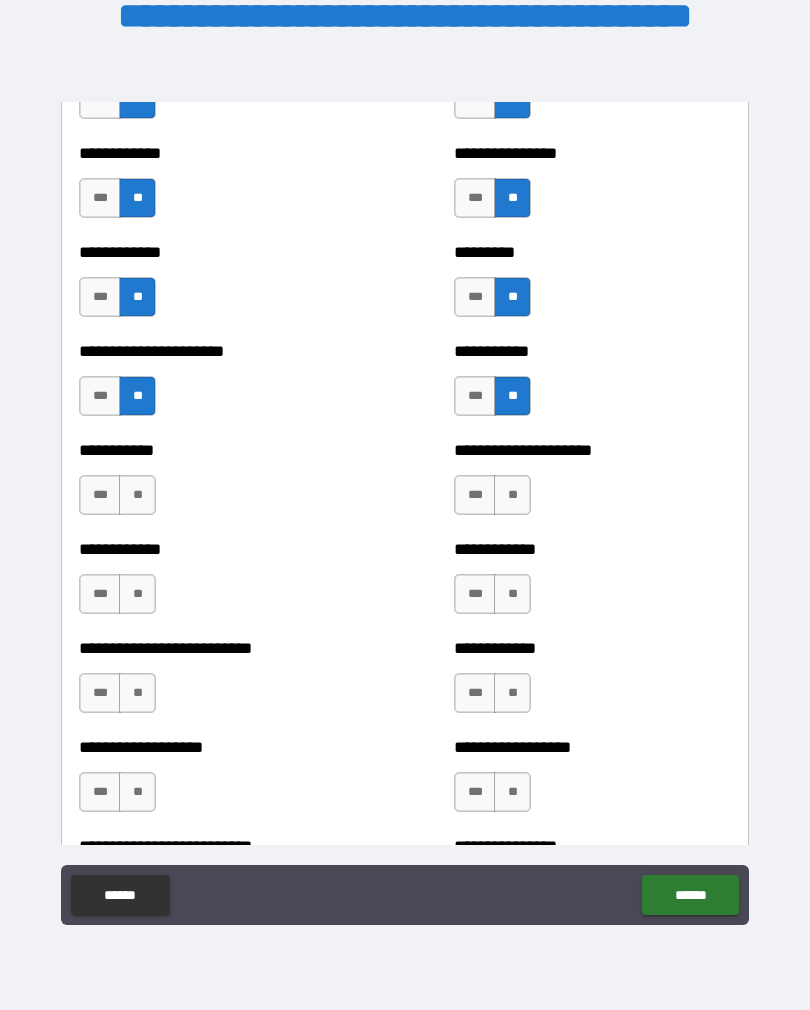scroll, scrollTop: 5192, scrollLeft: 0, axis: vertical 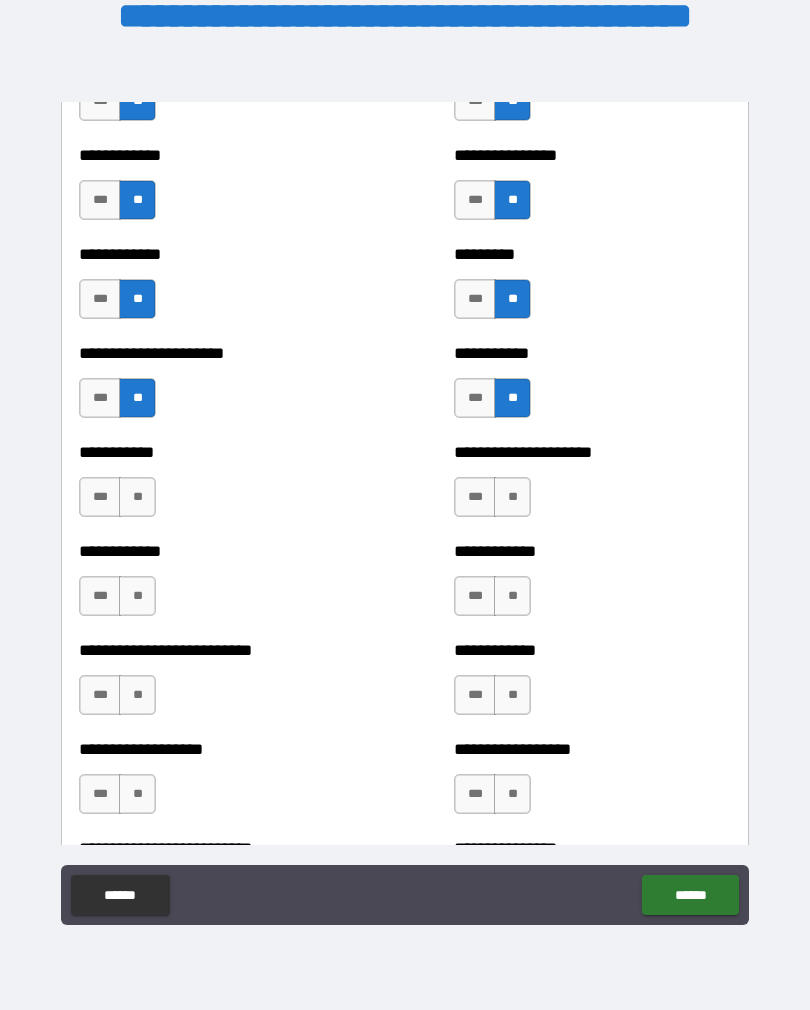 click on "**" at bounding box center [137, 497] 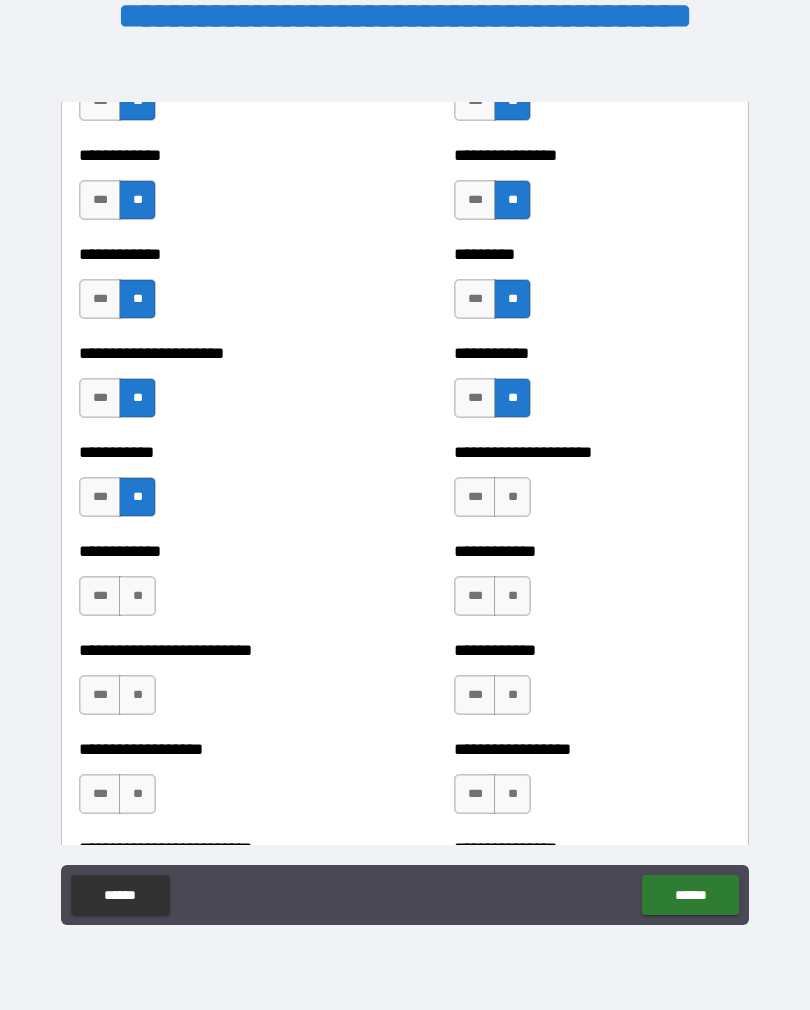 click on "**" at bounding box center [137, 596] 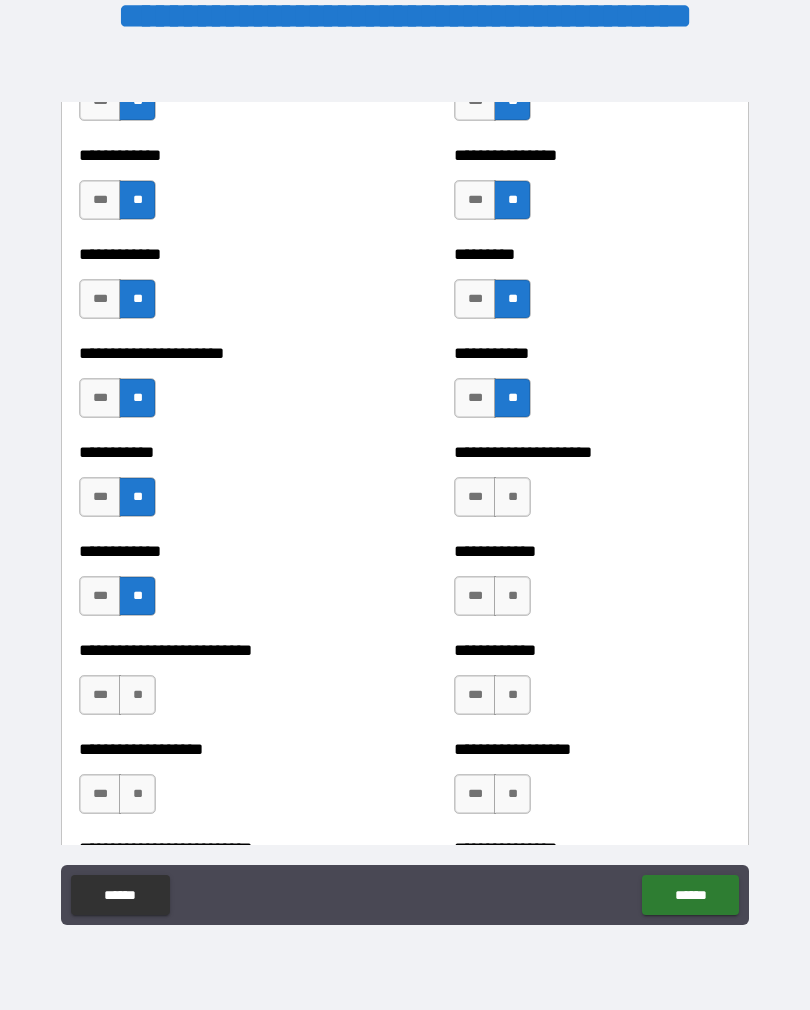click on "**" at bounding box center (137, 695) 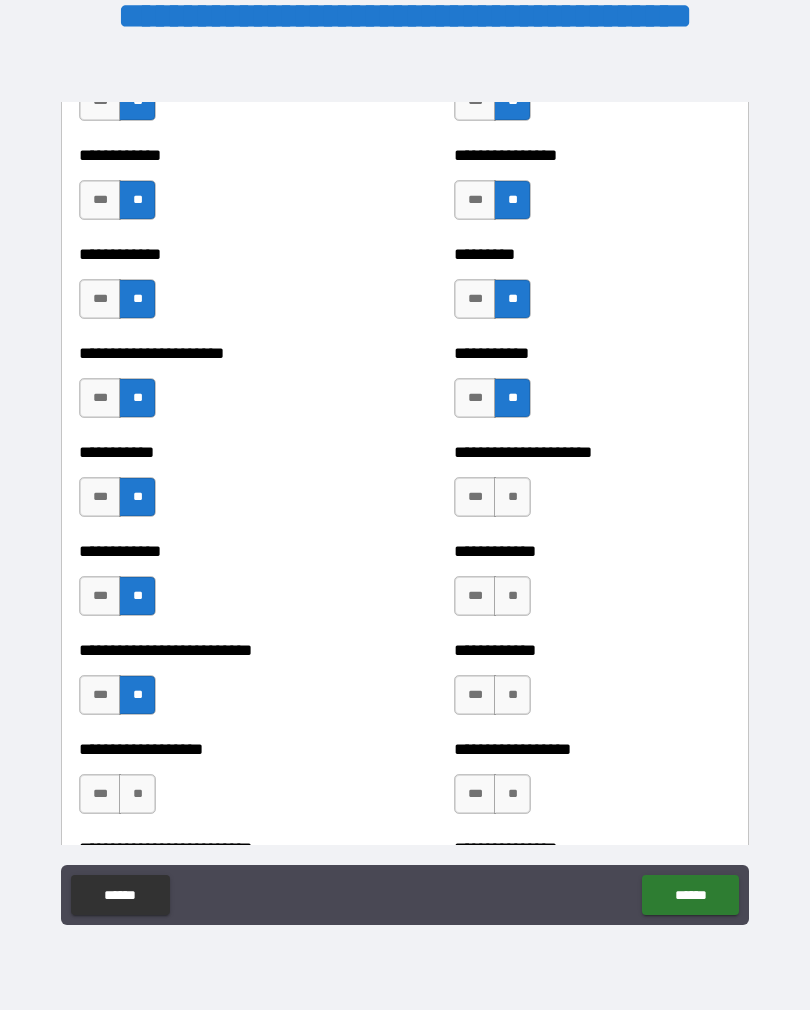 click on "**" at bounding box center [137, 794] 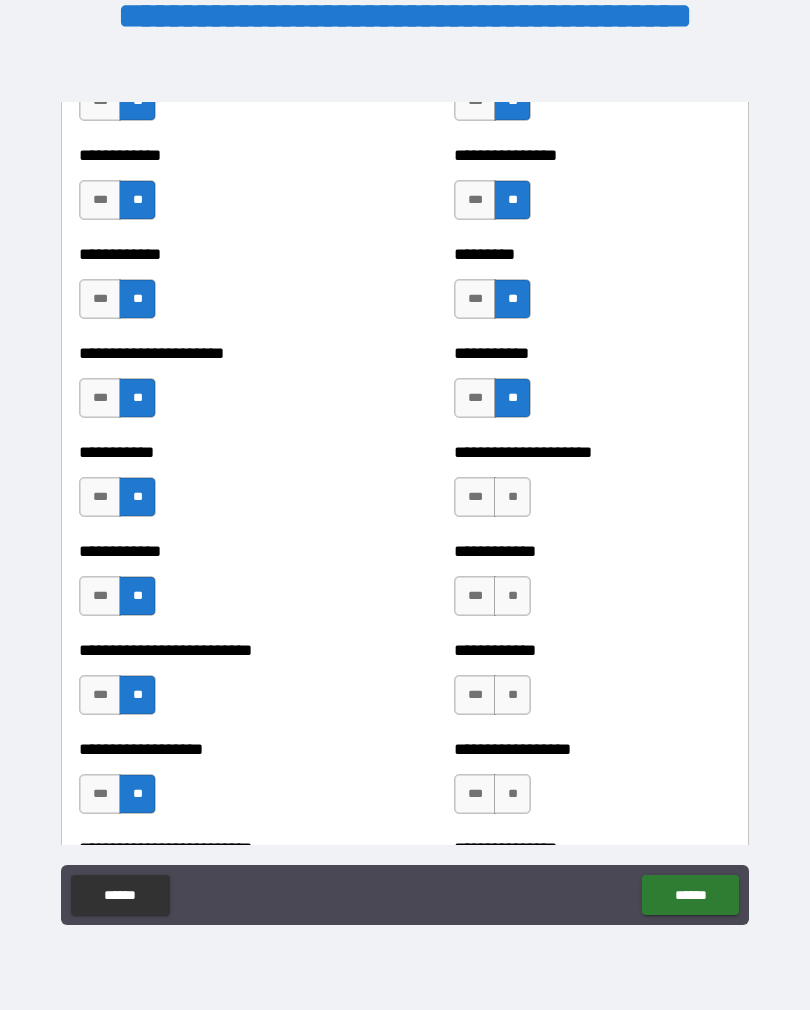 click on "**" at bounding box center (512, 497) 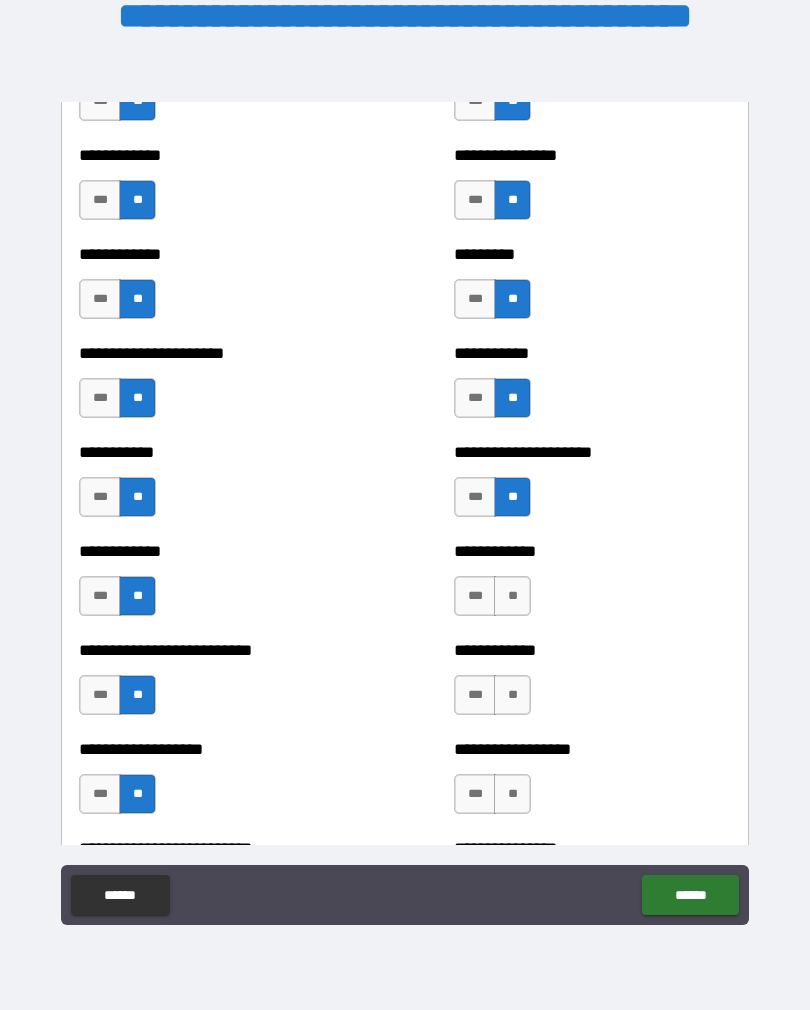 click on "**" at bounding box center (512, 596) 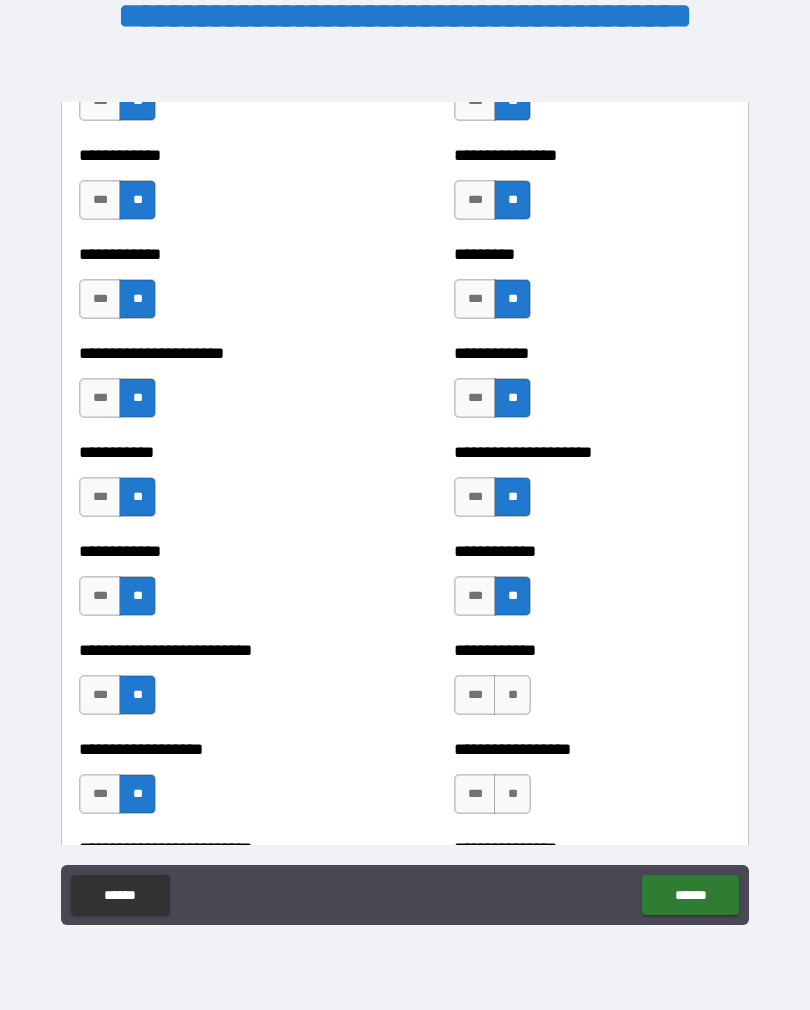 click on "**" at bounding box center (512, 695) 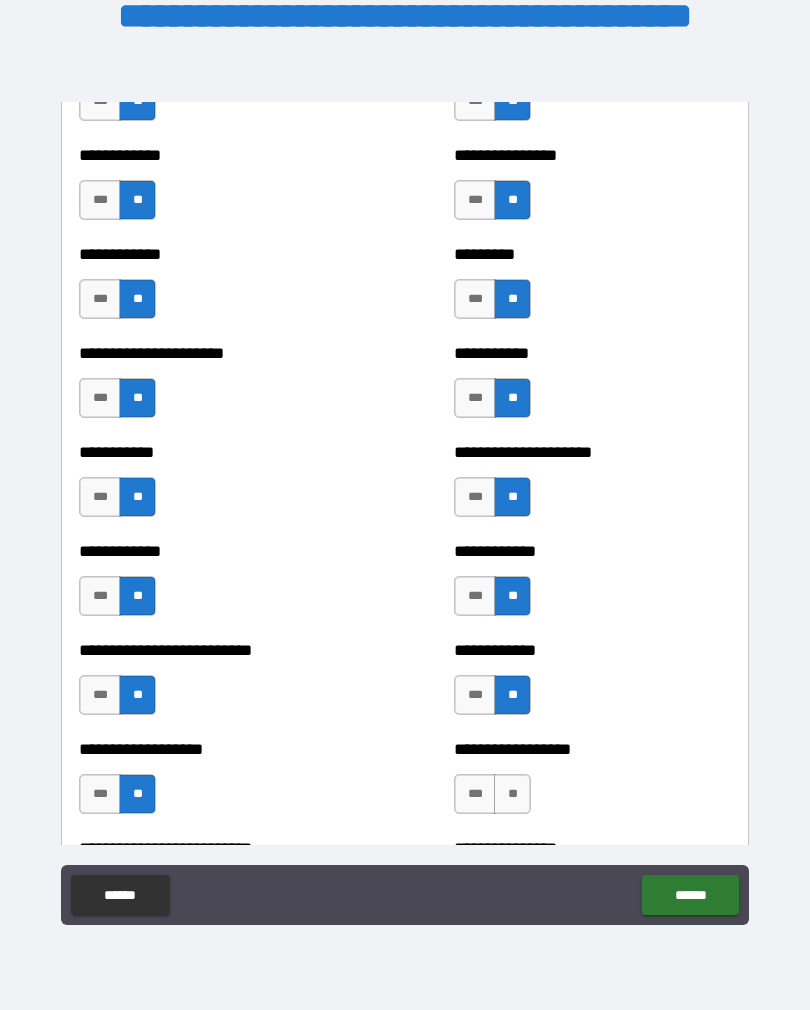 click on "**" at bounding box center (512, 794) 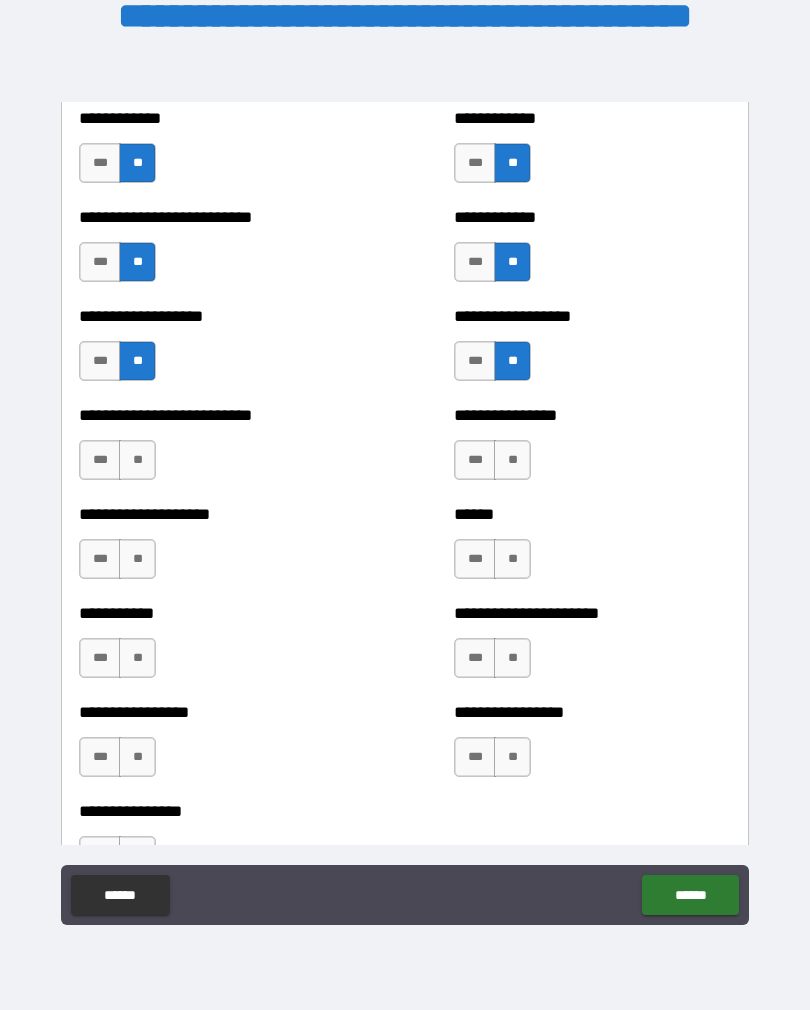 scroll, scrollTop: 5620, scrollLeft: 0, axis: vertical 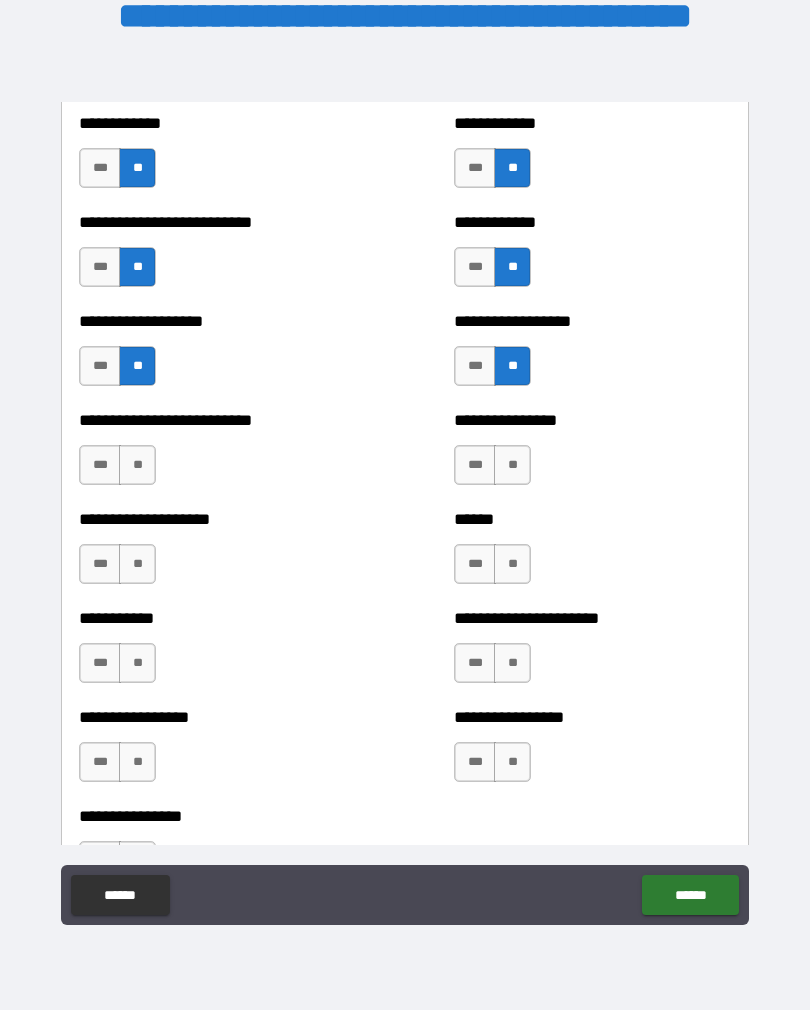 click on "**" at bounding box center (137, 465) 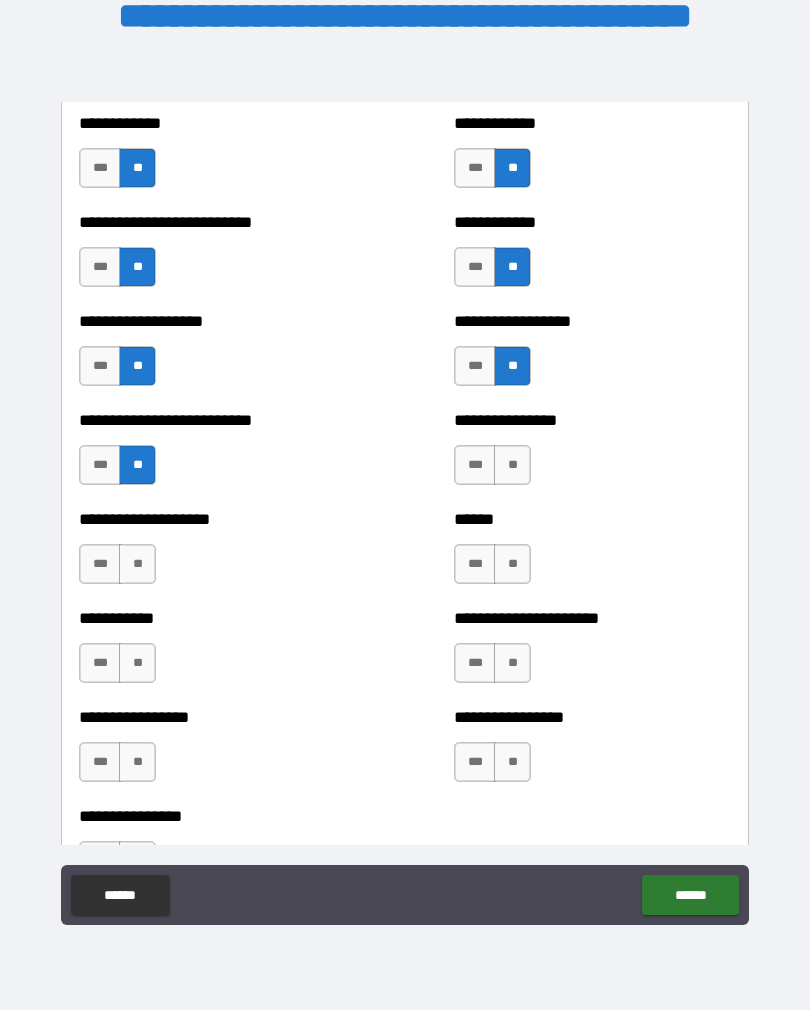 click on "**" at bounding box center (137, 564) 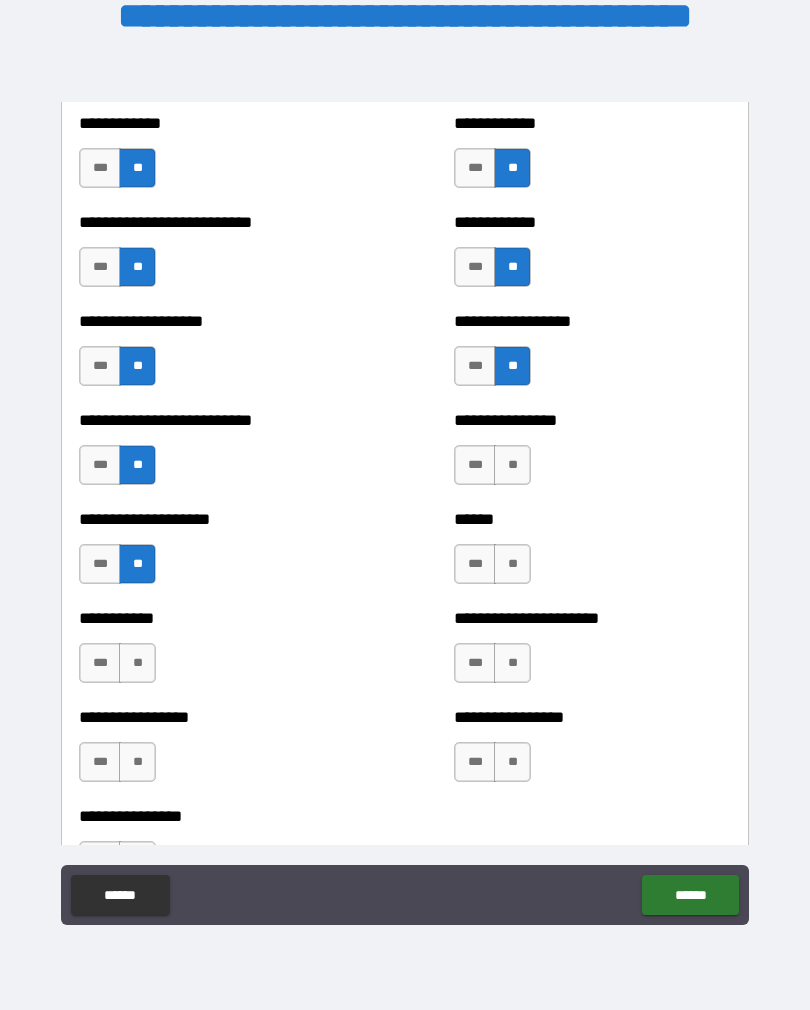 click on "**" at bounding box center [137, 663] 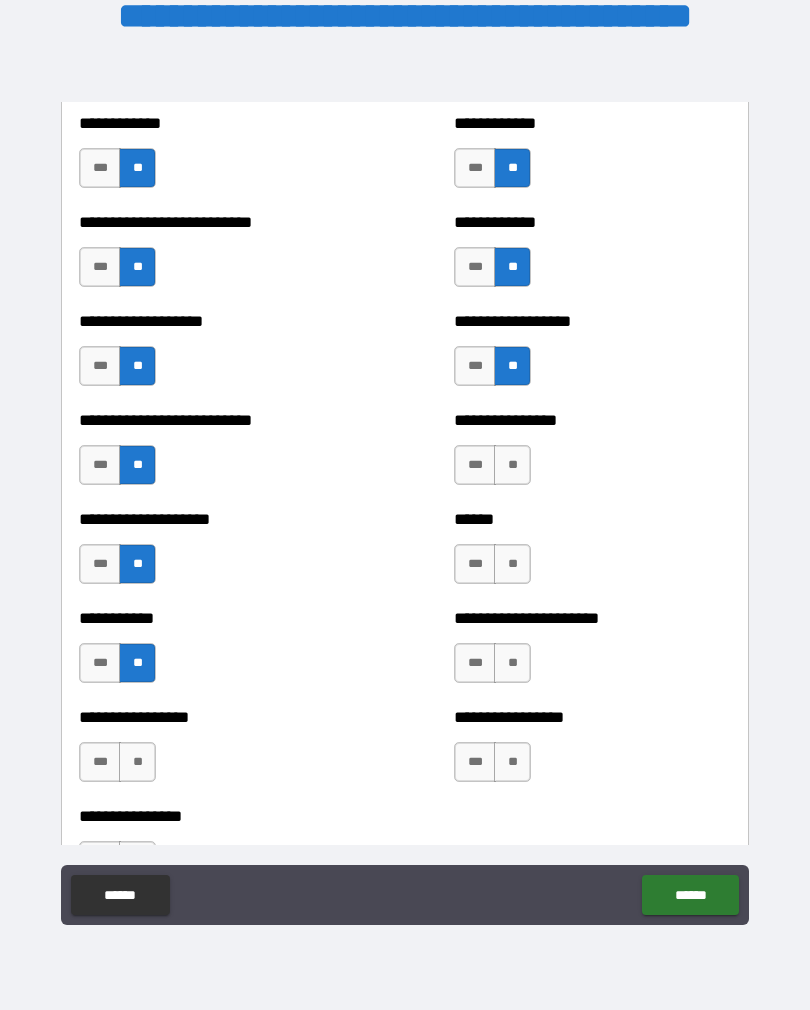 click on "**" at bounding box center [137, 762] 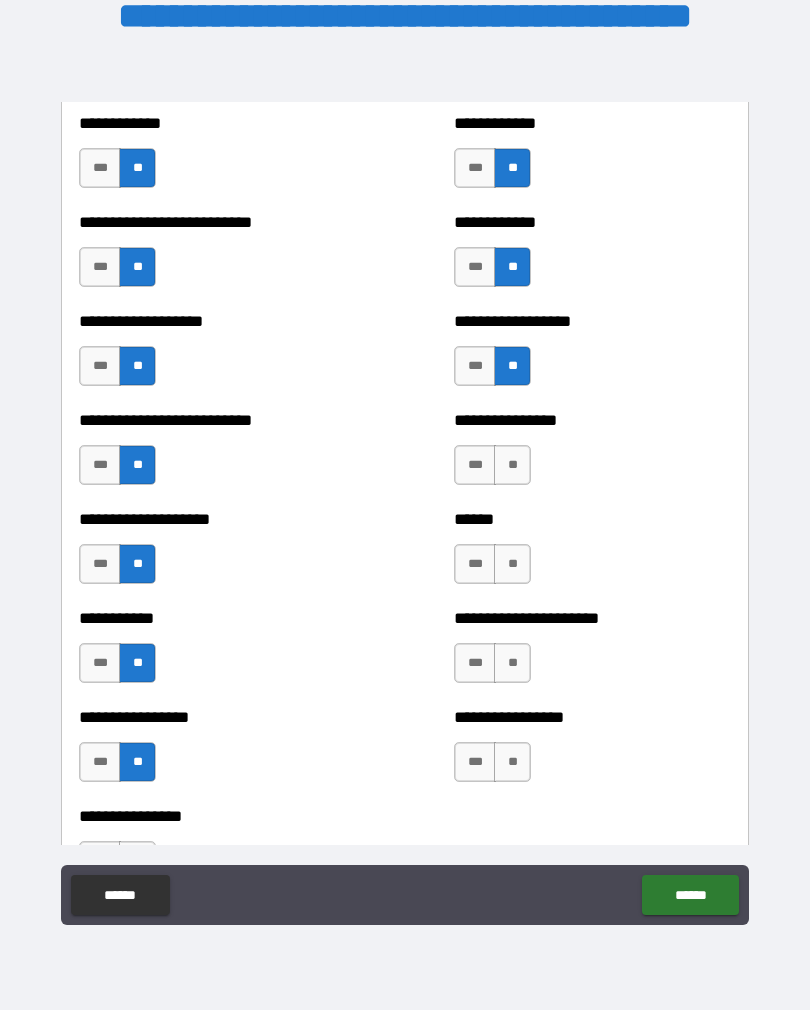 click on "**" at bounding box center (512, 465) 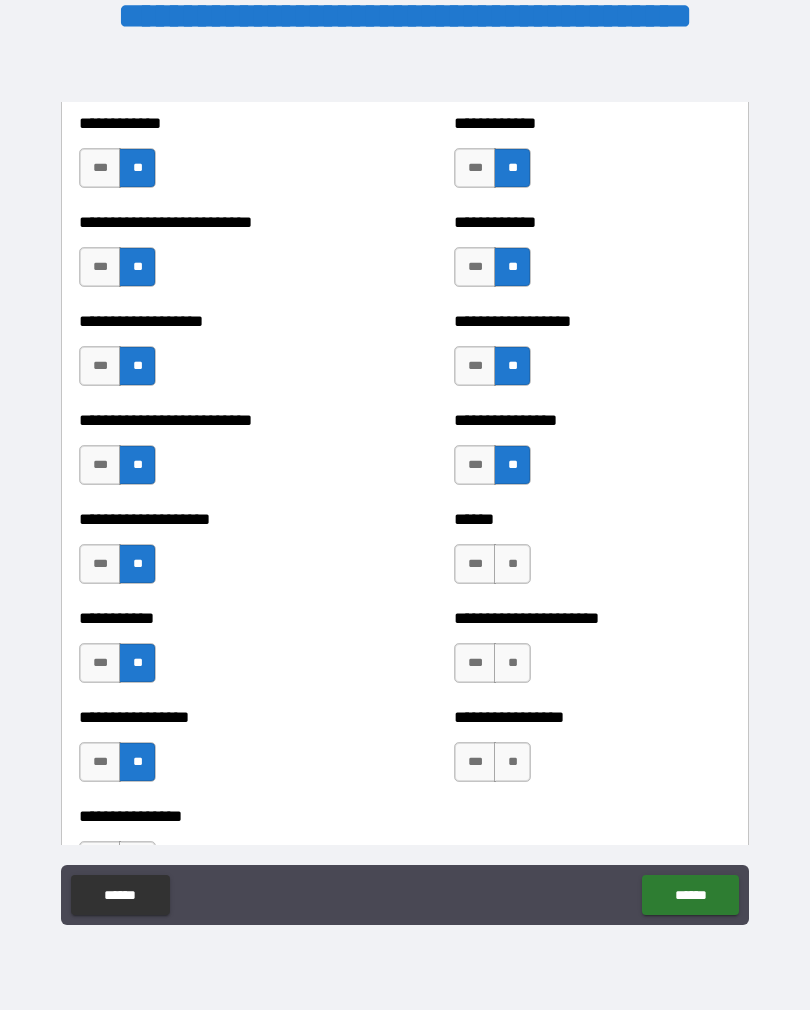 click on "**" at bounding box center [512, 564] 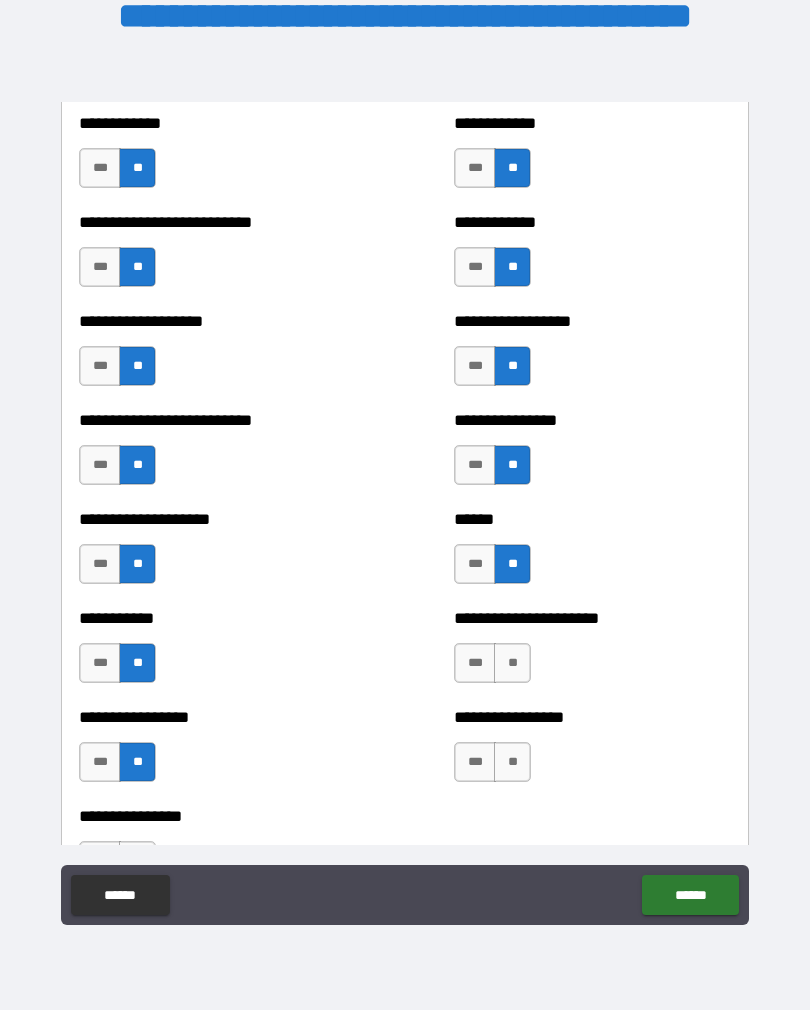click on "**" at bounding box center [512, 663] 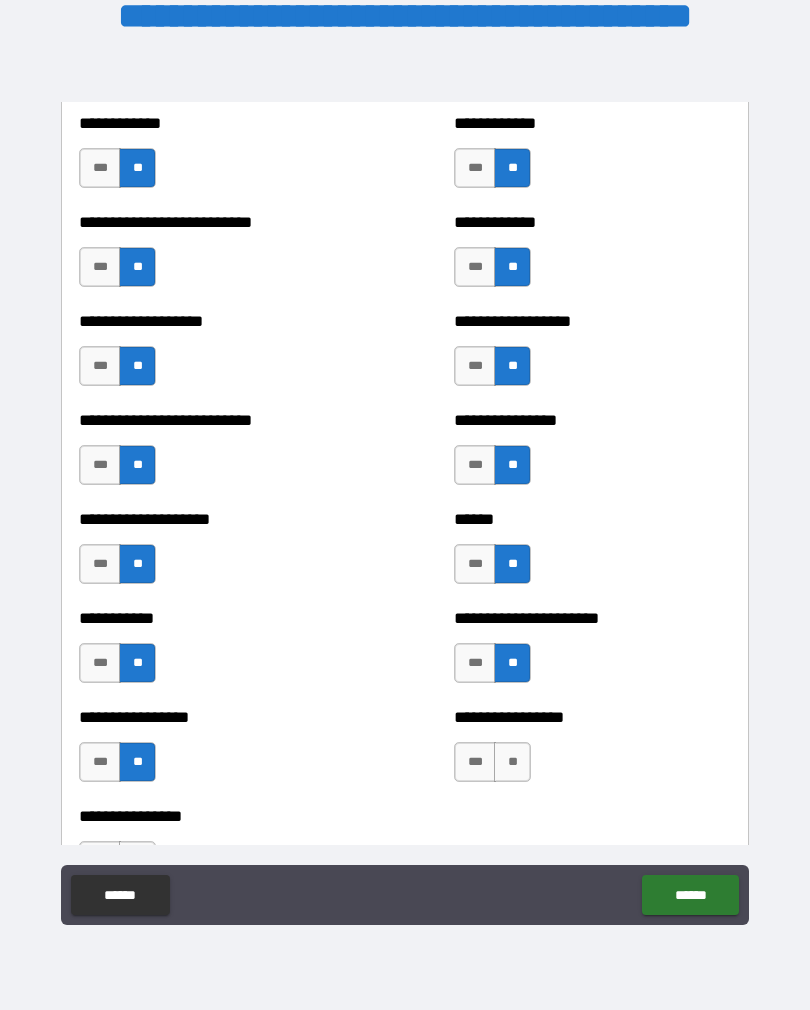 click on "**" at bounding box center [512, 762] 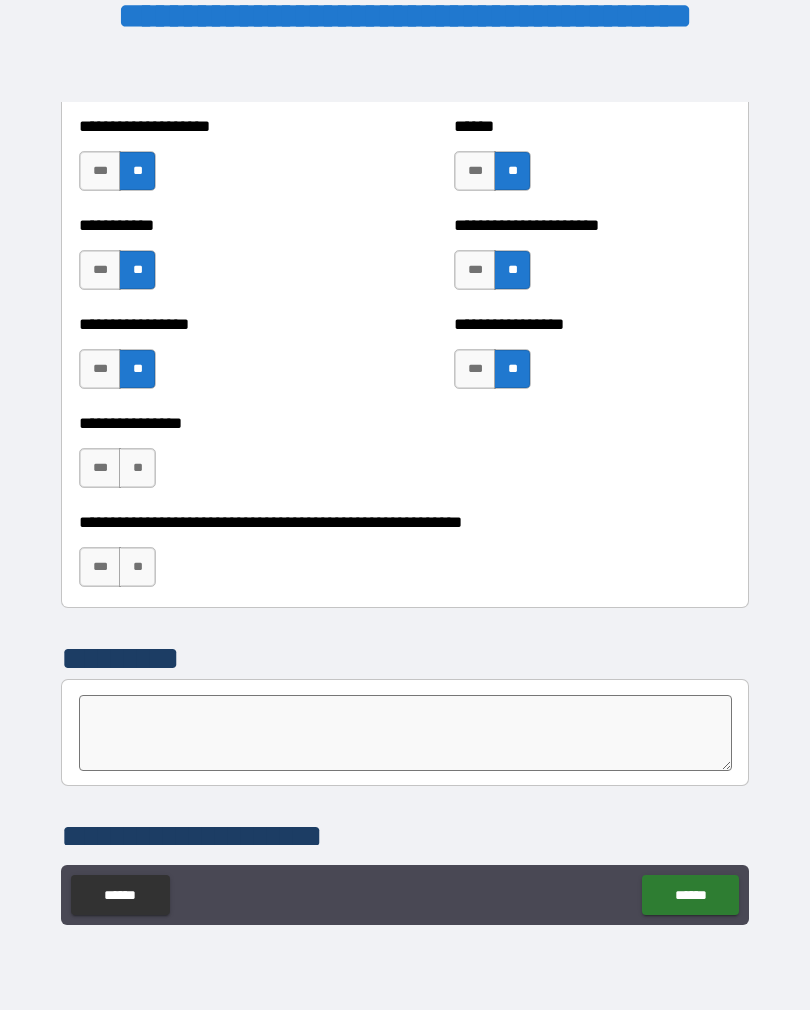 scroll, scrollTop: 6010, scrollLeft: 0, axis: vertical 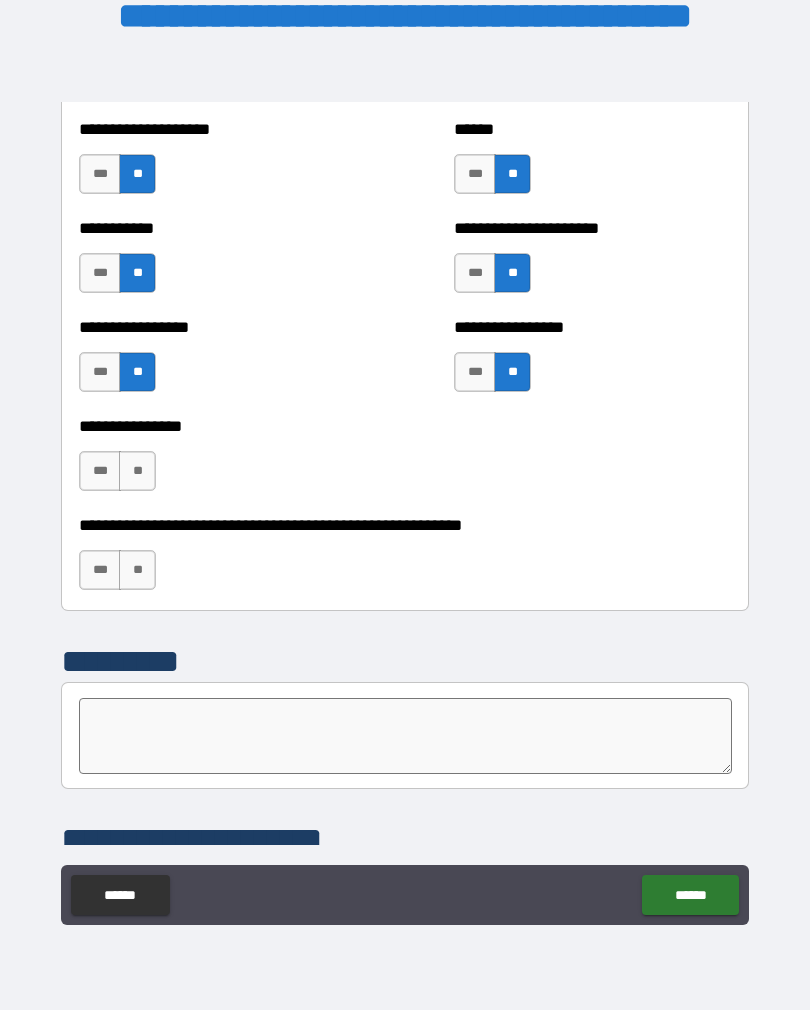click on "**" at bounding box center (137, 471) 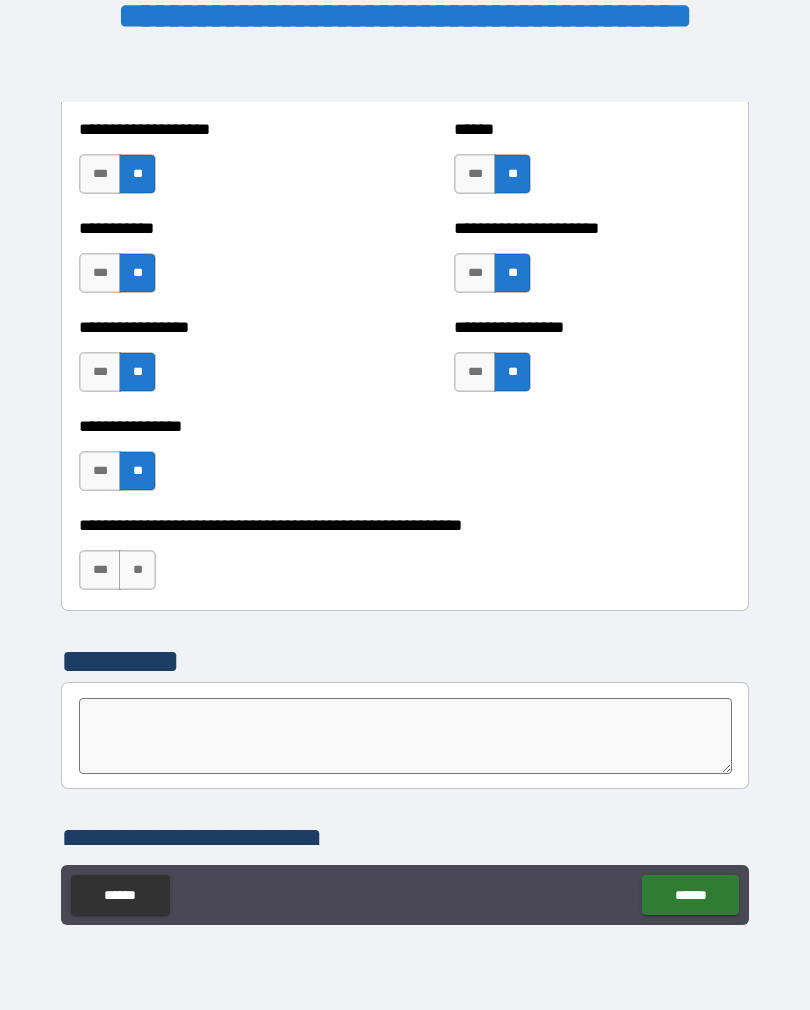 click on "**" at bounding box center (137, 570) 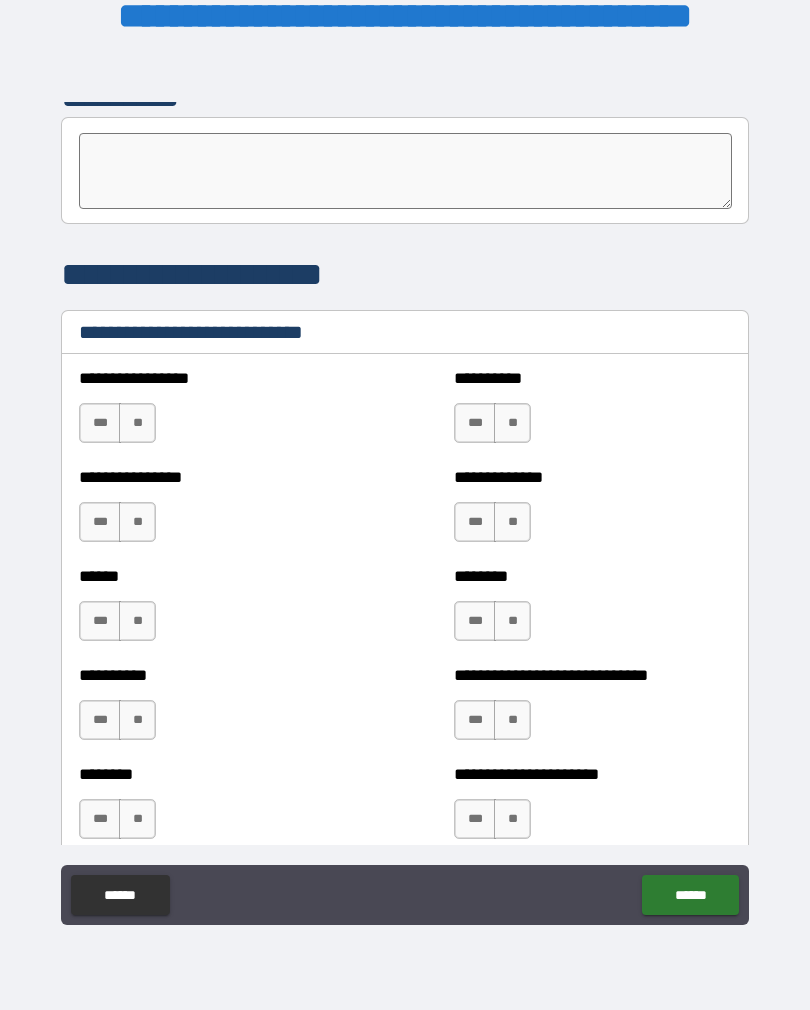 scroll, scrollTop: 6577, scrollLeft: 0, axis: vertical 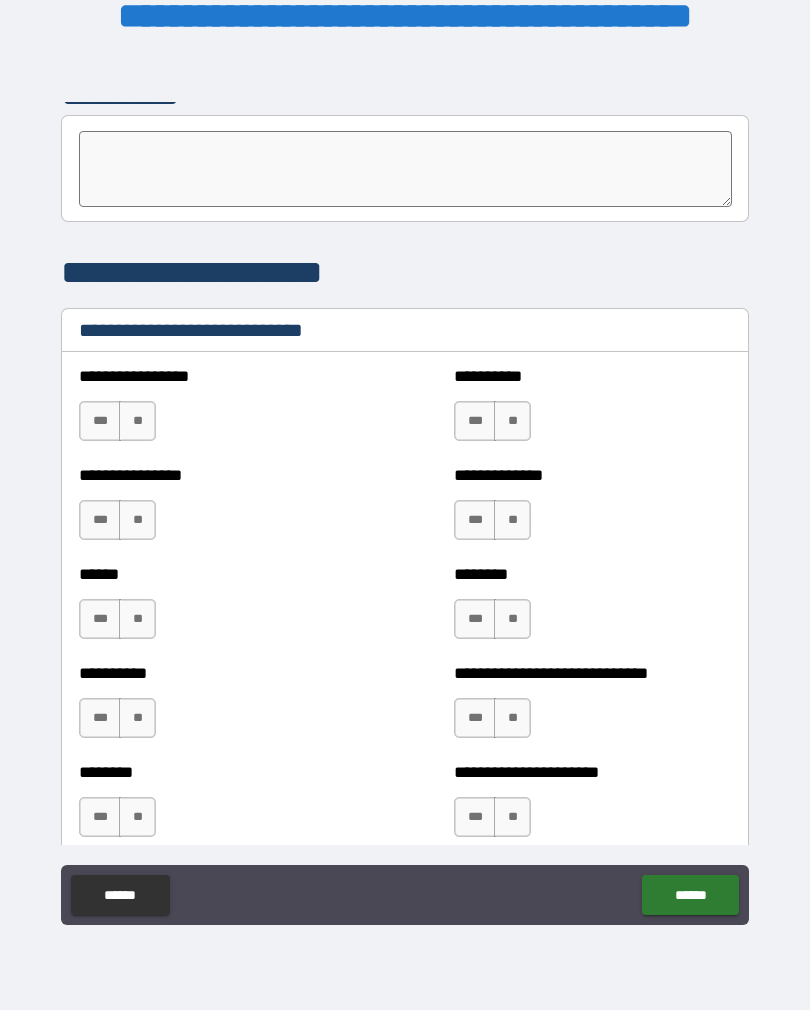 click on "**" at bounding box center (137, 421) 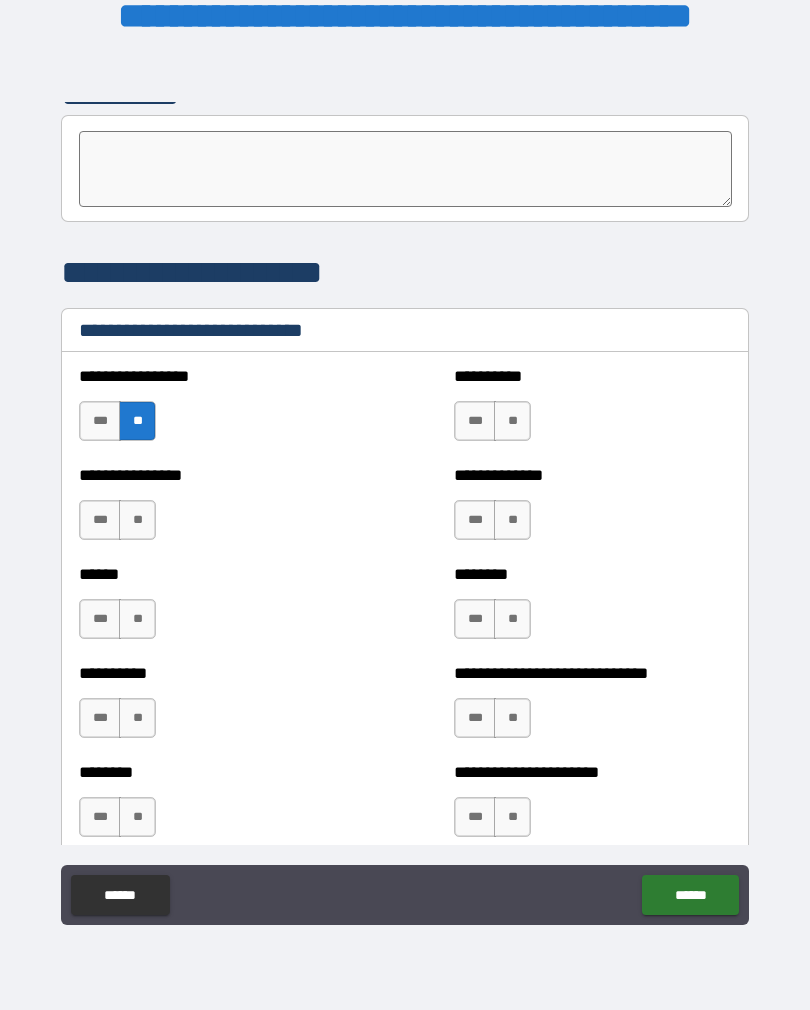 click on "**" at bounding box center (137, 520) 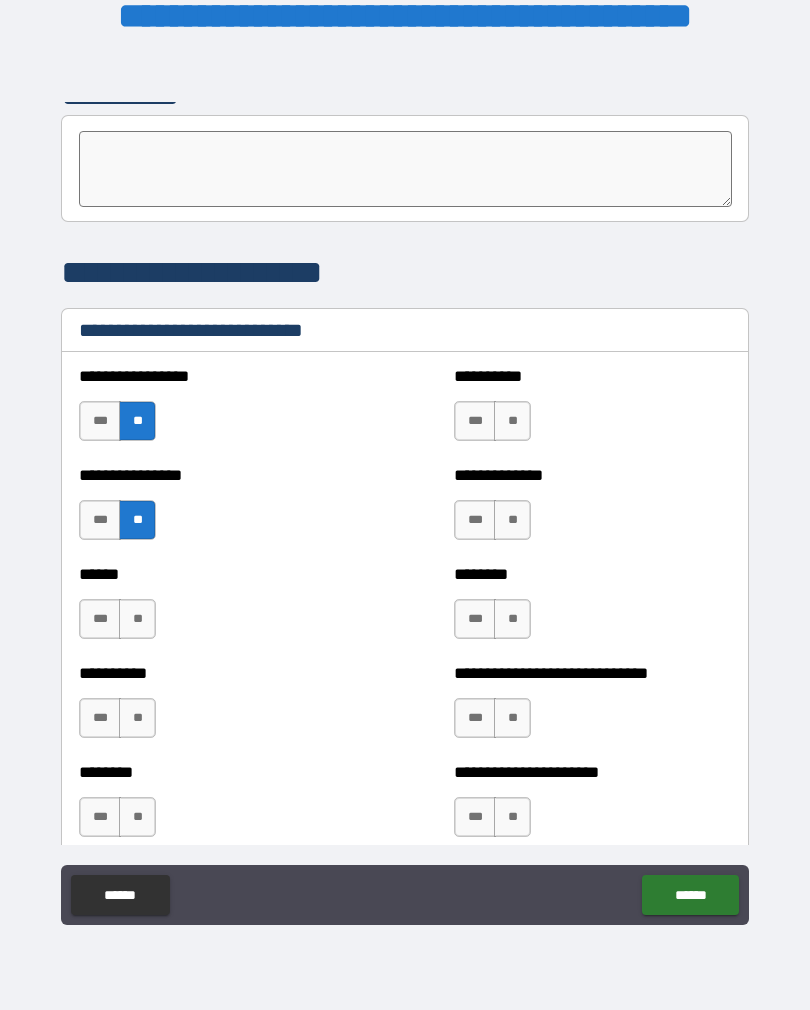 click on "**" at bounding box center (137, 619) 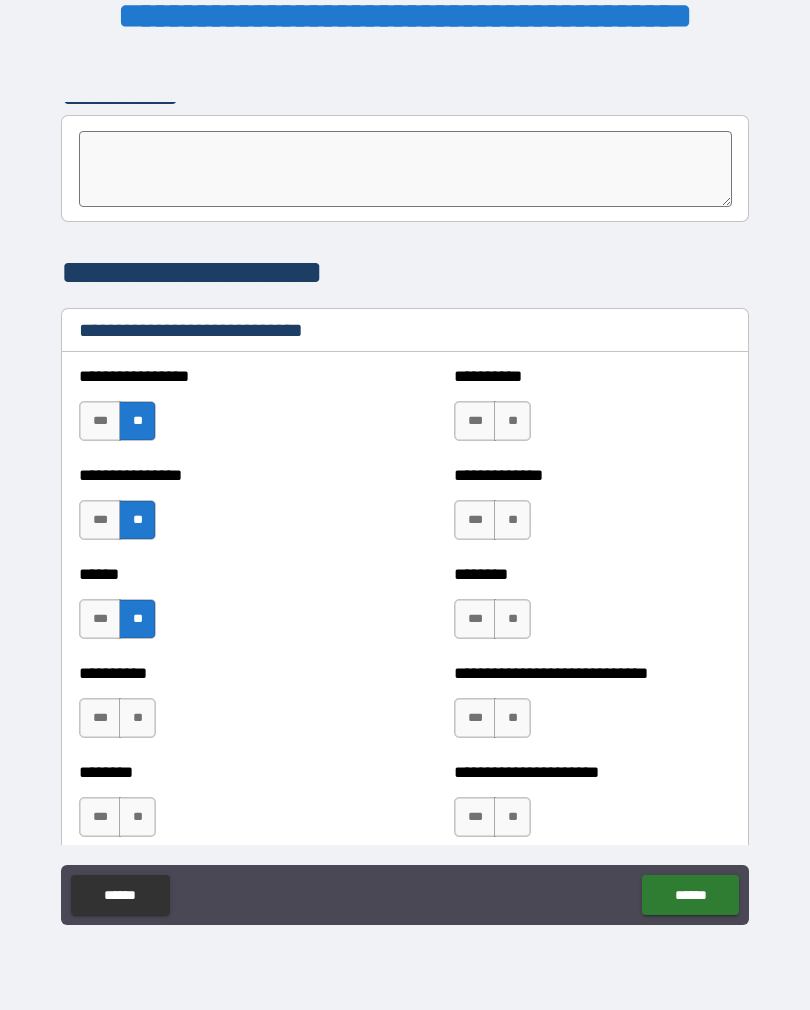 click on "**" at bounding box center [137, 718] 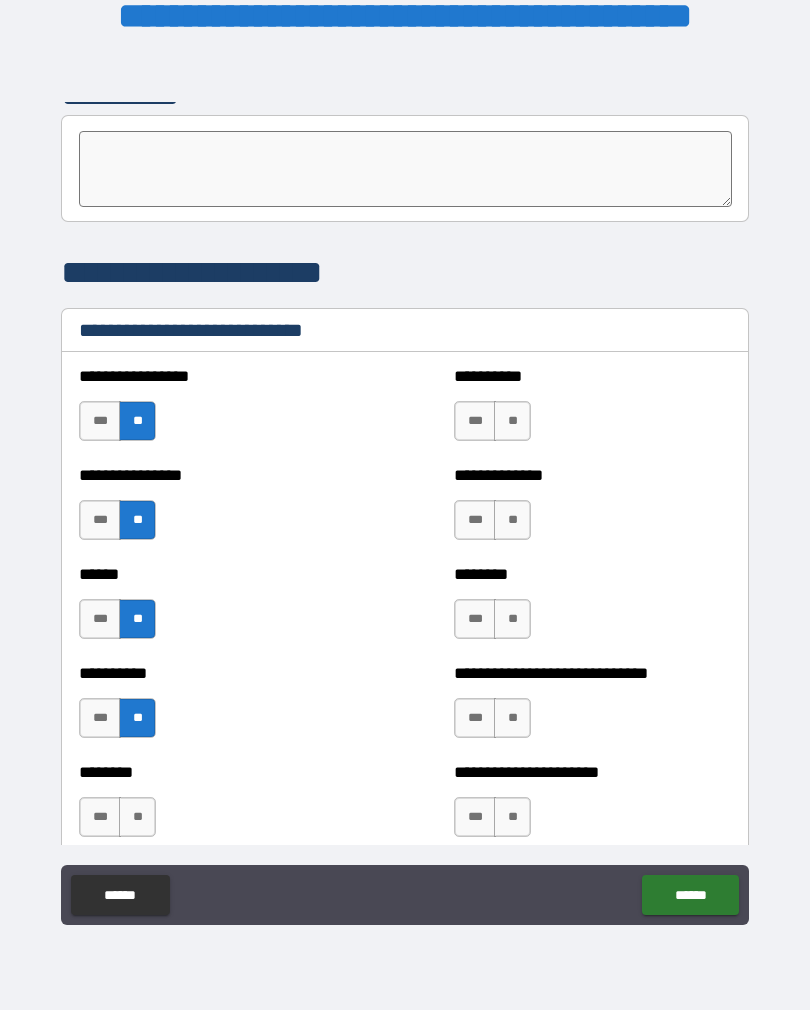 click on "**" at bounding box center (137, 817) 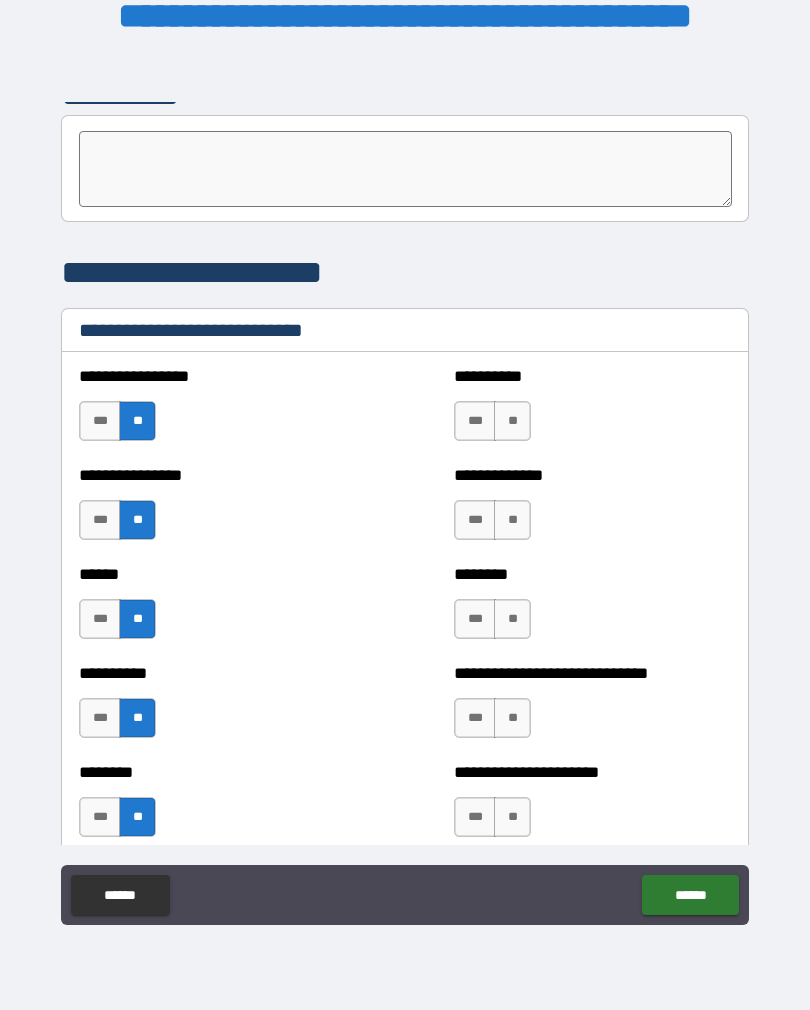 click on "**" at bounding box center [512, 421] 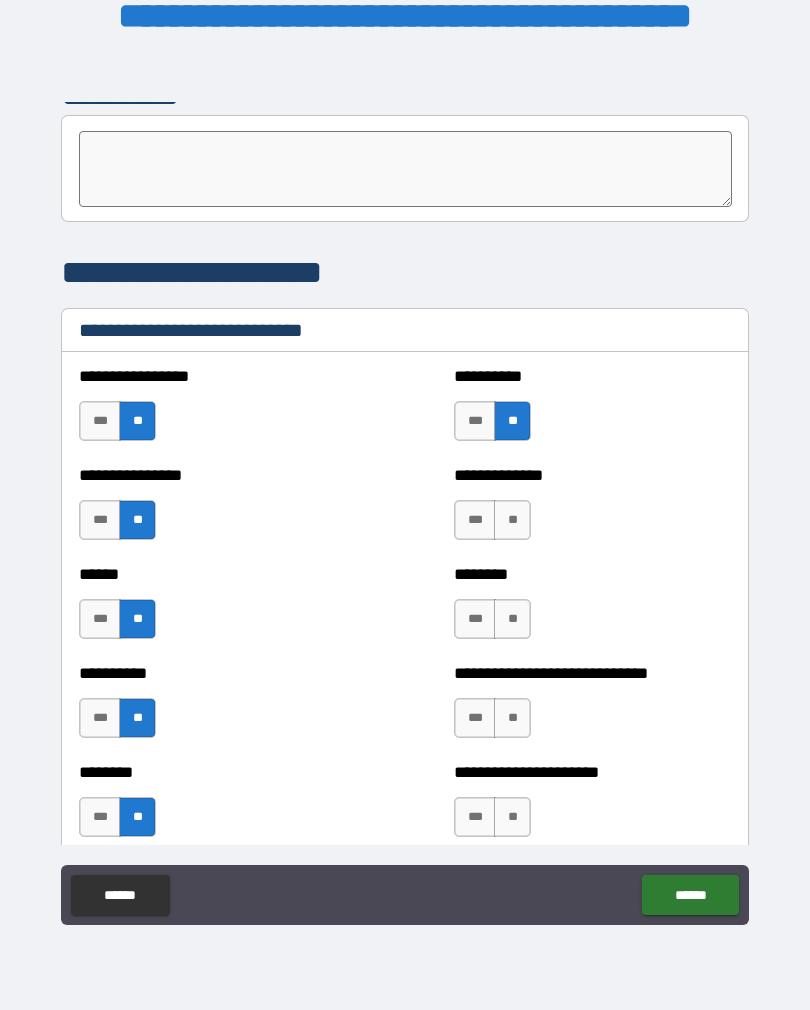 click on "**" at bounding box center (512, 520) 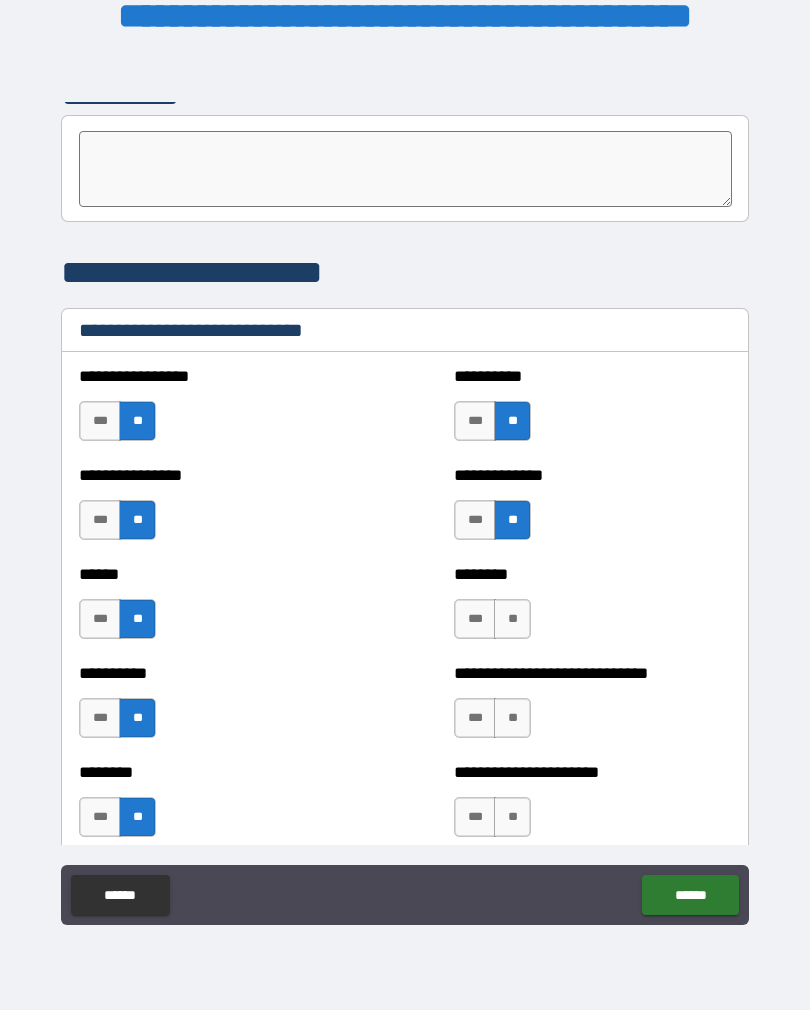 click on "**" at bounding box center (512, 619) 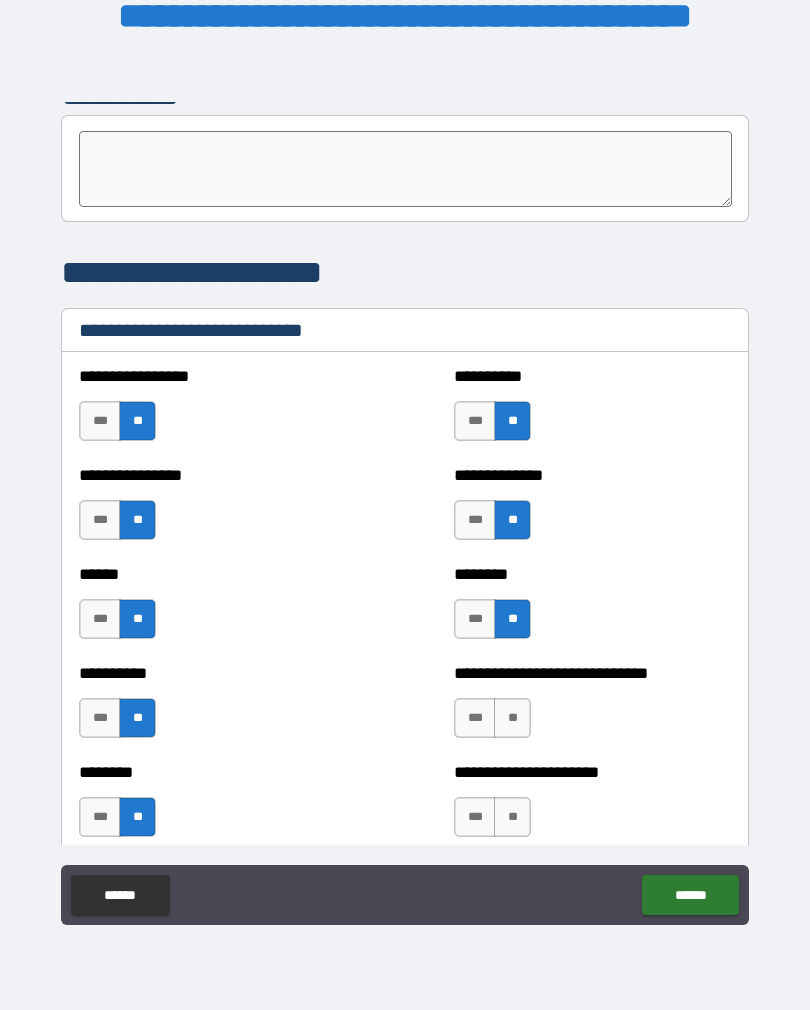 click on "**" at bounding box center [512, 718] 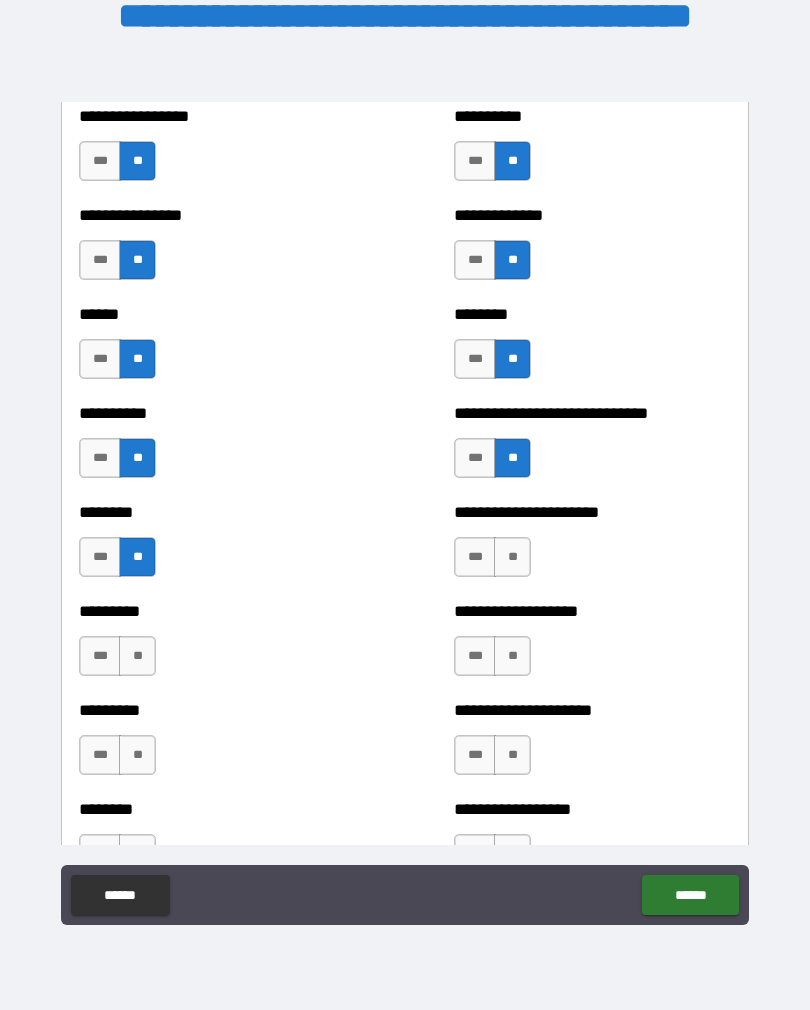 scroll, scrollTop: 6860, scrollLeft: 0, axis: vertical 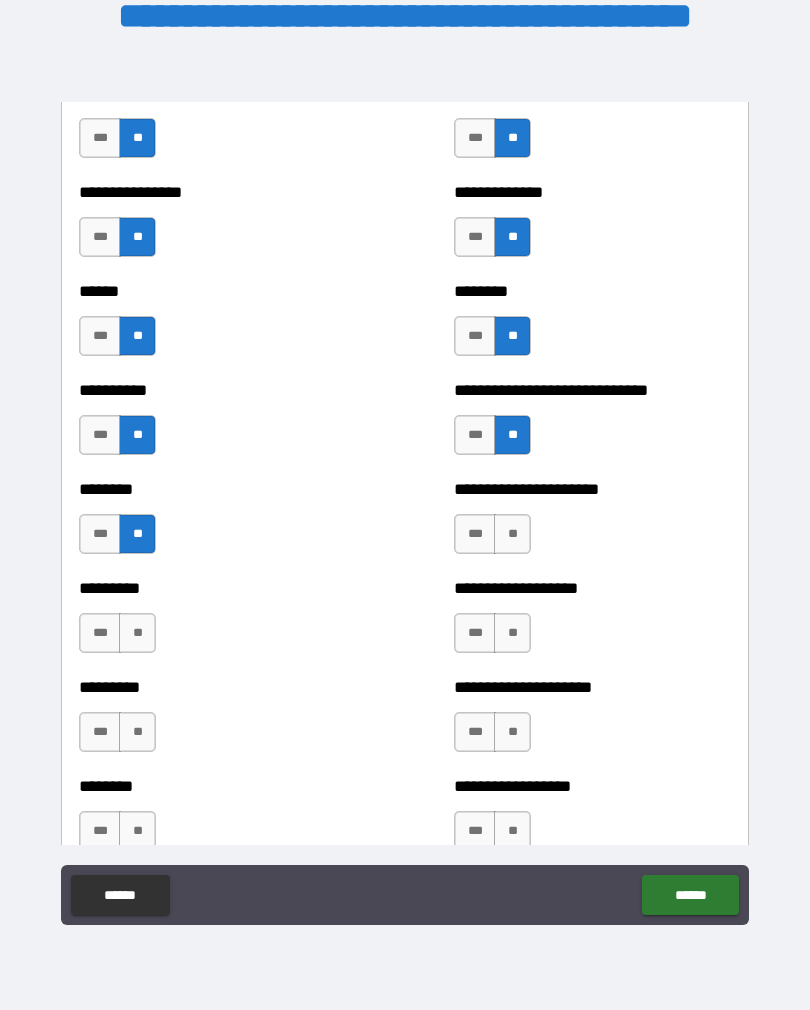 click on "**" at bounding box center [512, 534] 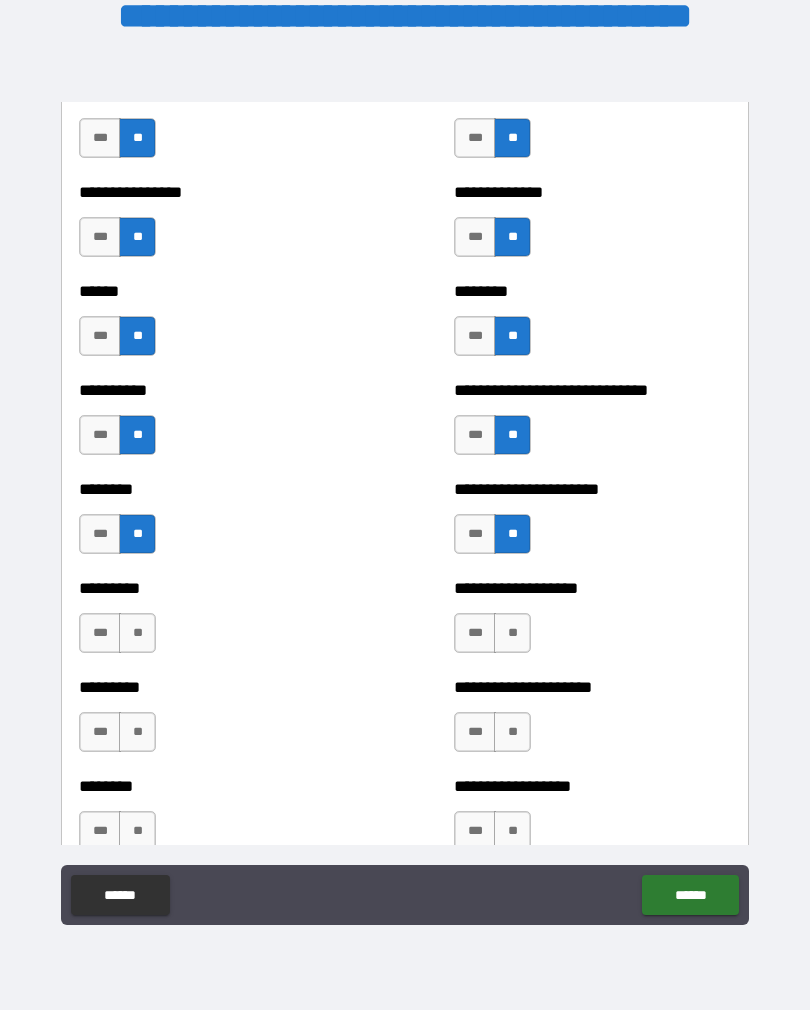 click on "**" at bounding box center [512, 633] 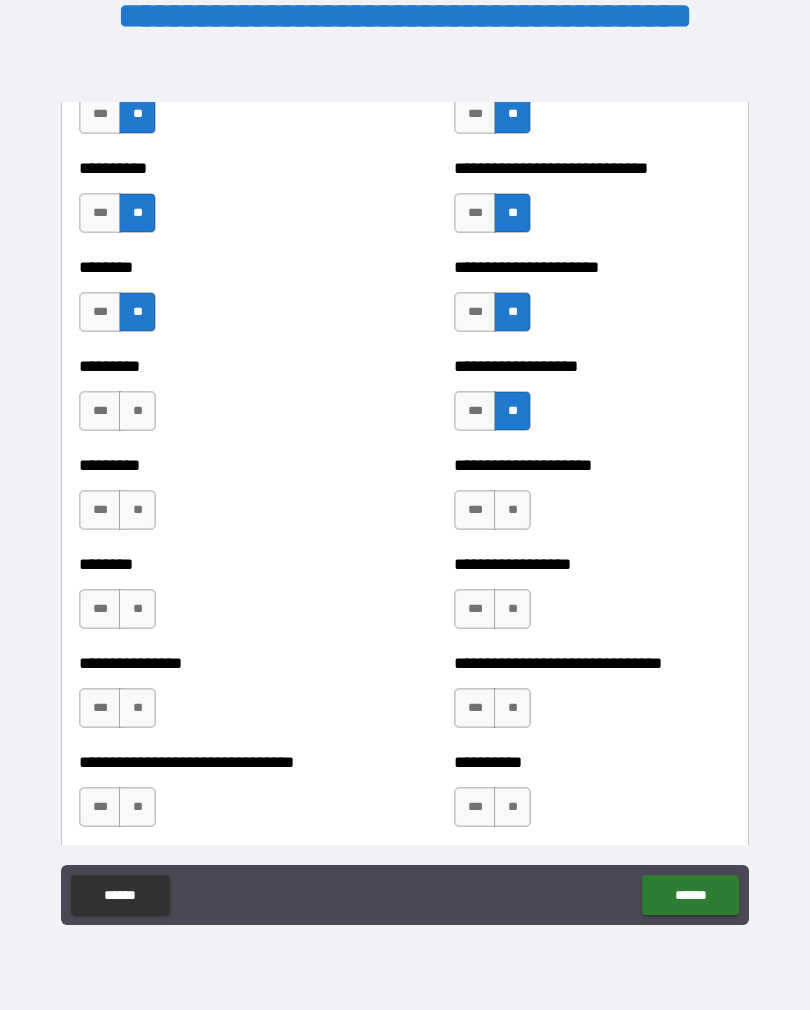 scroll, scrollTop: 7083, scrollLeft: 0, axis: vertical 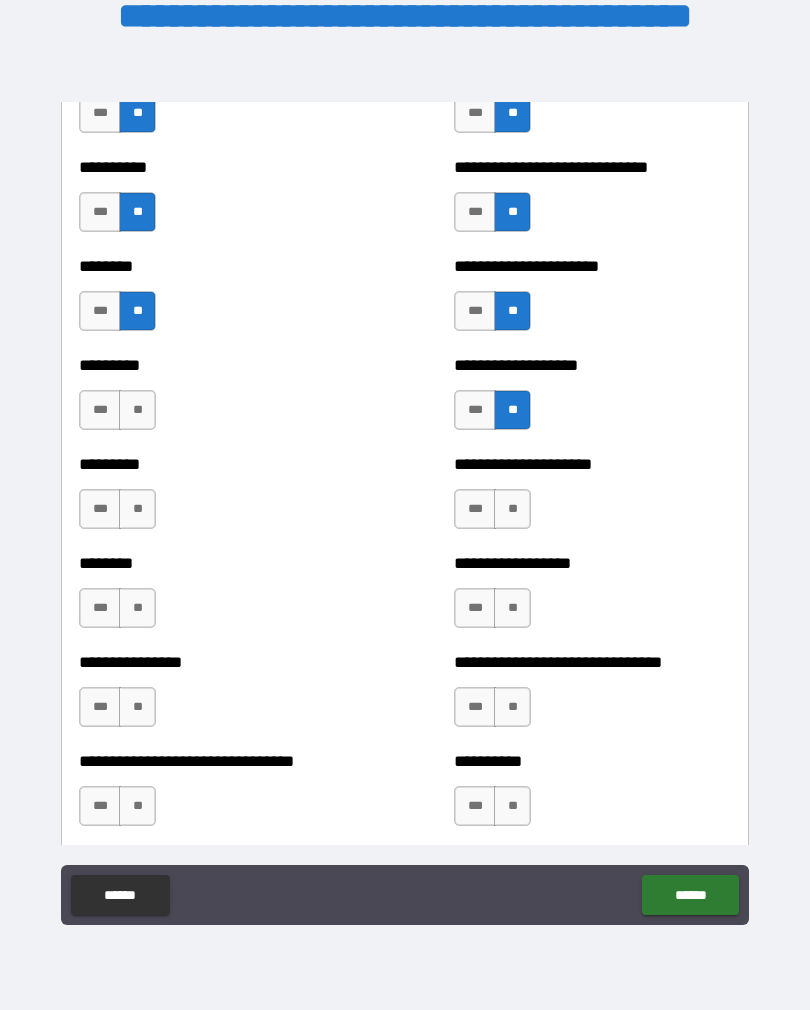 click on "**" at bounding box center [512, 509] 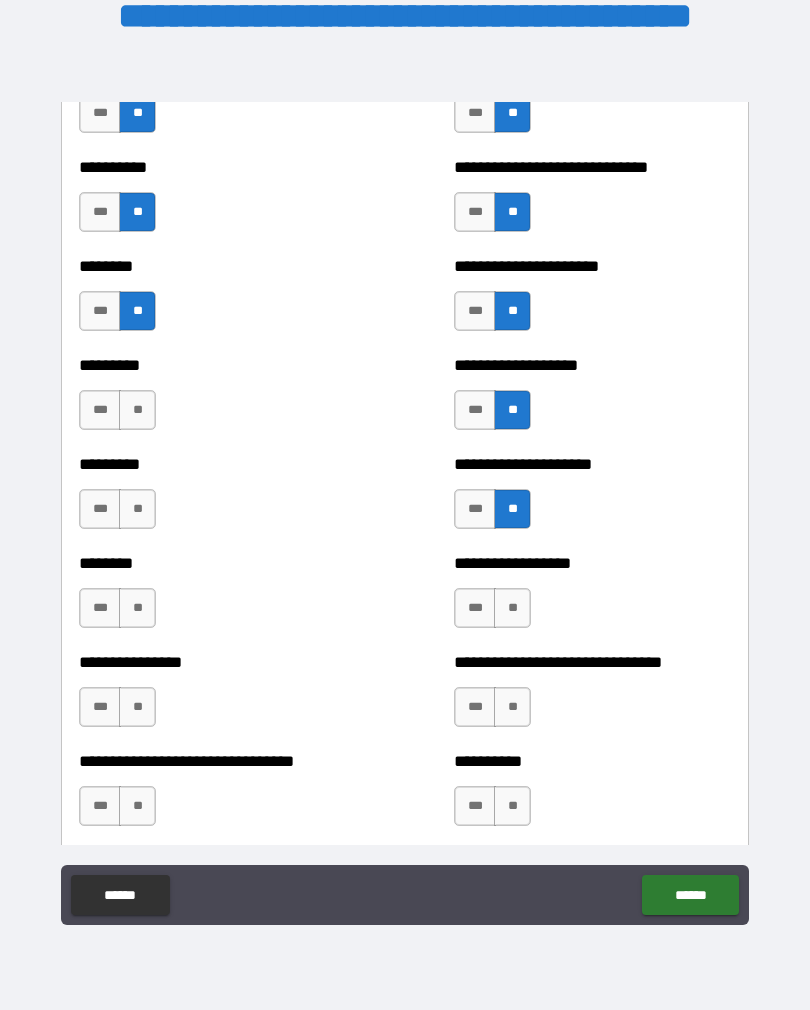 click on "**" at bounding box center [512, 608] 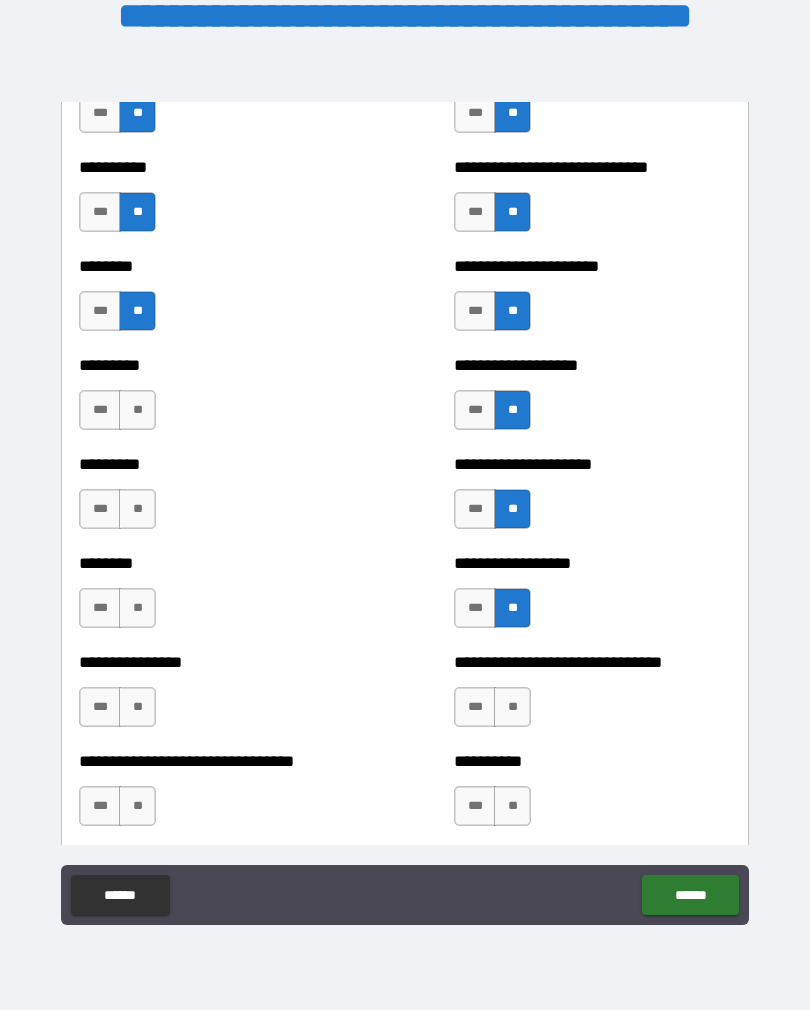 click on "**" at bounding box center [512, 707] 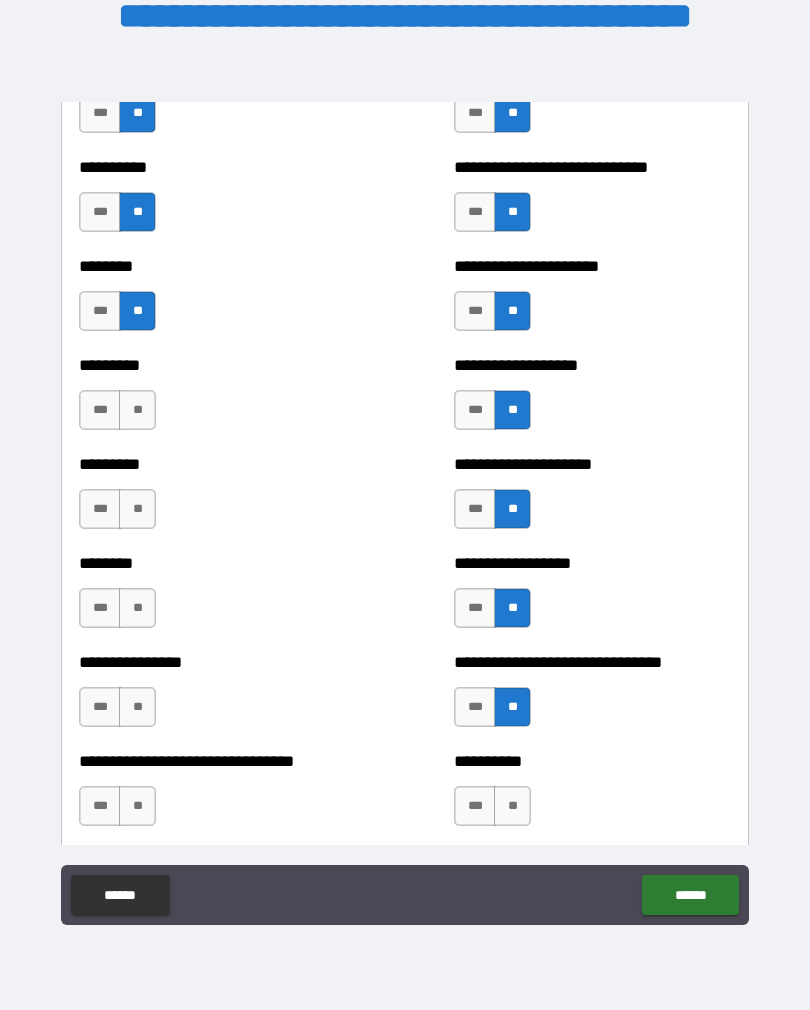 click on "**" at bounding box center (512, 806) 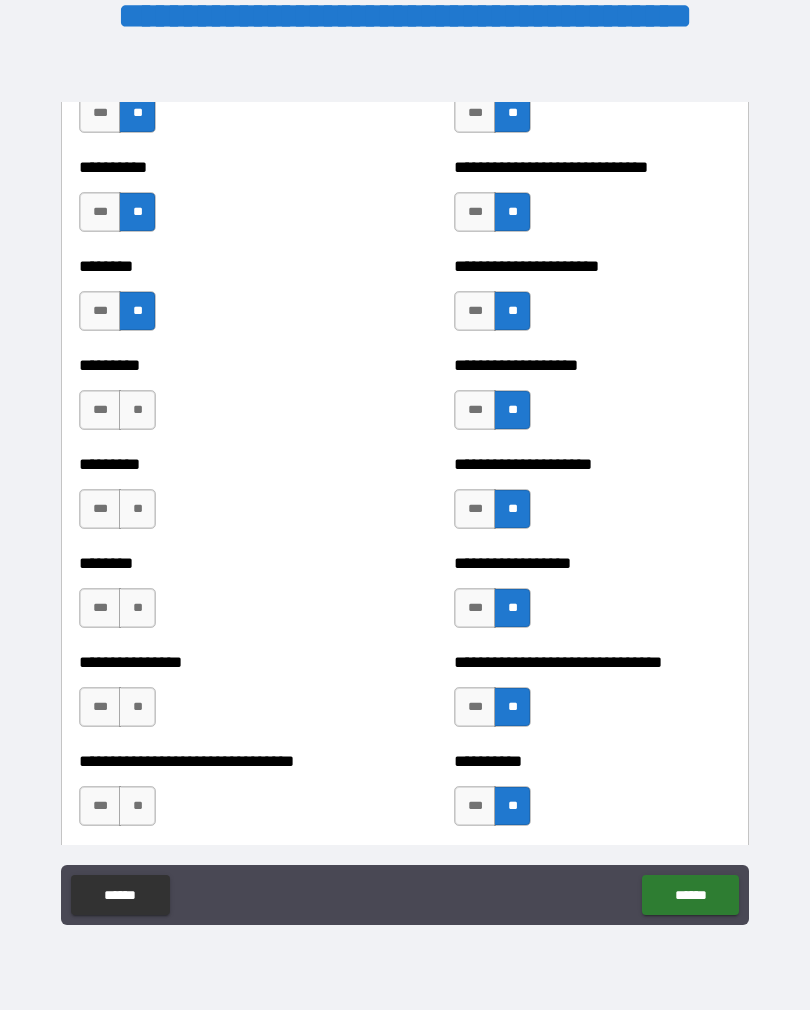 click on "**" at bounding box center (137, 410) 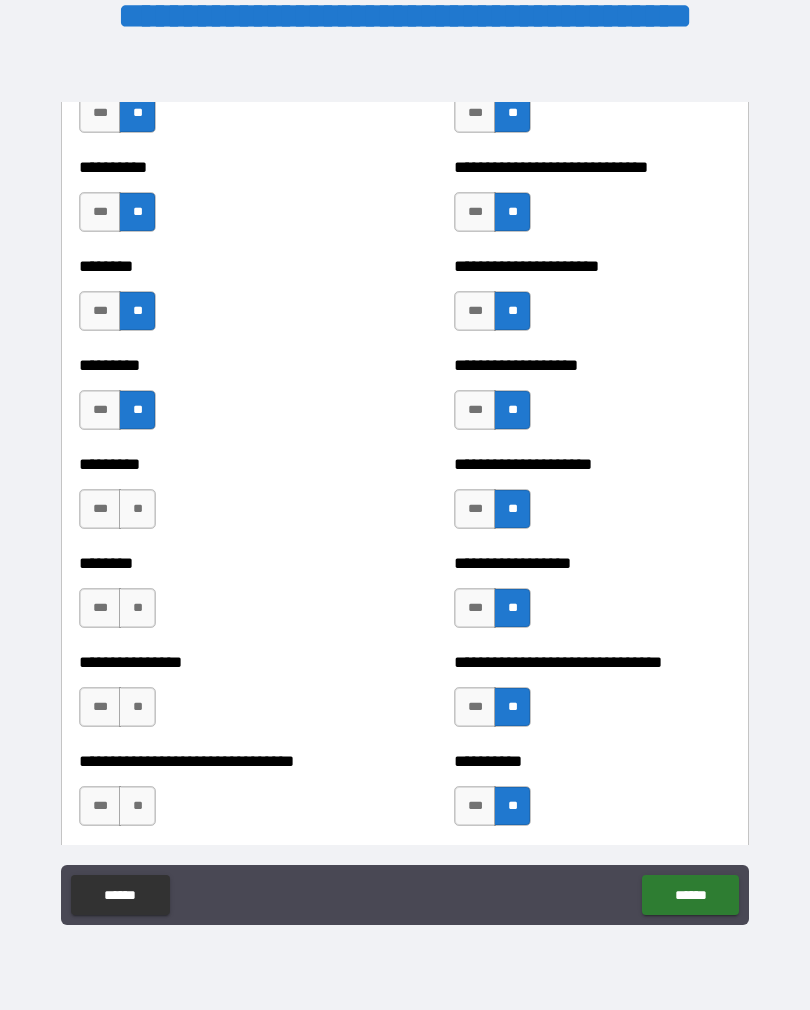 click on "**" at bounding box center (137, 509) 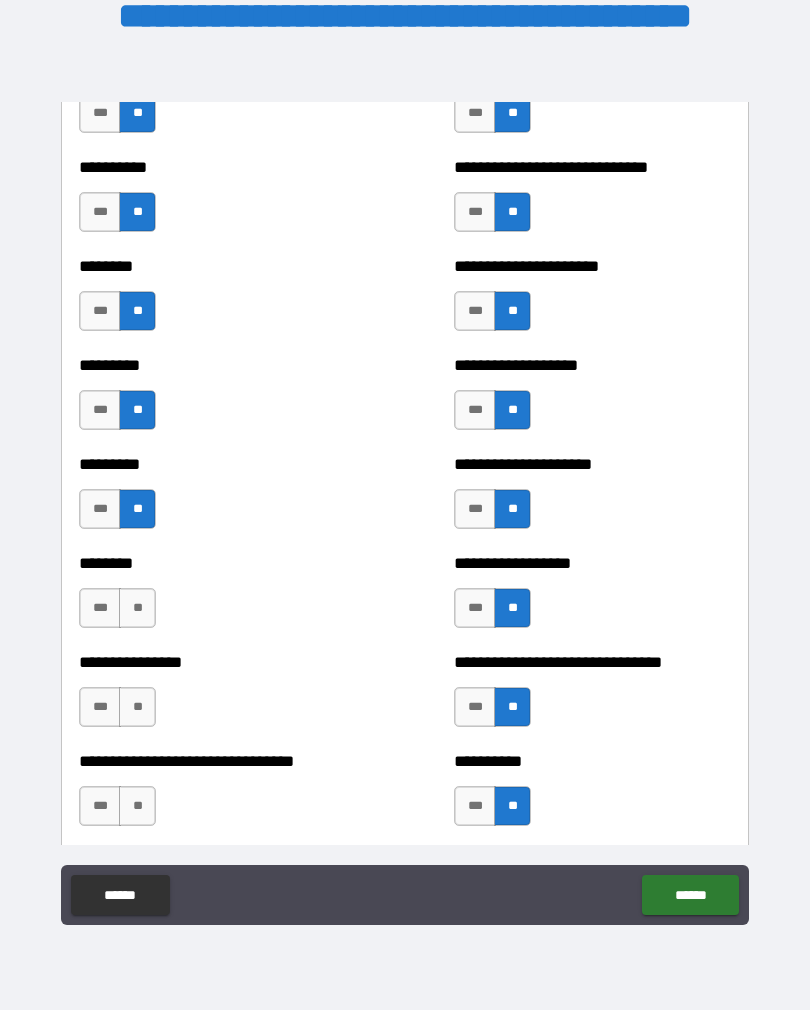 click on "**" at bounding box center (137, 608) 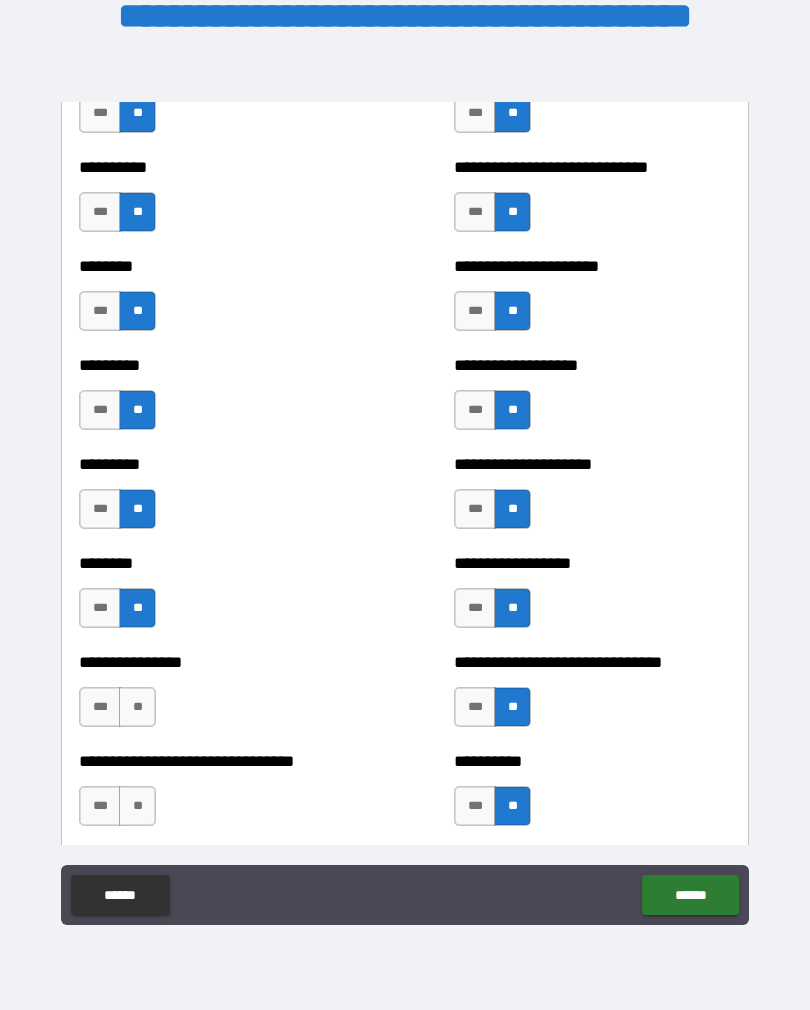 click on "**" at bounding box center [137, 707] 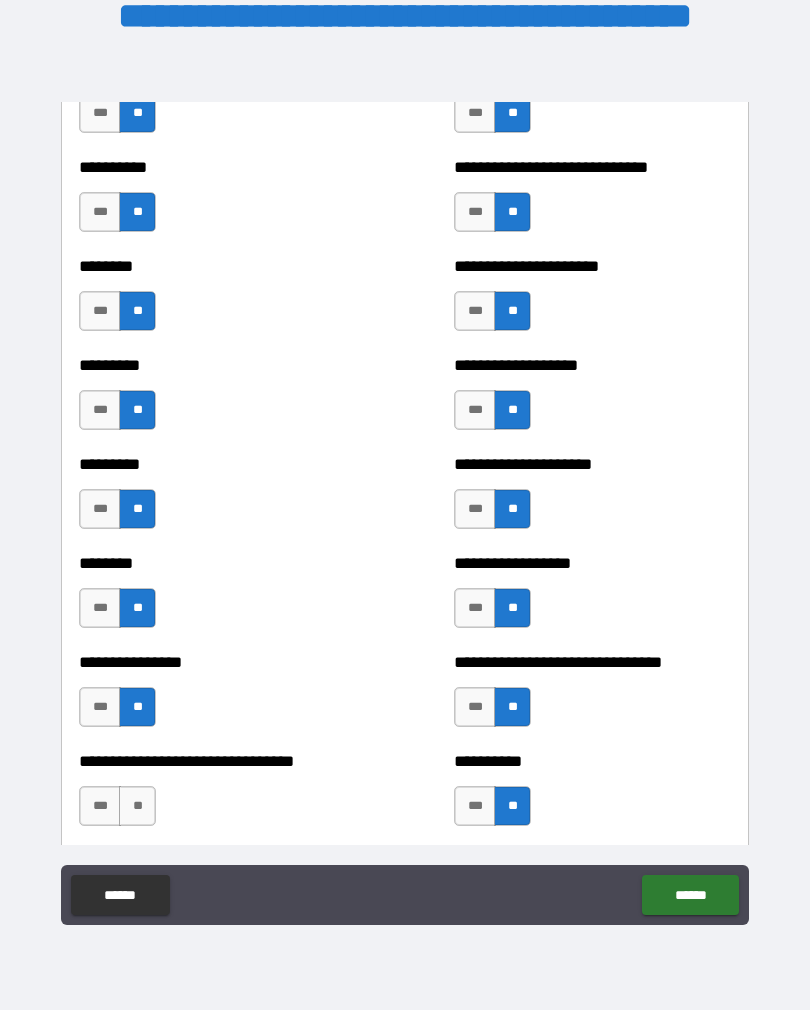 click on "**" at bounding box center [137, 806] 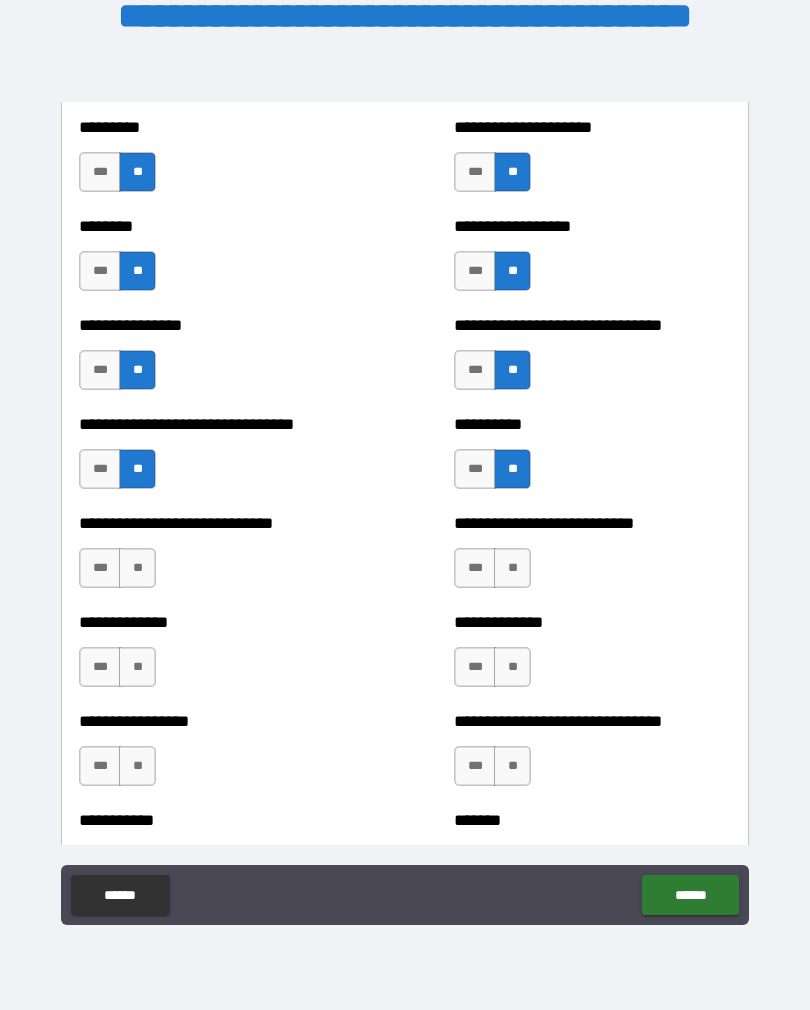 scroll, scrollTop: 7418, scrollLeft: 0, axis: vertical 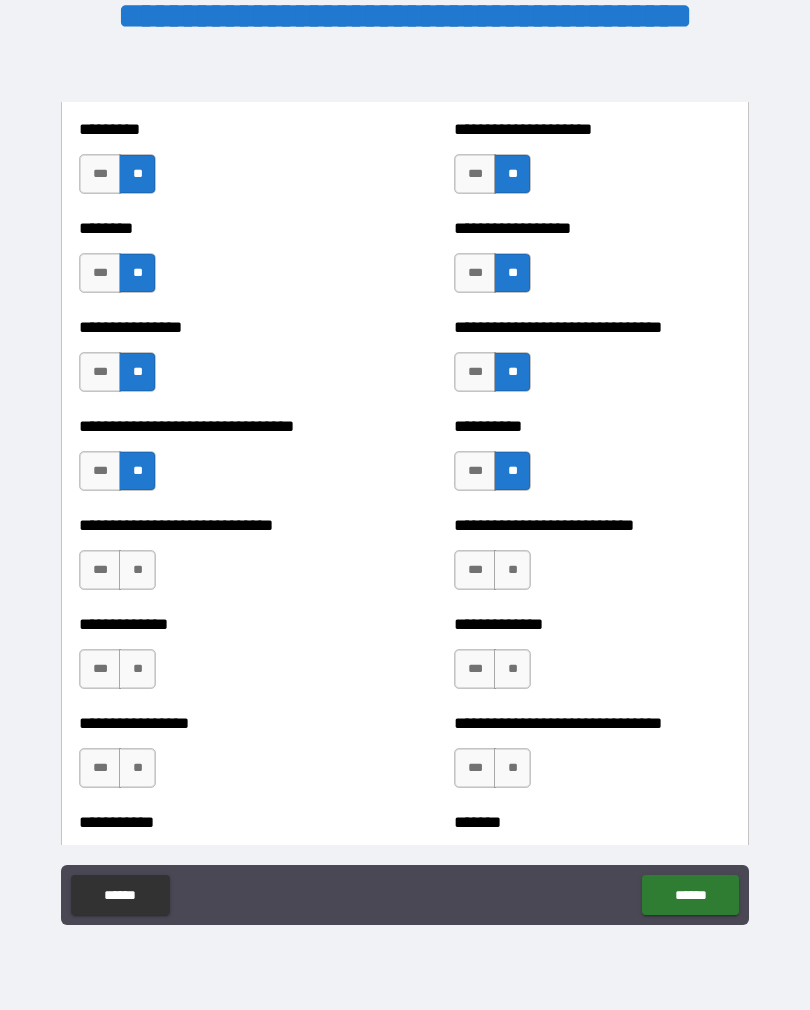click on "**" at bounding box center [137, 570] 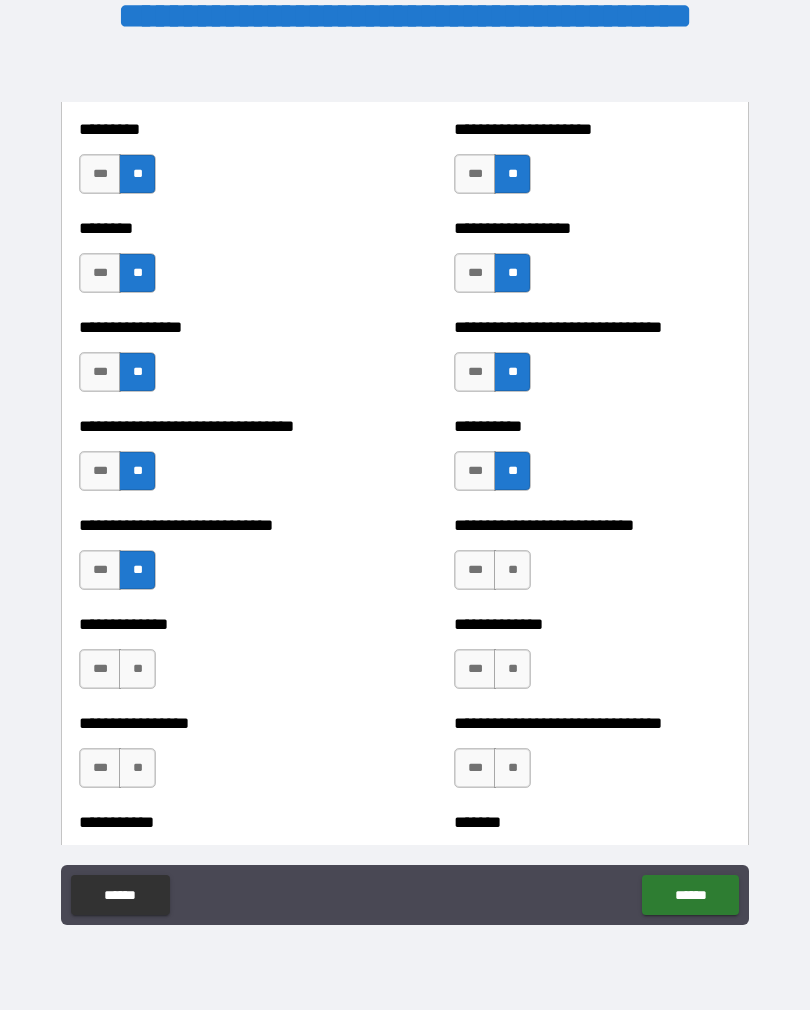 click on "**" at bounding box center [137, 669] 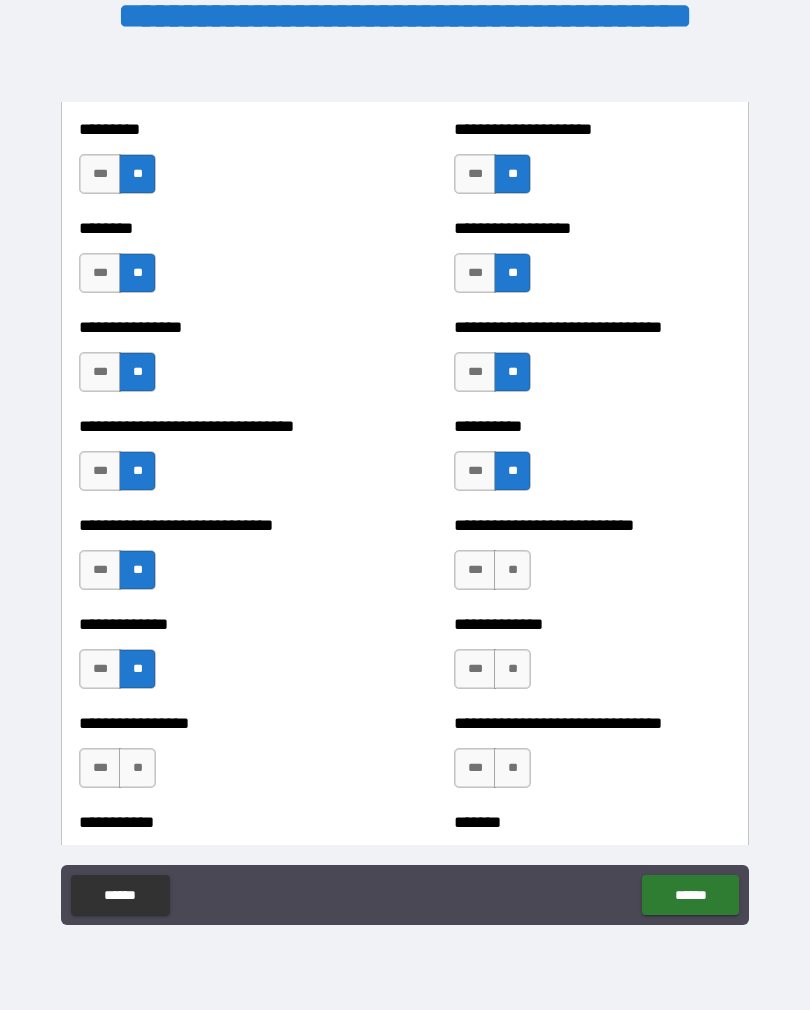 click on "**" at bounding box center [137, 768] 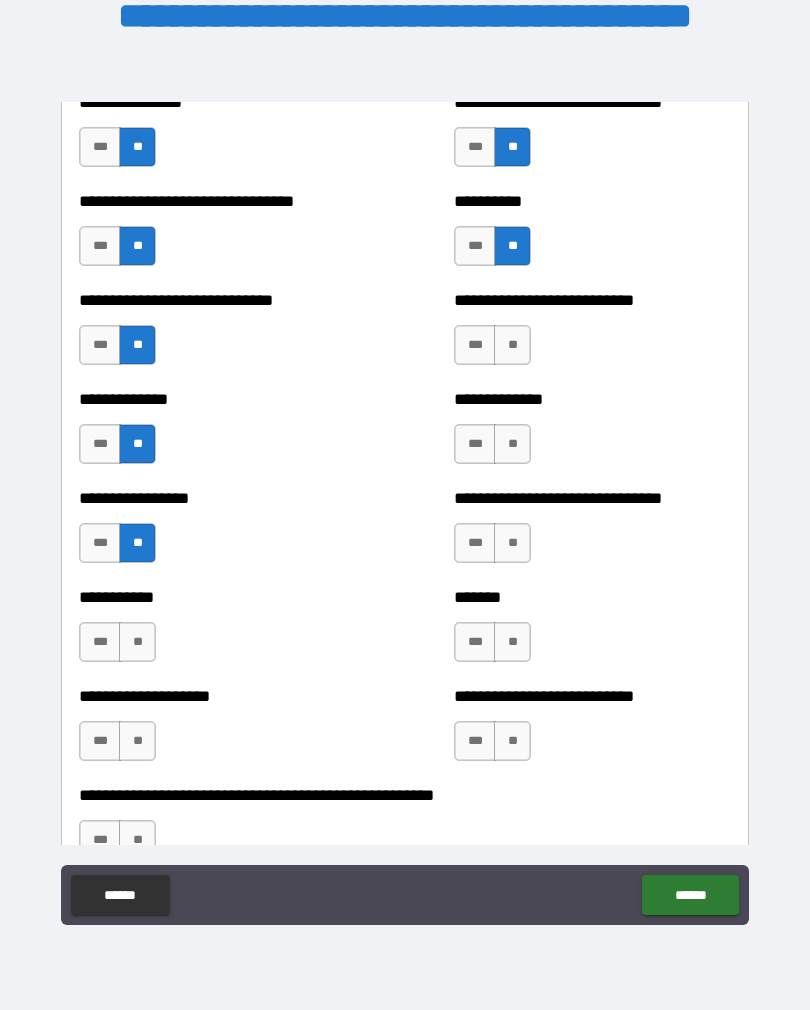 scroll, scrollTop: 7642, scrollLeft: 0, axis: vertical 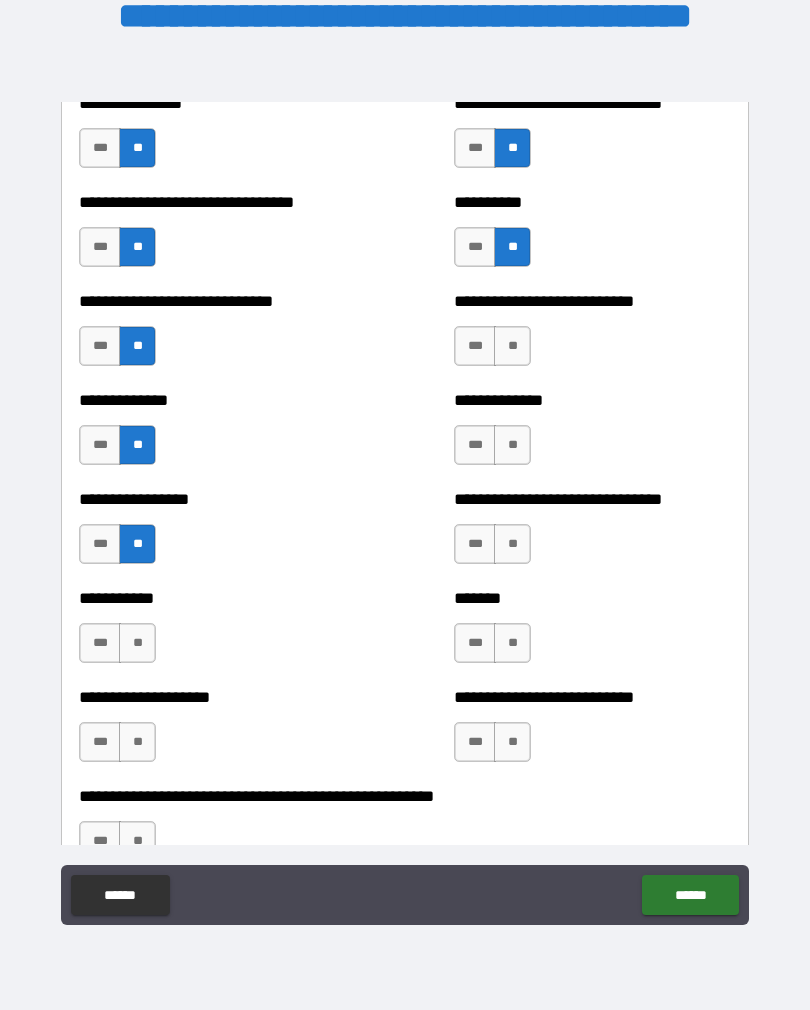 click on "**" at bounding box center (512, 346) 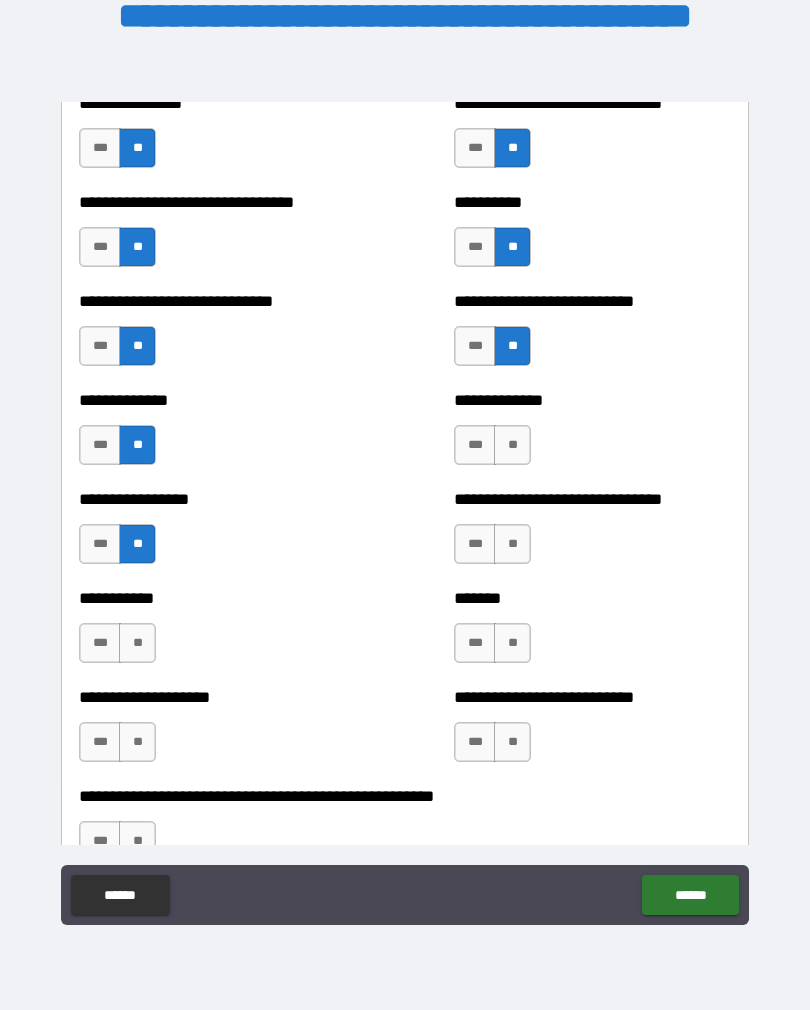 click on "**" at bounding box center [512, 445] 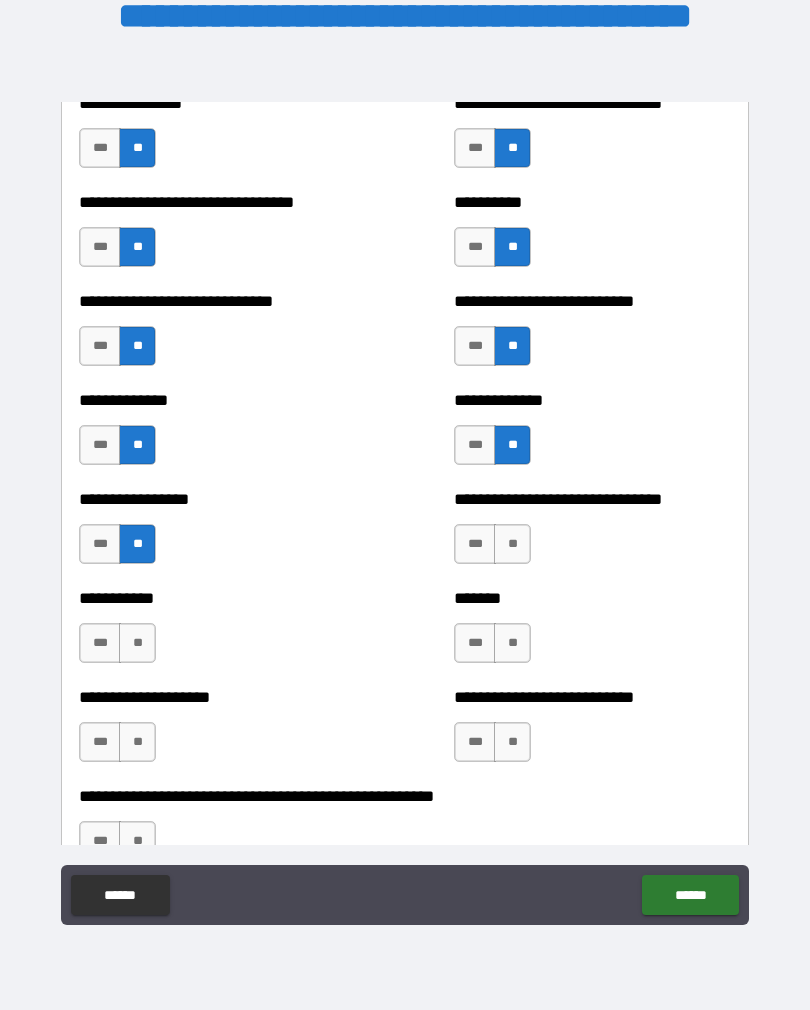 click on "**" at bounding box center [512, 544] 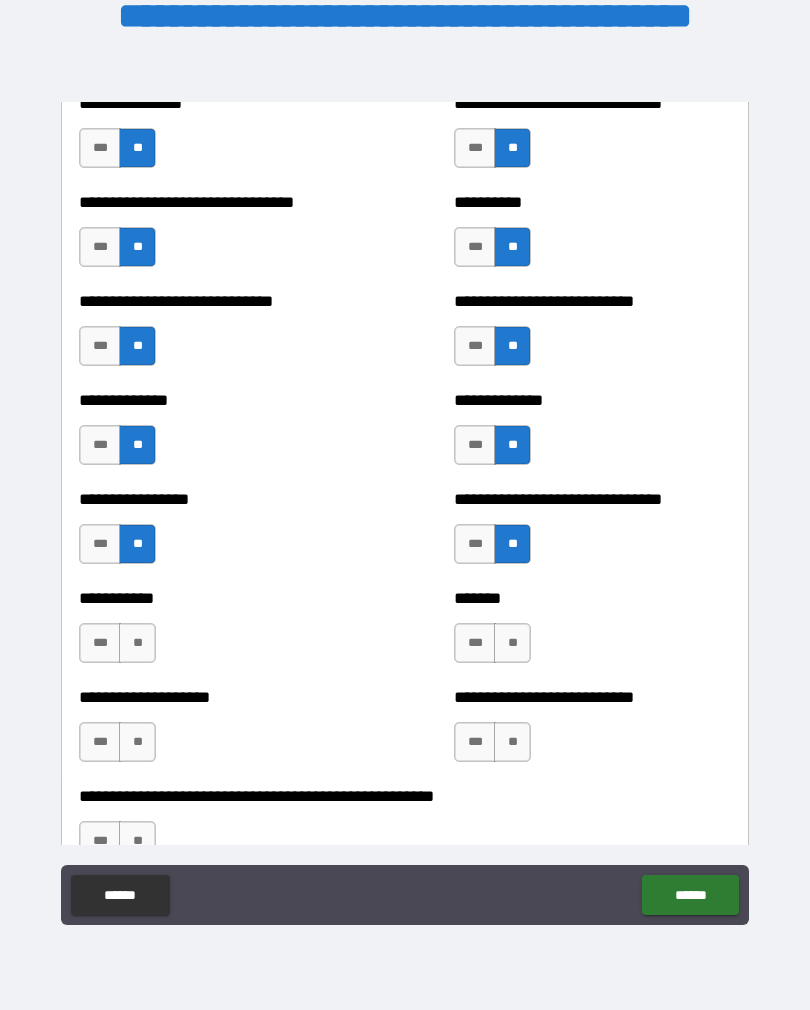 click on "**" at bounding box center [512, 643] 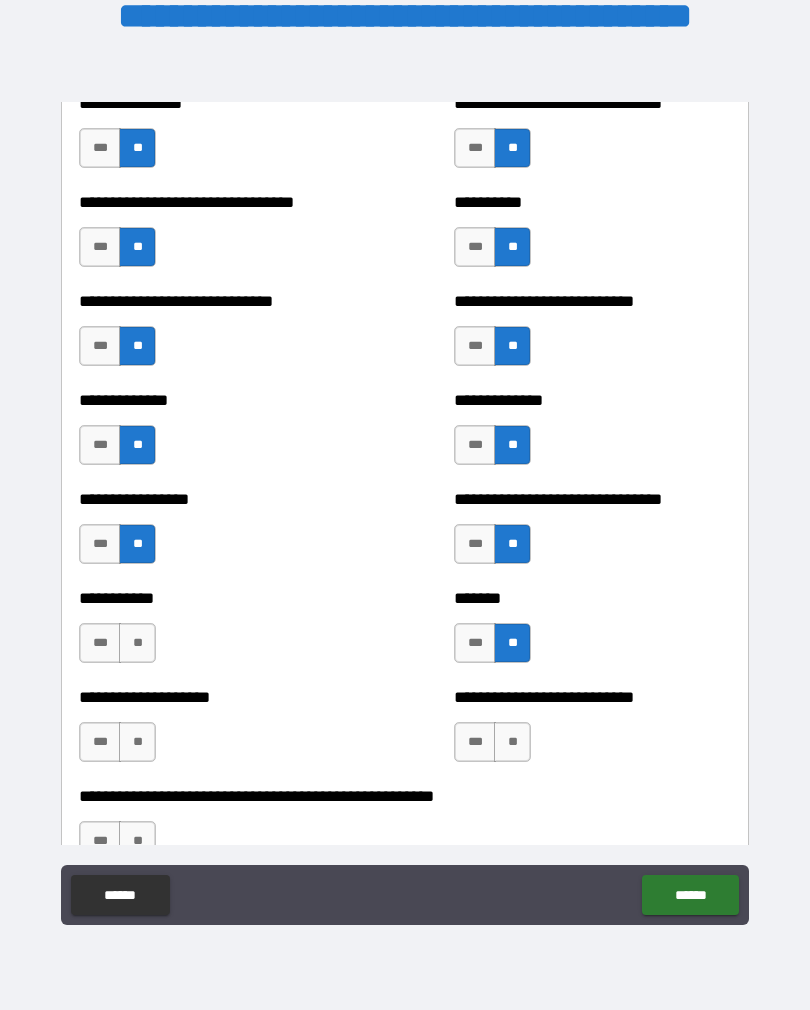 click on "**" at bounding box center (512, 742) 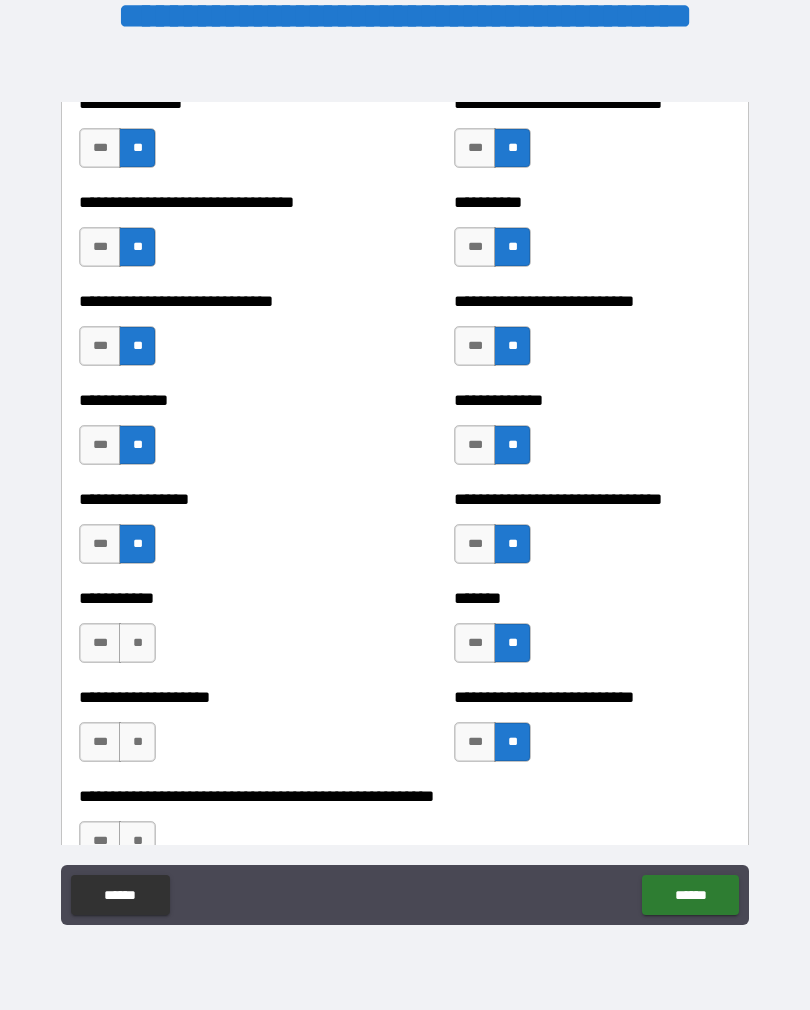 click on "**" at bounding box center [137, 643] 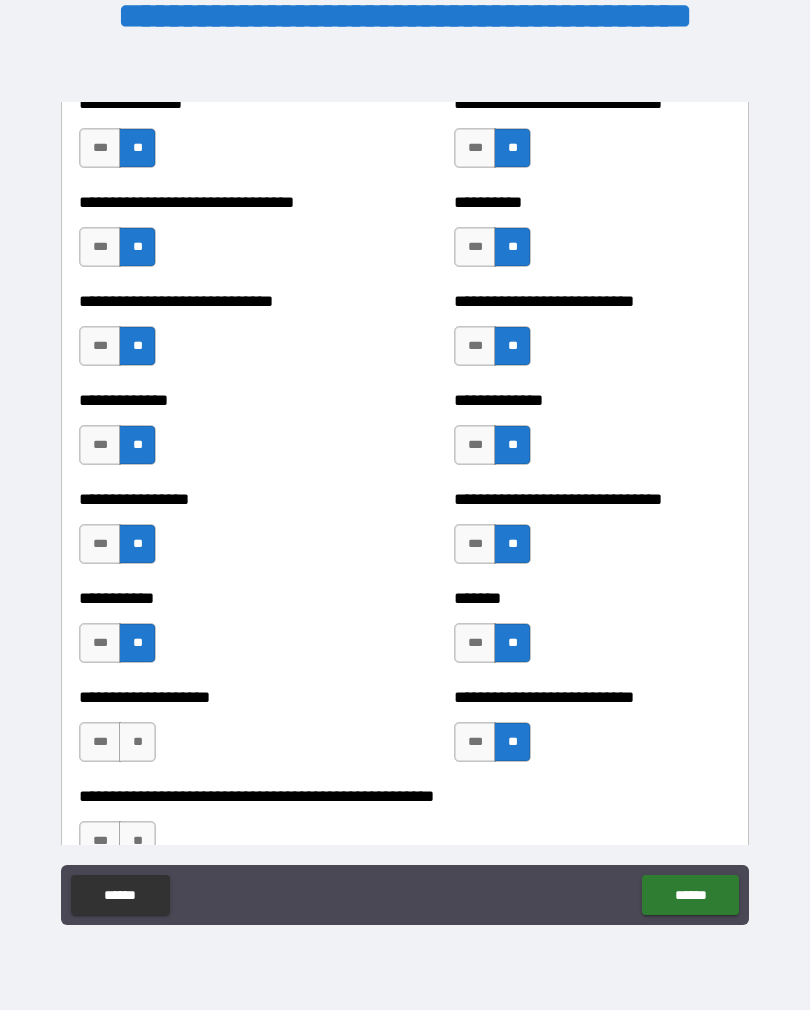 click on "**" at bounding box center (137, 742) 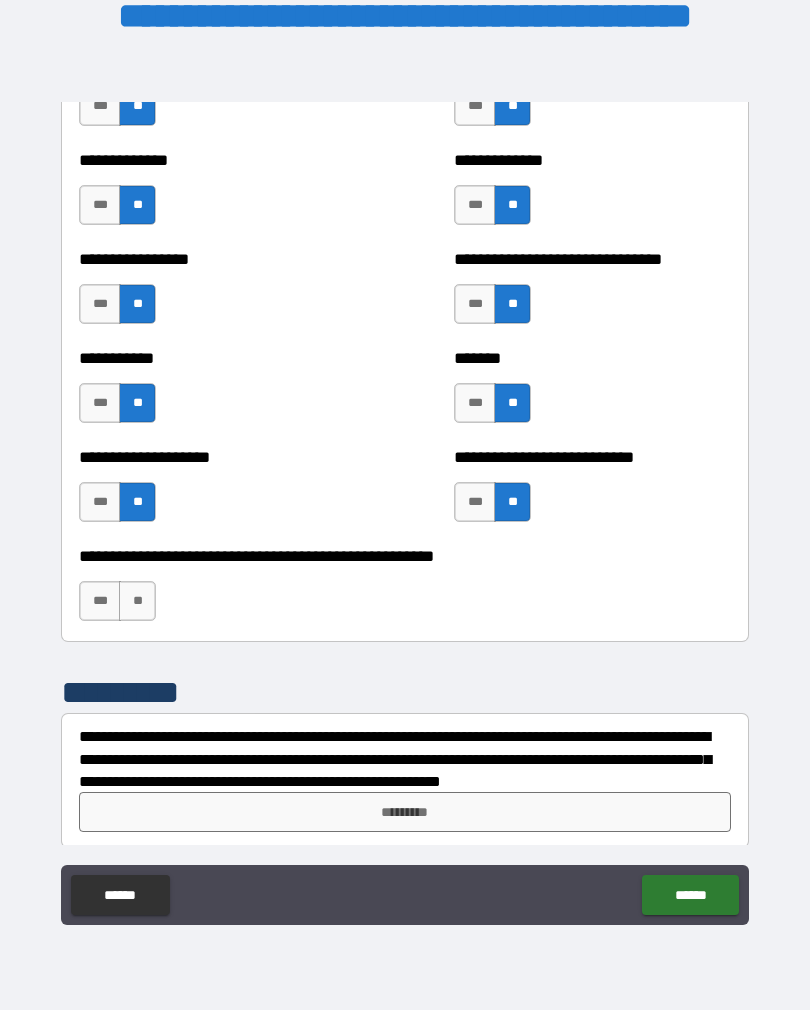 scroll, scrollTop: 7878, scrollLeft: 0, axis: vertical 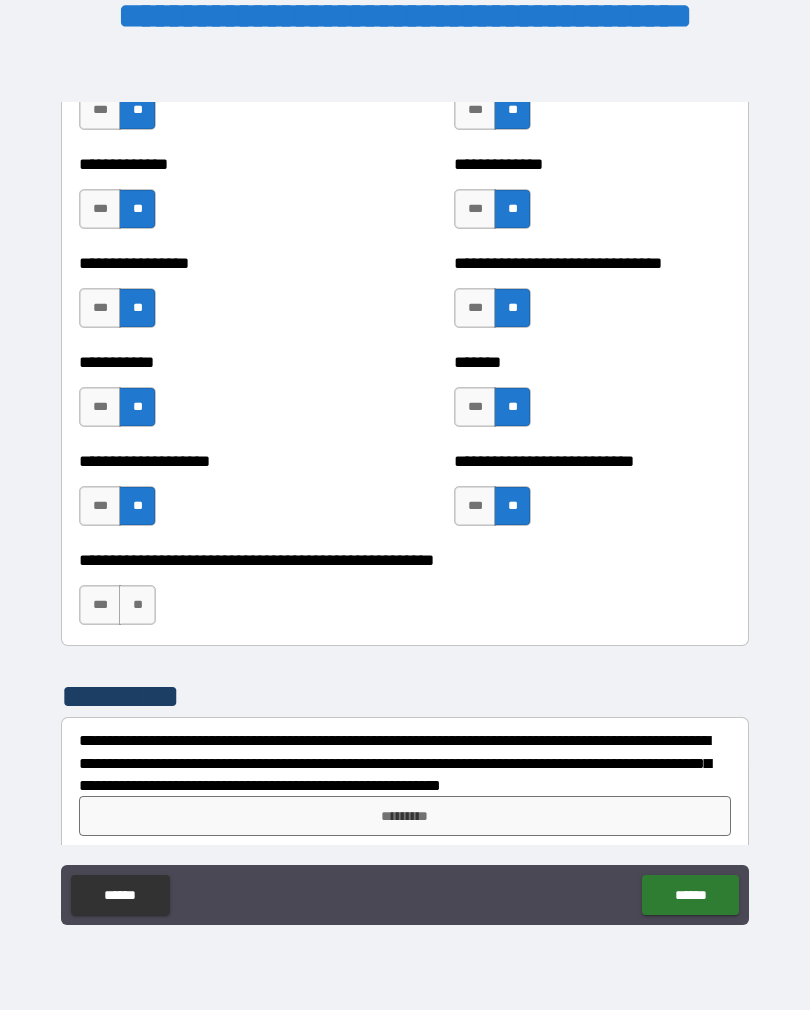 click on "**" at bounding box center [137, 605] 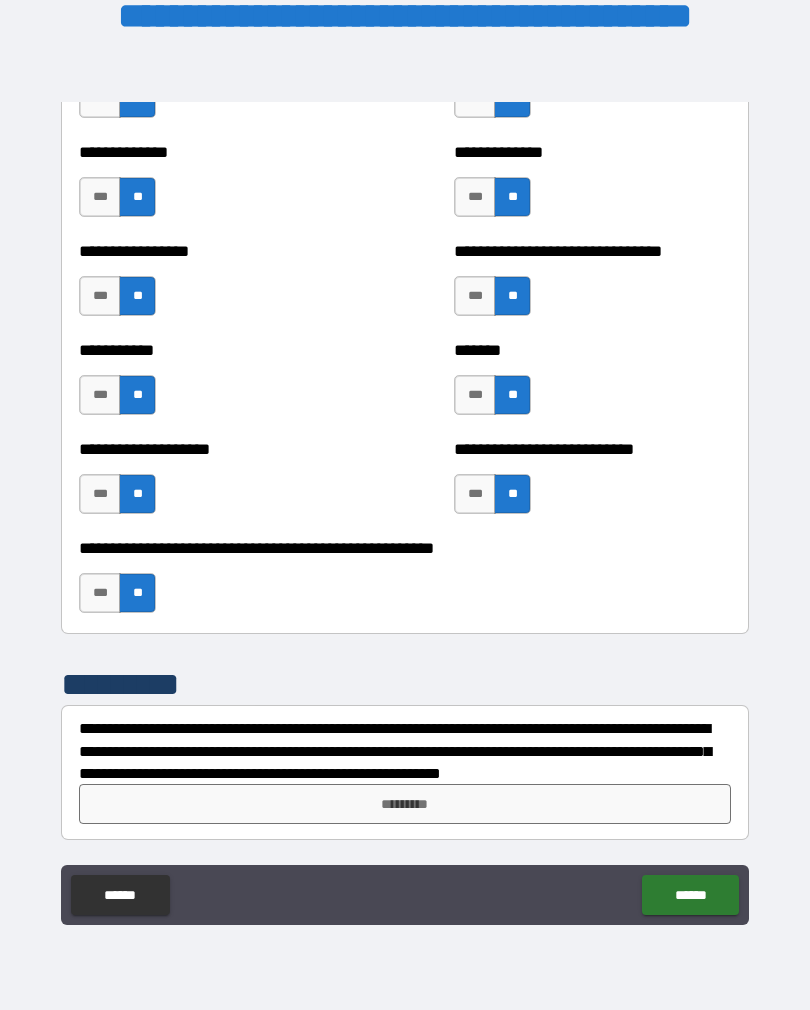 scroll, scrollTop: 7890, scrollLeft: 0, axis: vertical 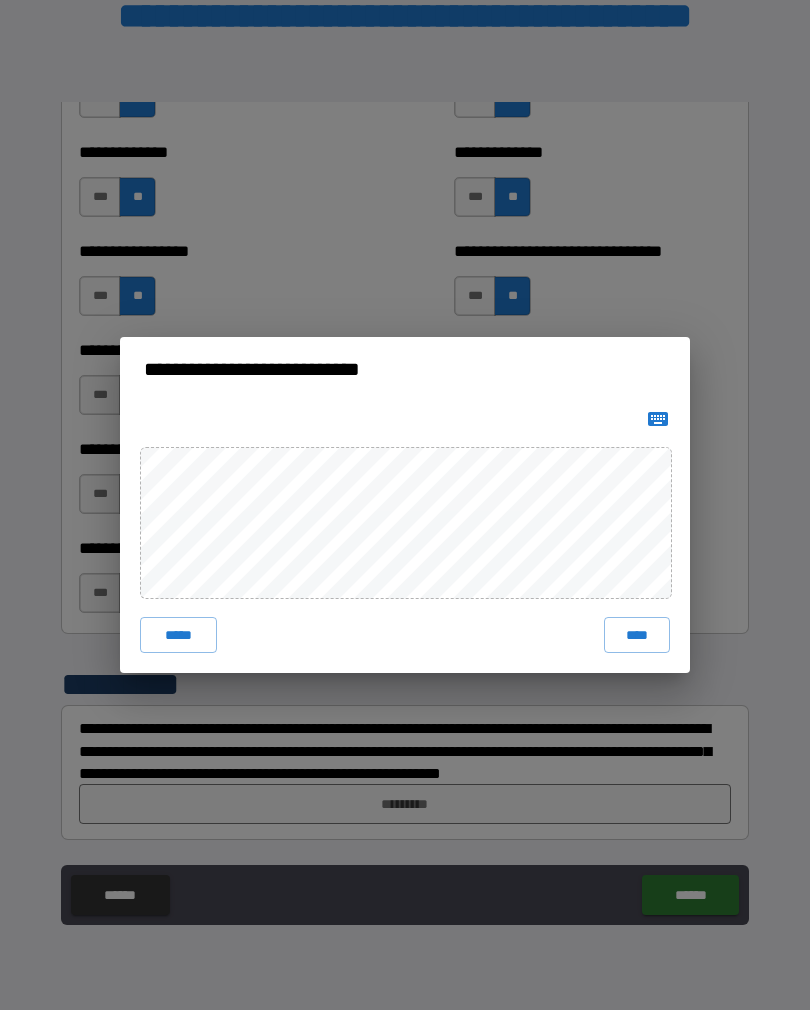 click on "****" at bounding box center [637, 635] 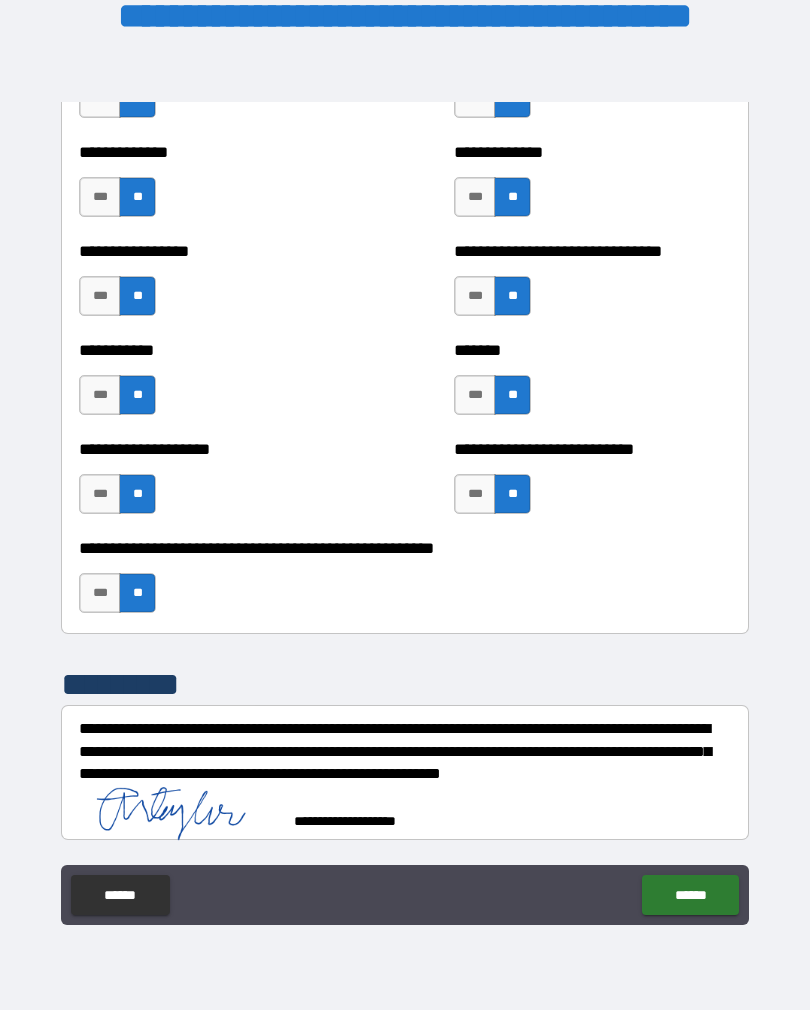 scroll, scrollTop: 7880, scrollLeft: 0, axis: vertical 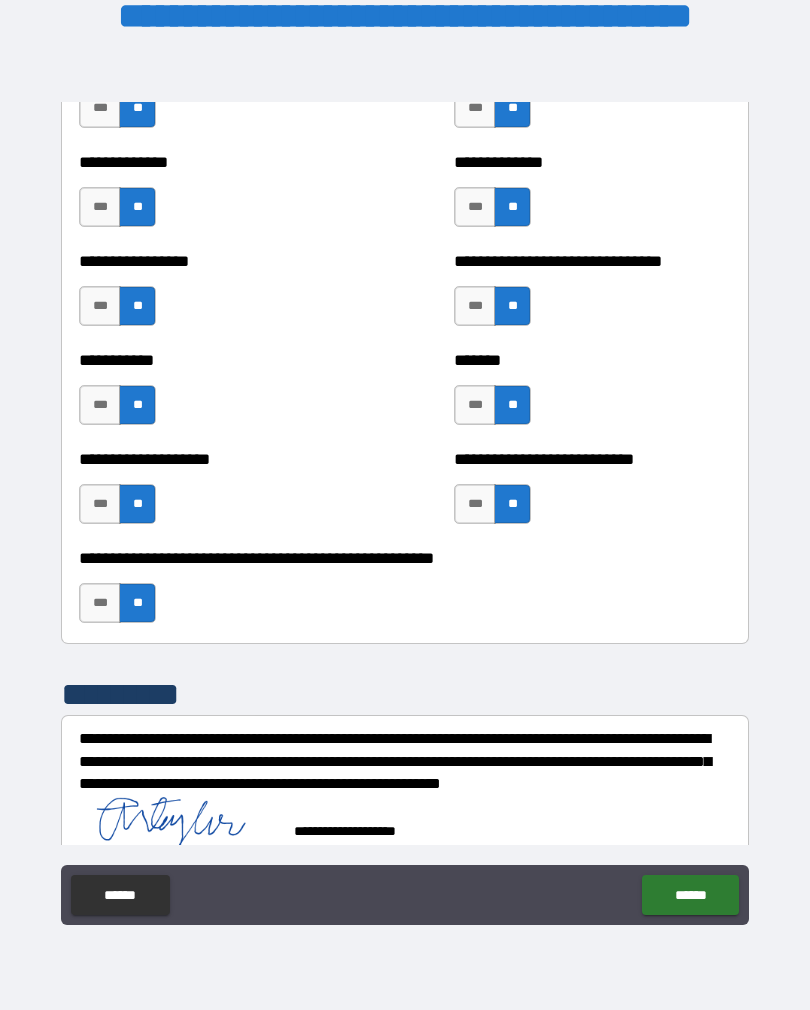 click on "******" at bounding box center [690, 895] 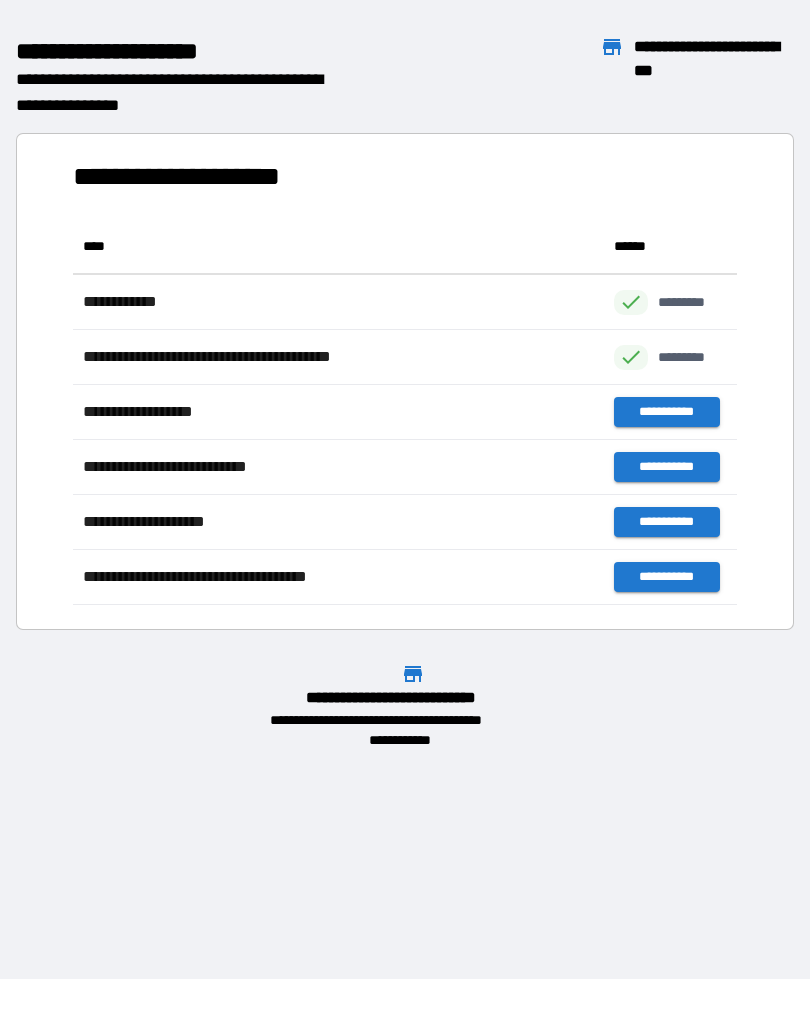 scroll, scrollTop: 1, scrollLeft: 1, axis: both 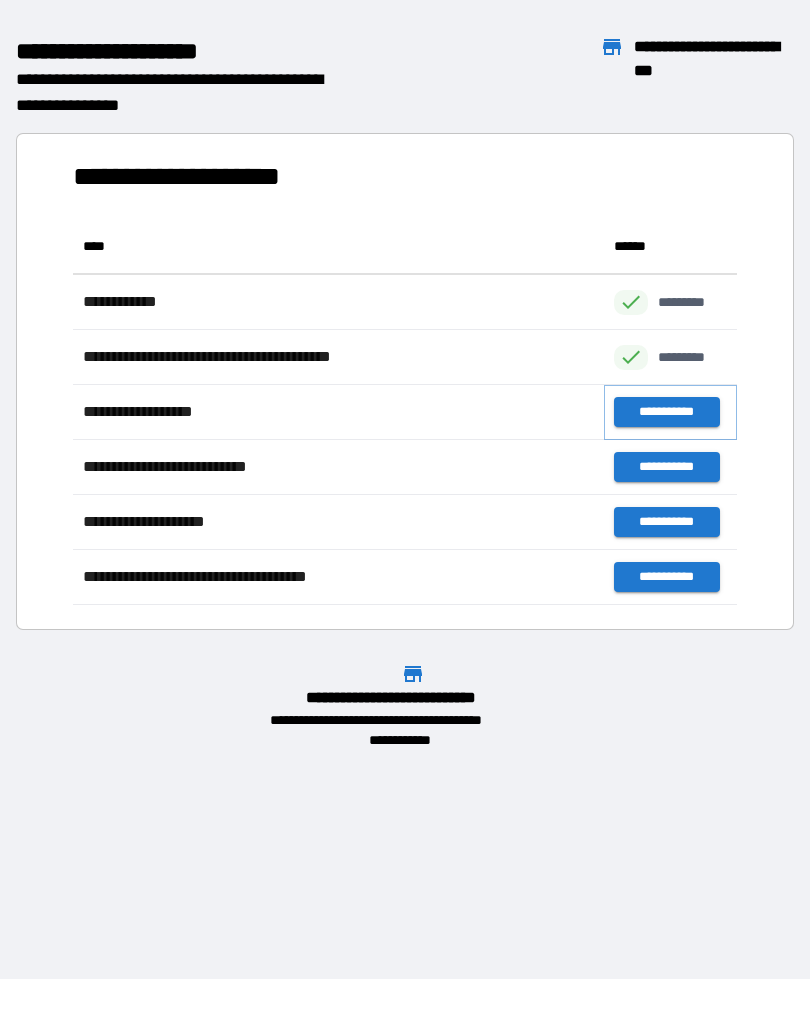 click on "**********" at bounding box center [666, 412] 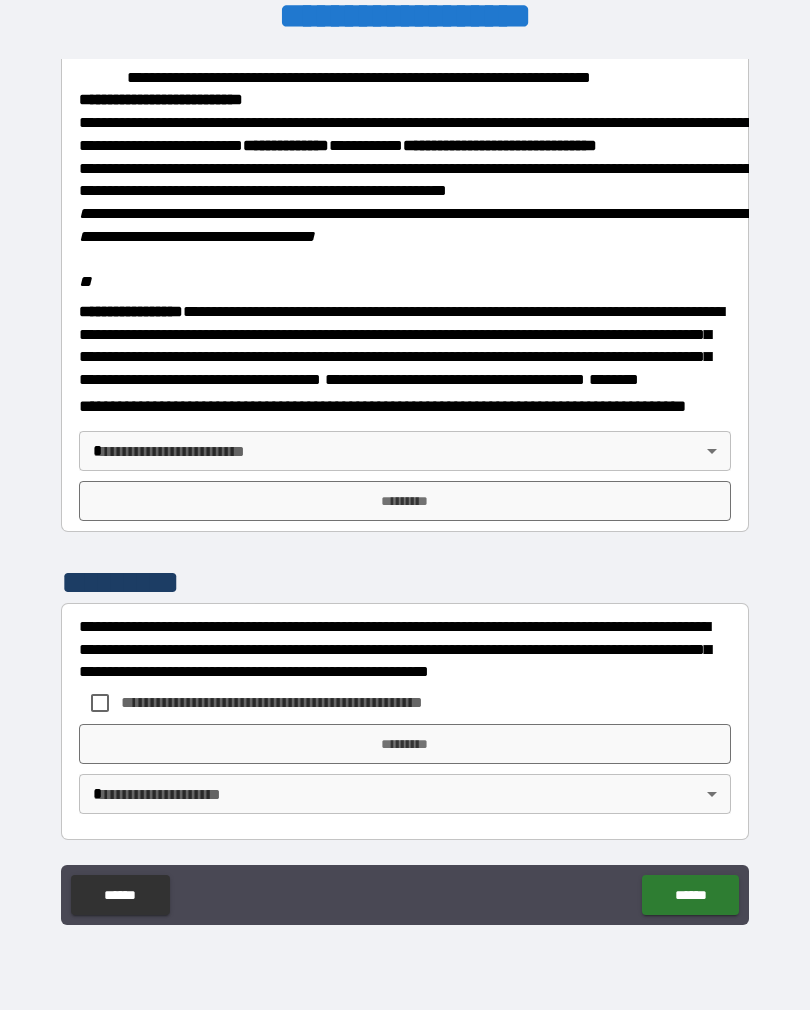 scroll, scrollTop: 2323, scrollLeft: 0, axis: vertical 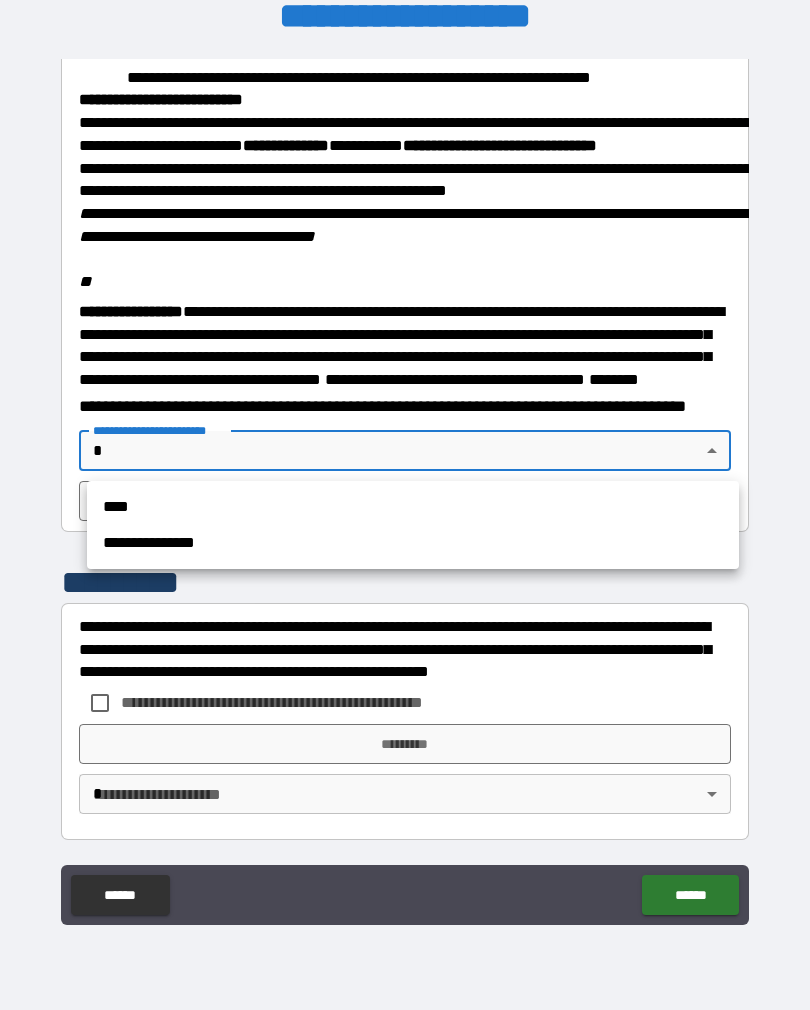 click on "**********" at bounding box center [413, 543] 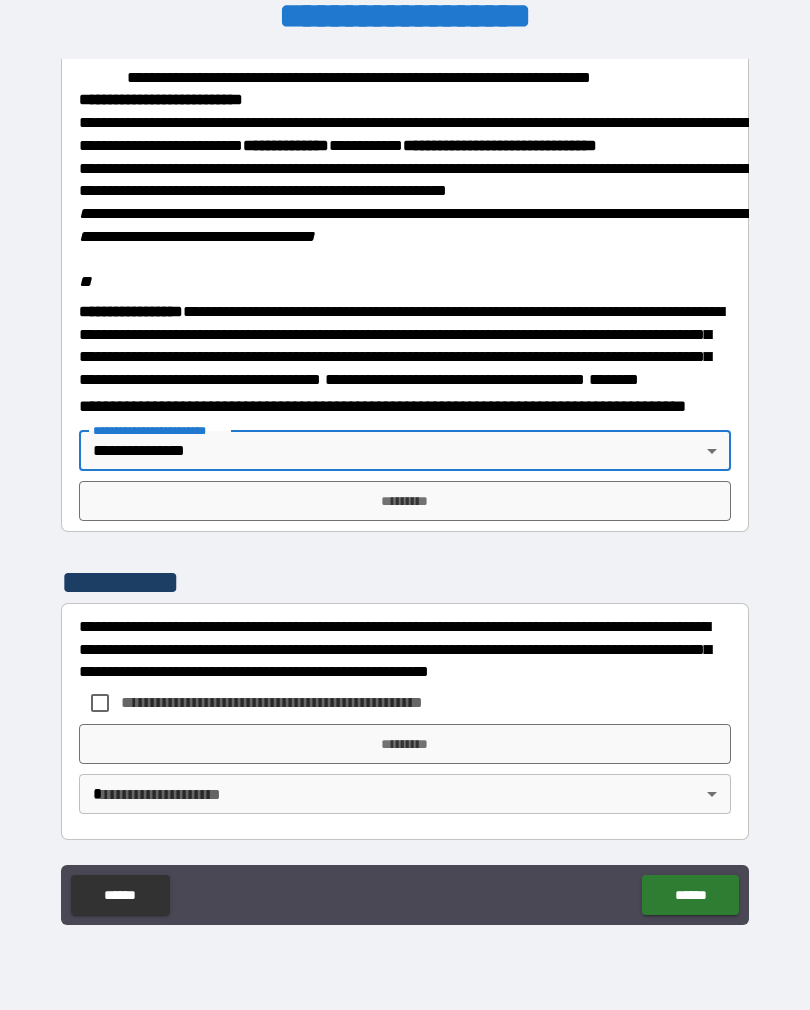 click on "*********" at bounding box center [405, 501] 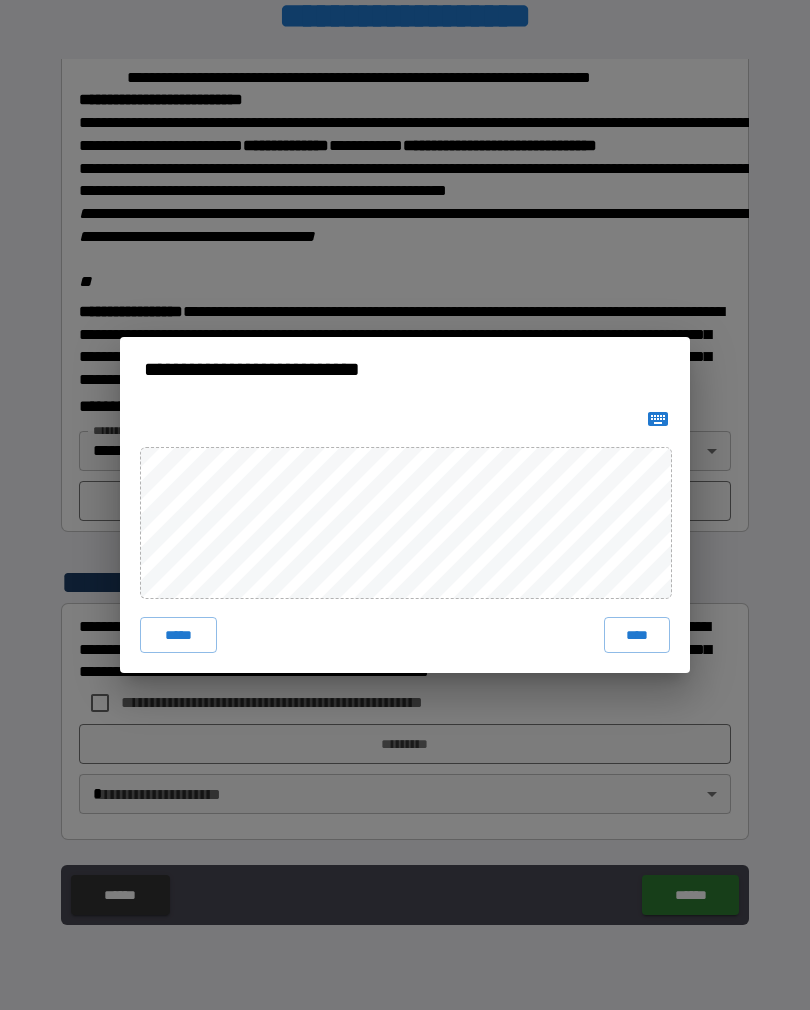 click on "****" at bounding box center [637, 635] 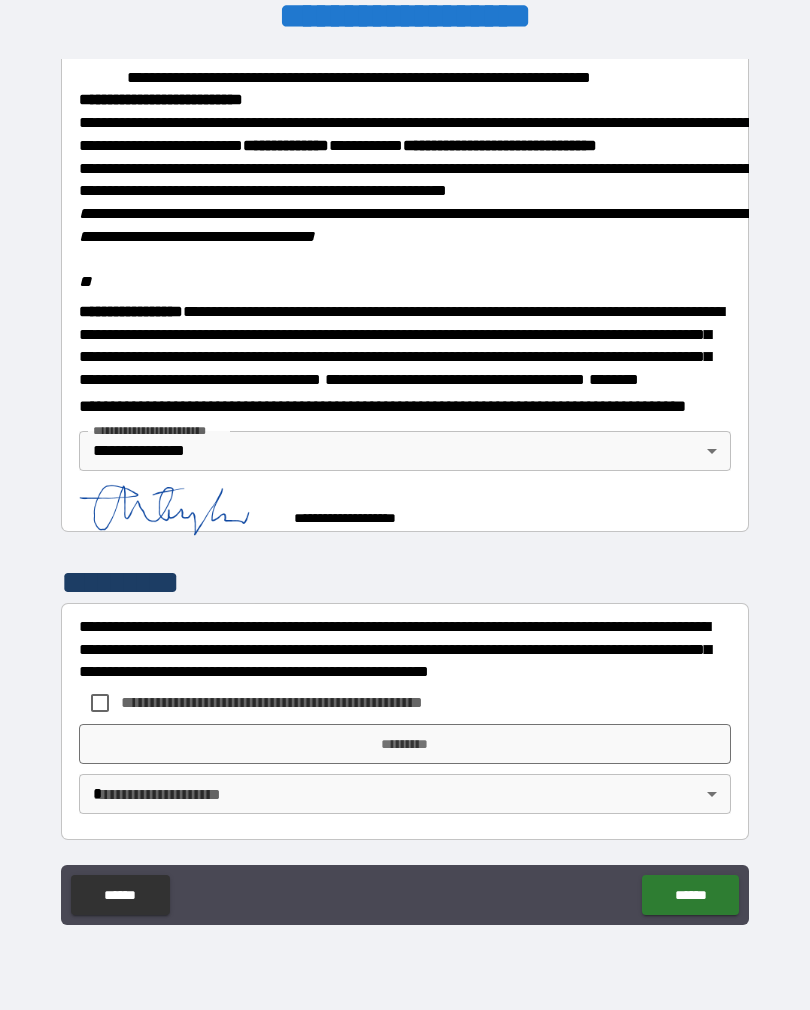 scroll, scrollTop: 2313, scrollLeft: 0, axis: vertical 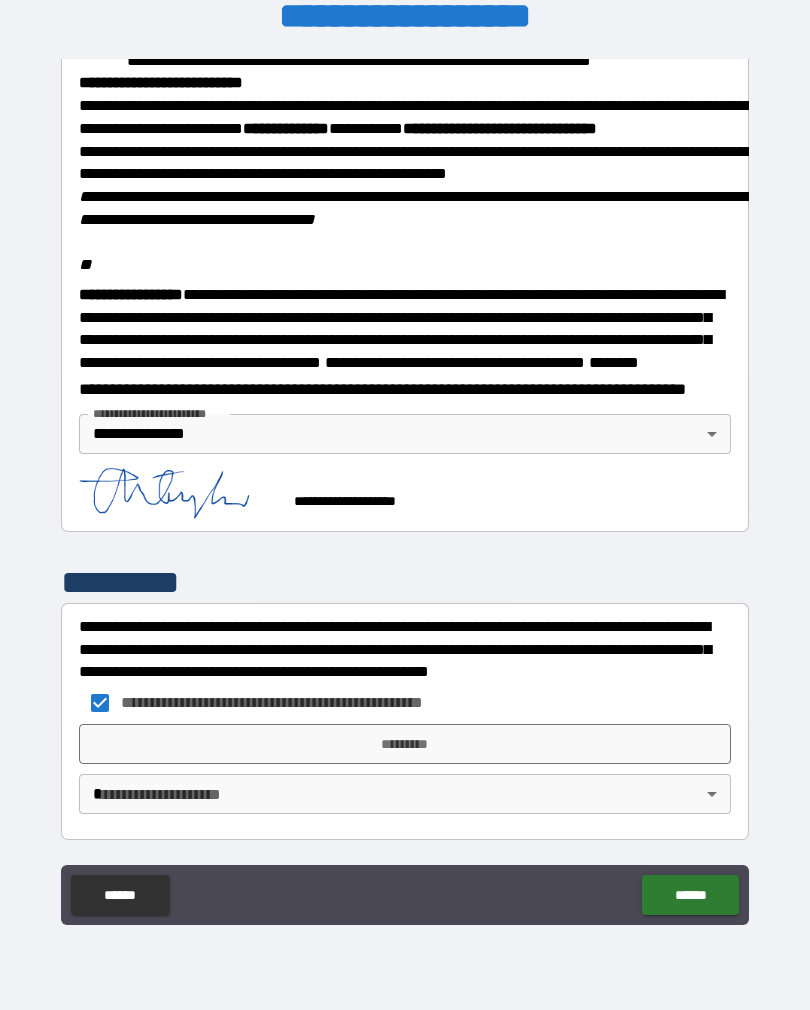 click on "*********" at bounding box center [405, 744] 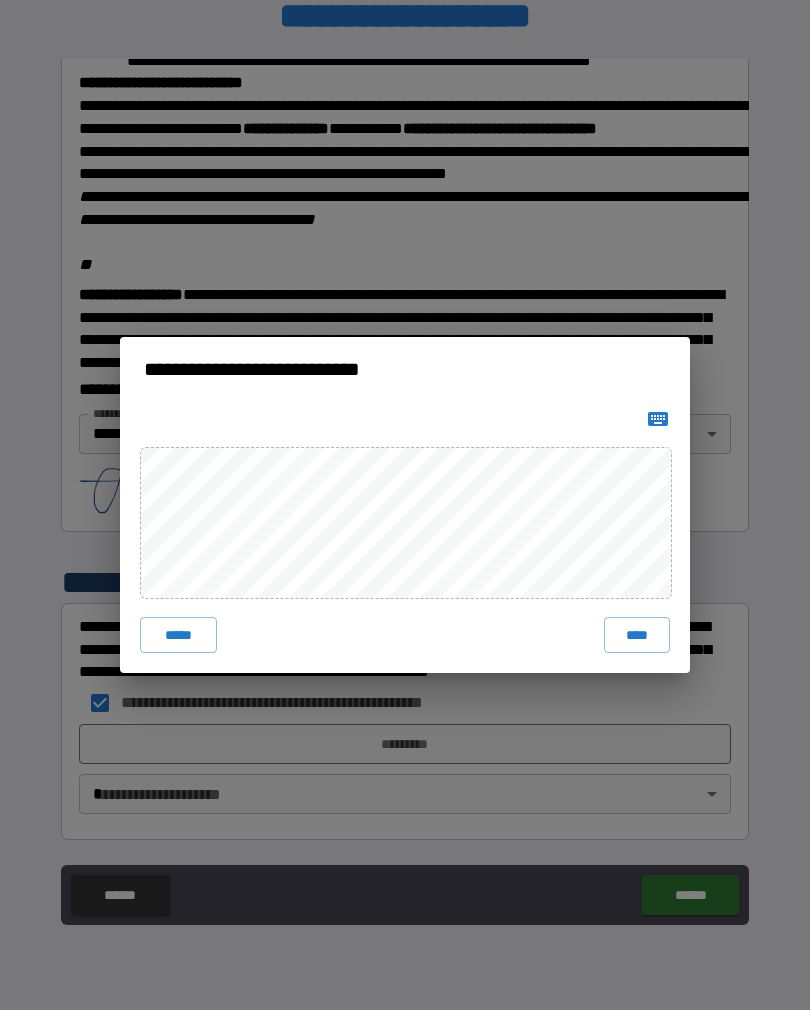 click on "****" at bounding box center (637, 635) 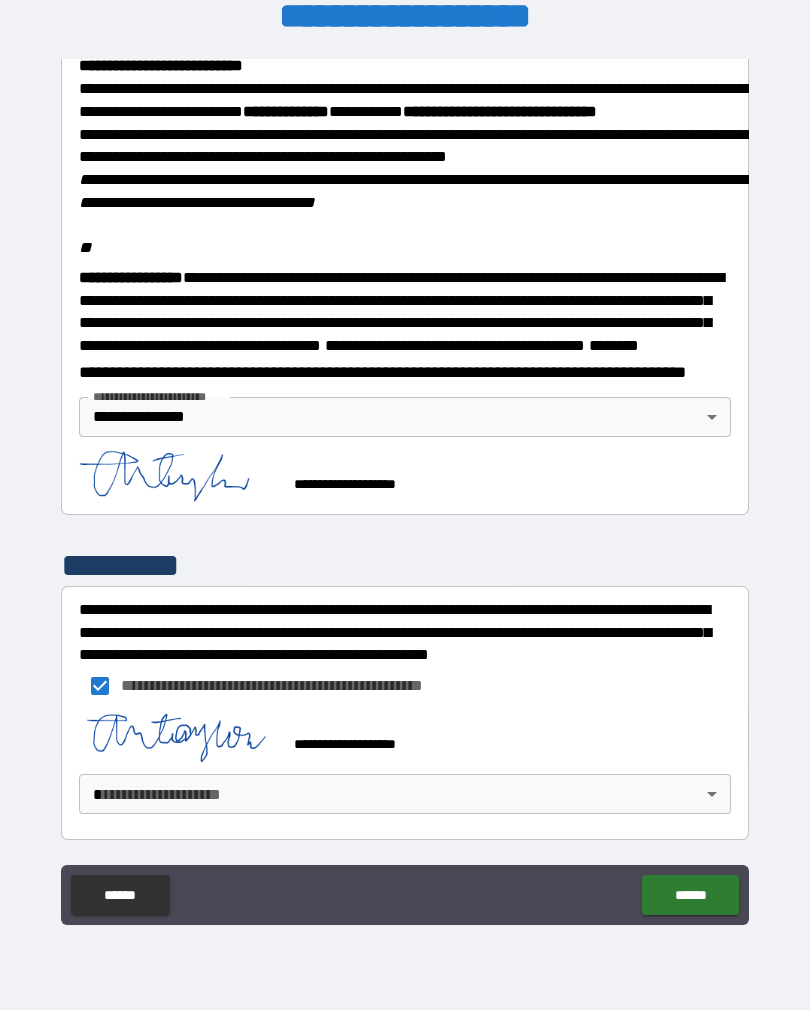 scroll, scrollTop: 2357, scrollLeft: 0, axis: vertical 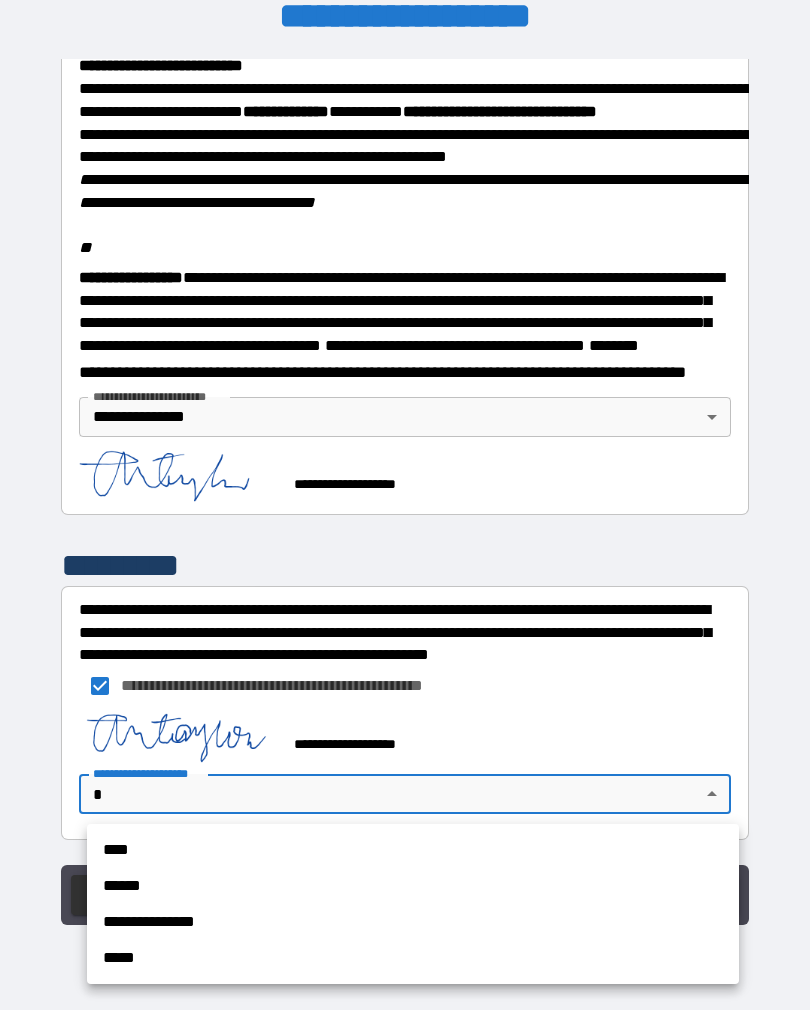 click on "**********" at bounding box center [413, 922] 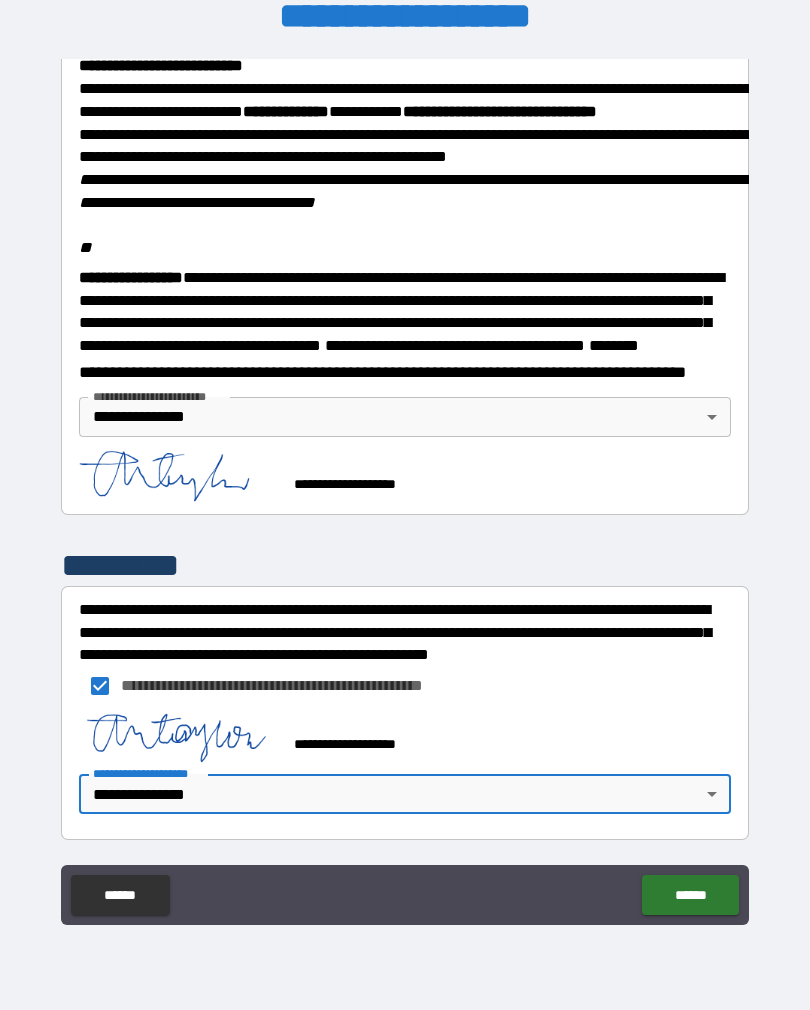 click on "******" at bounding box center (690, 895) 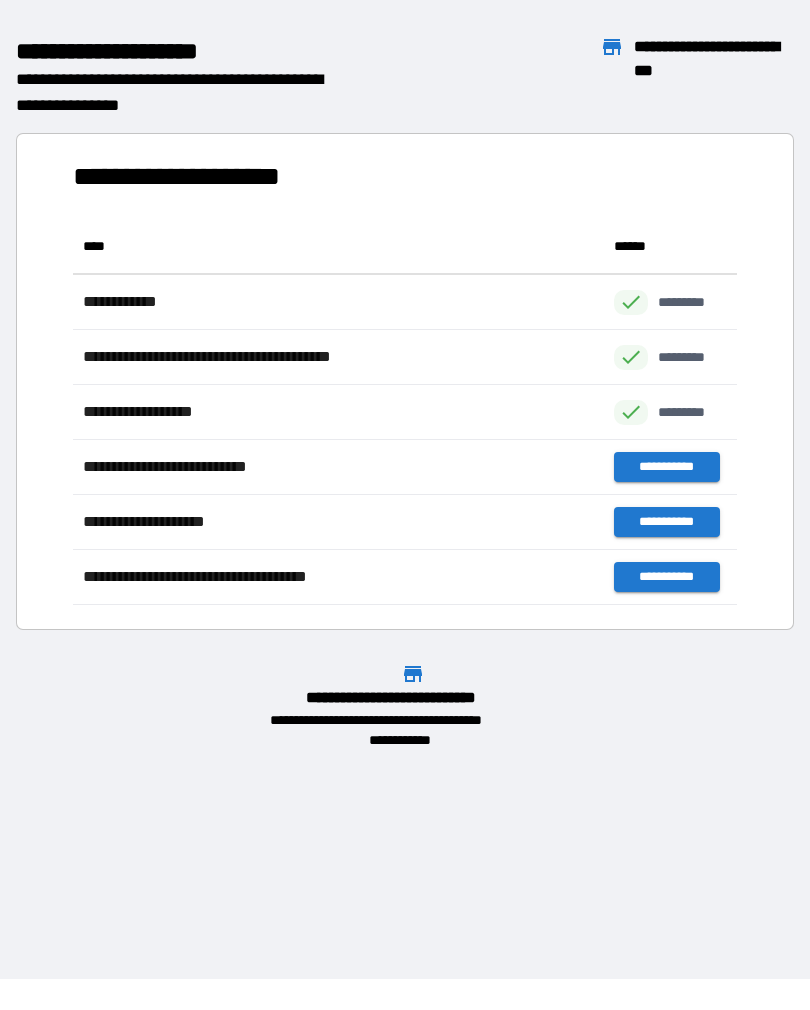 scroll, scrollTop: 1, scrollLeft: 1, axis: both 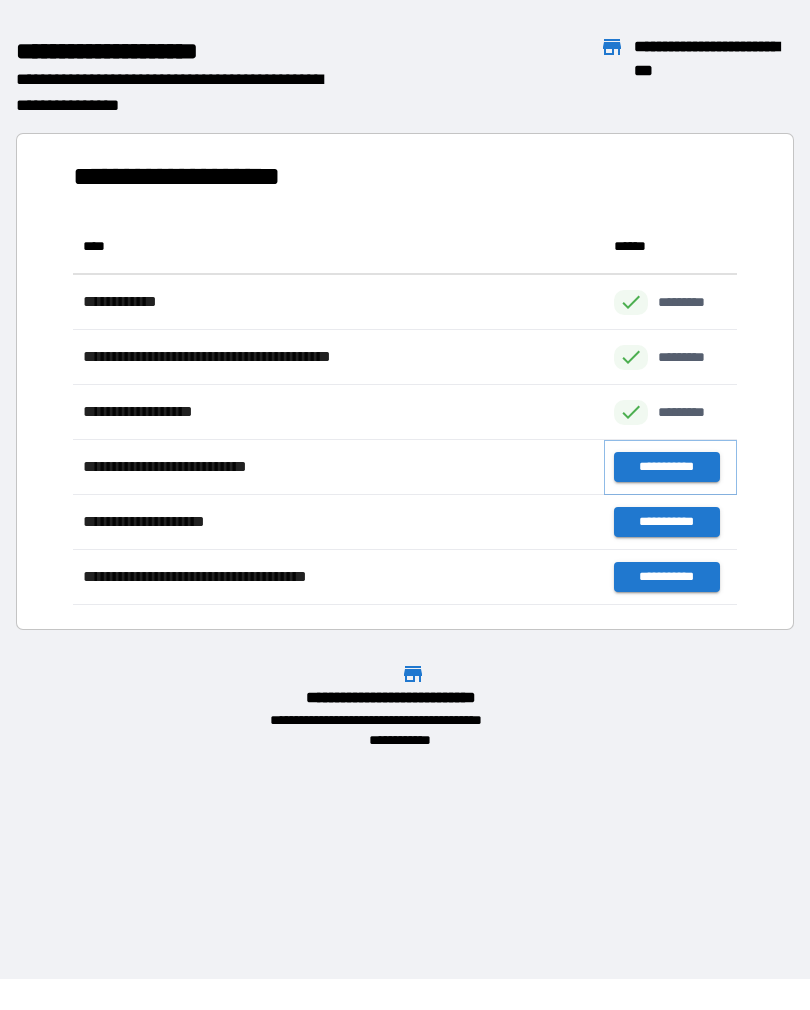 click on "**********" at bounding box center (666, 467) 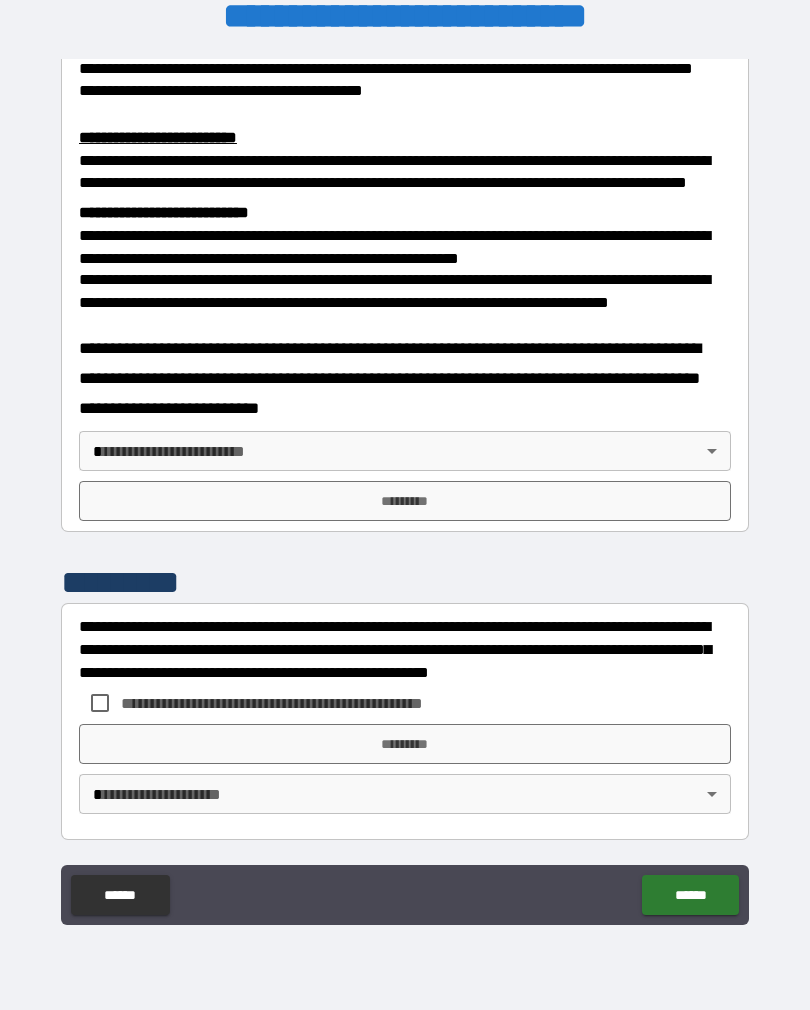 scroll, scrollTop: 643, scrollLeft: 0, axis: vertical 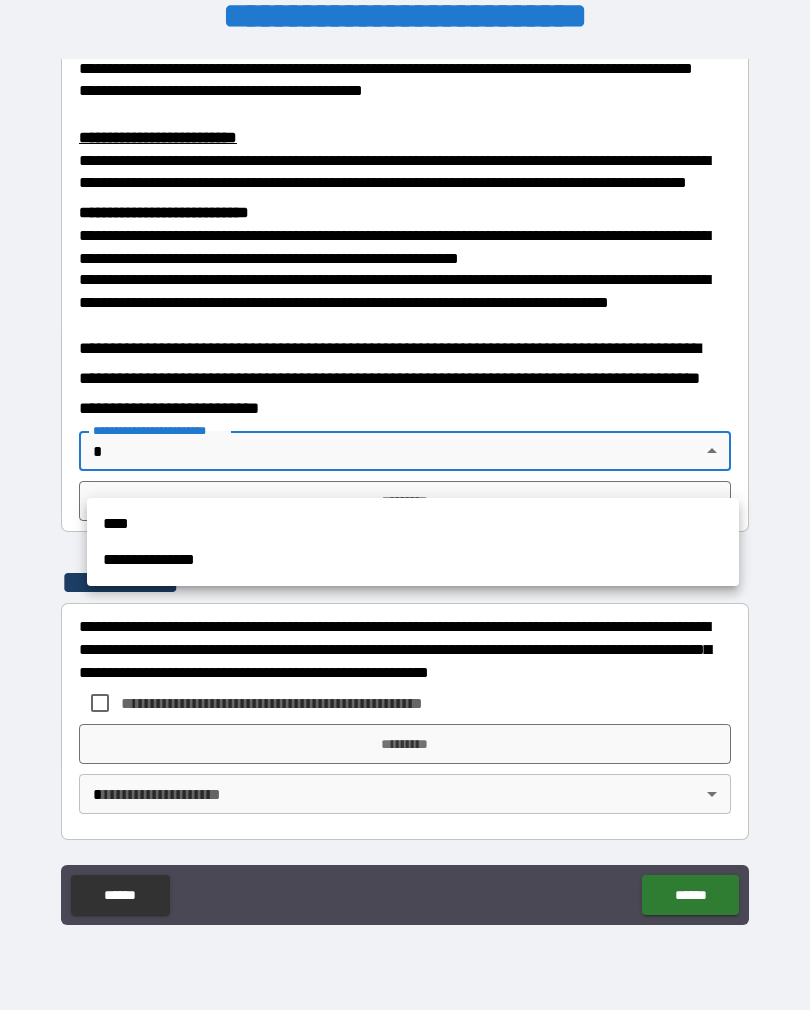 click on "**********" at bounding box center [413, 560] 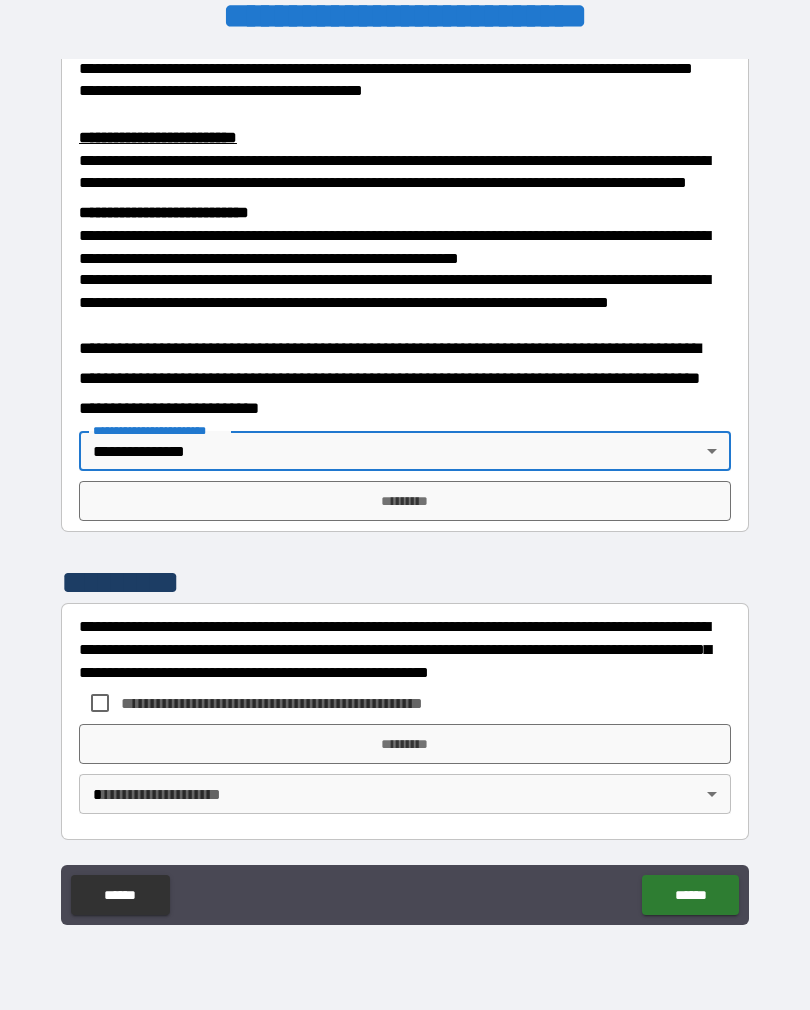 click on "*********" at bounding box center (405, 501) 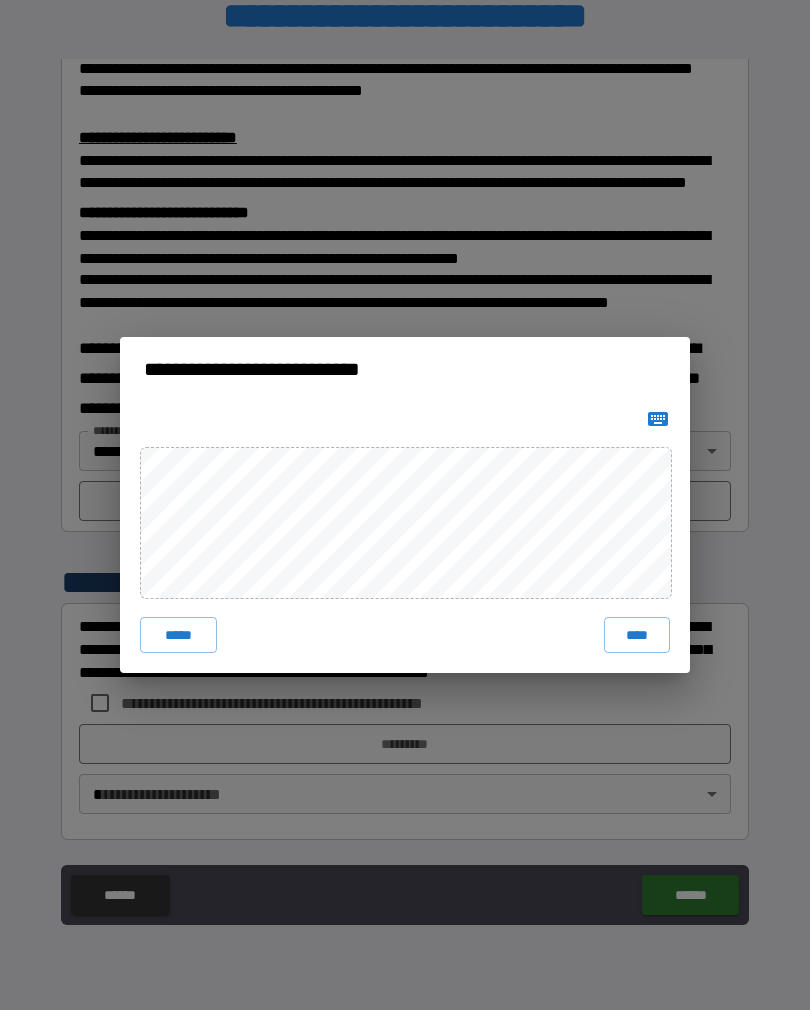 click on "****" at bounding box center [637, 635] 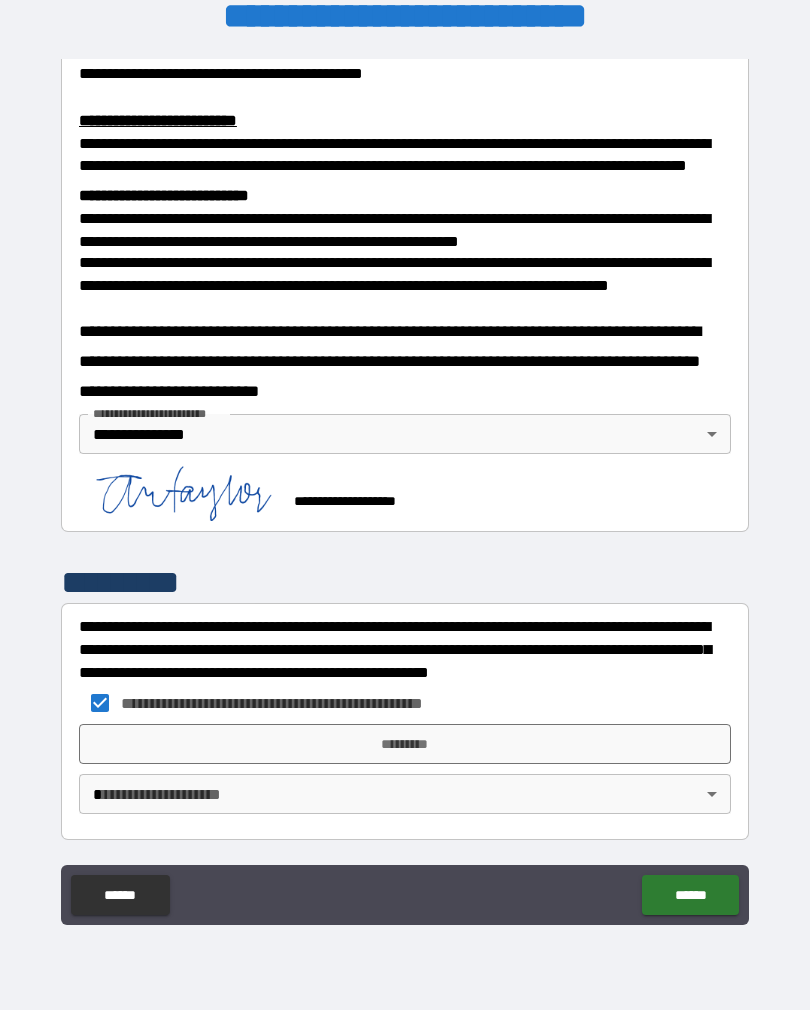scroll, scrollTop: 677, scrollLeft: 0, axis: vertical 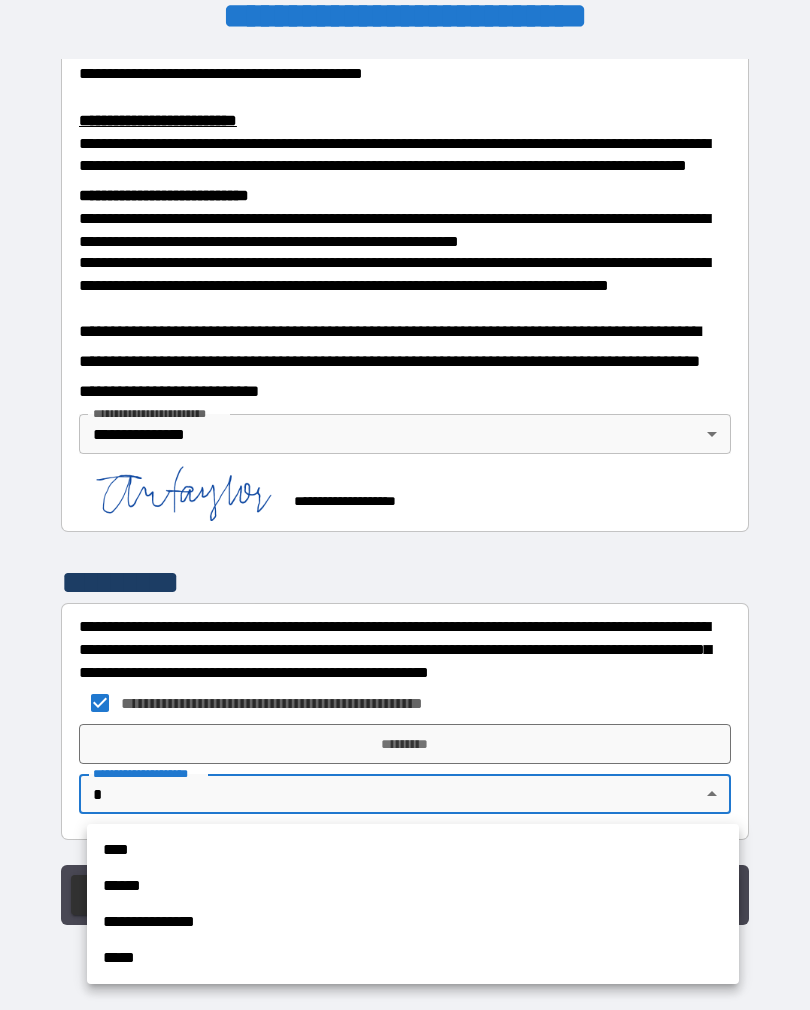 click on "******" at bounding box center [413, 886] 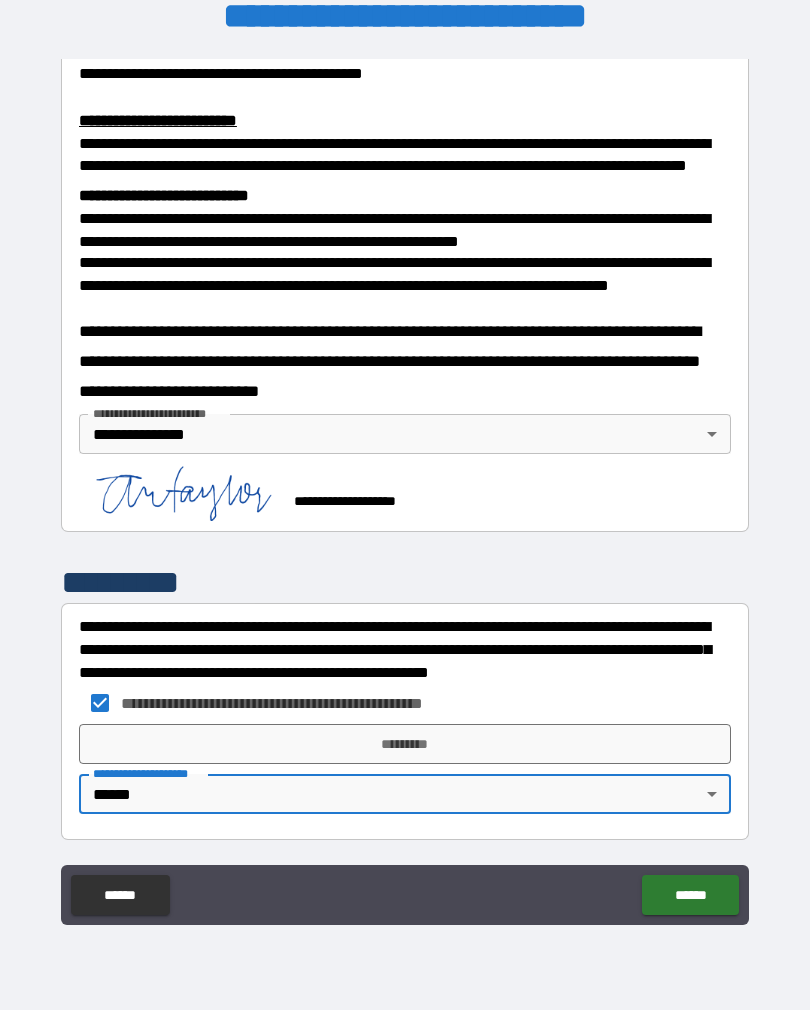 click on "*********" at bounding box center (405, 744) 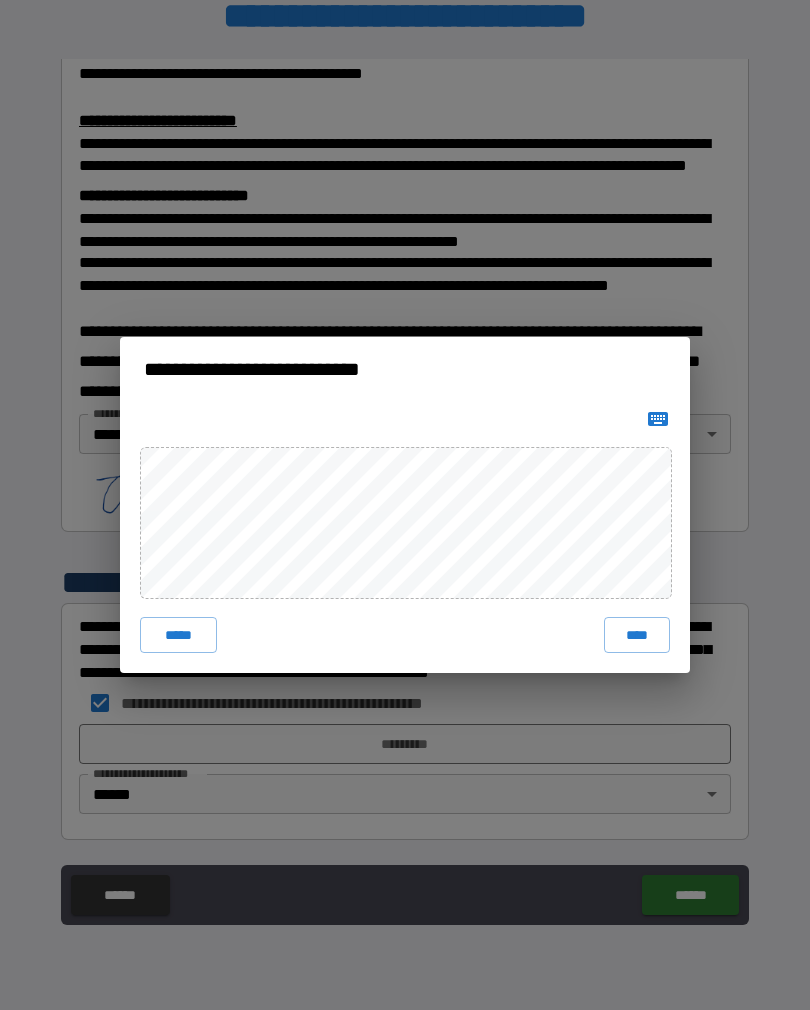 click on "****" at bounding box center [637, 635] 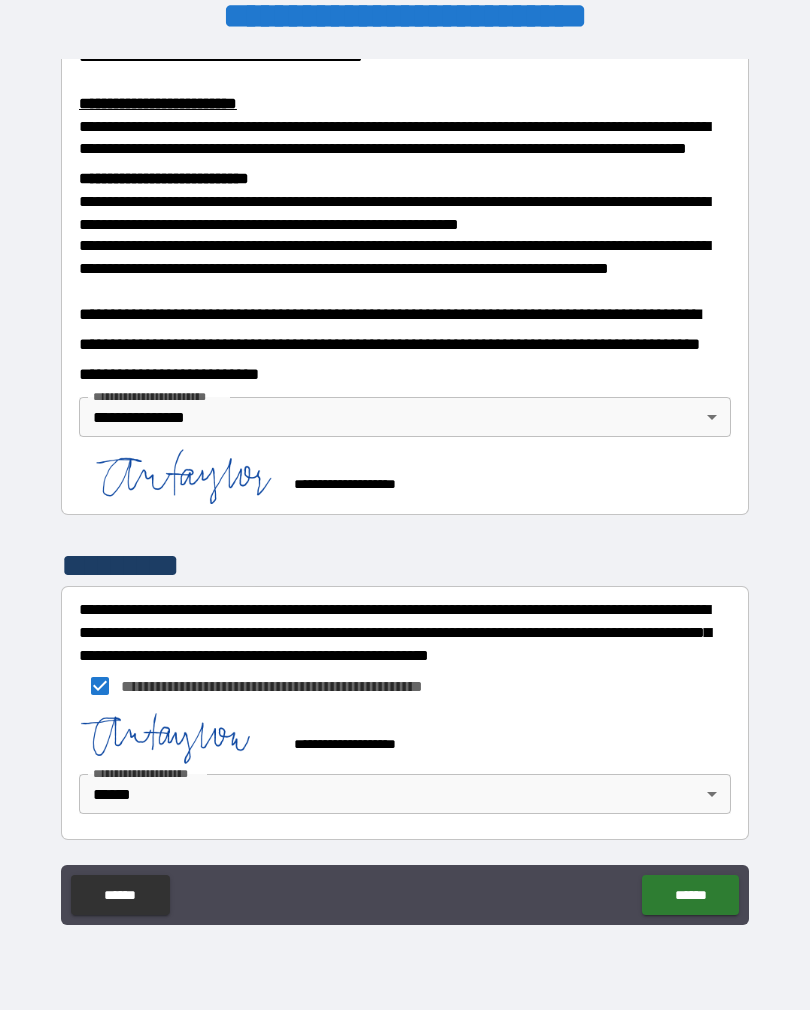 scroll, scrollTop: 667, scrollLeft: 0, axis: vertical 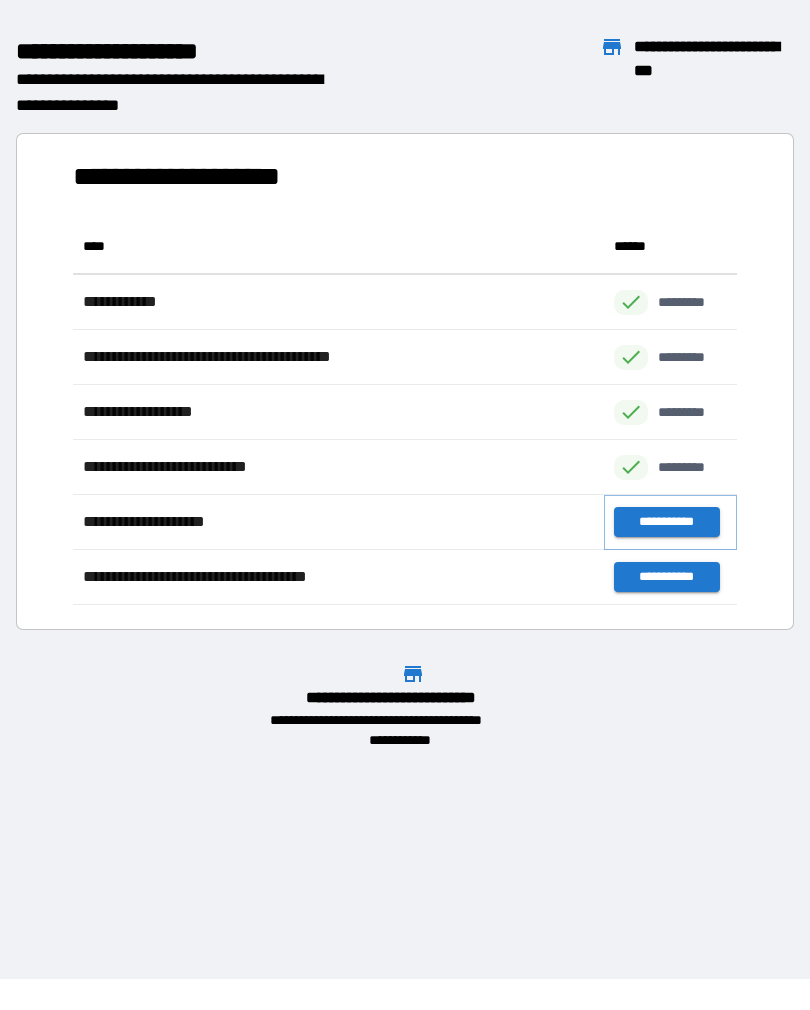 click on "**********" at bounding box center (666, 522) 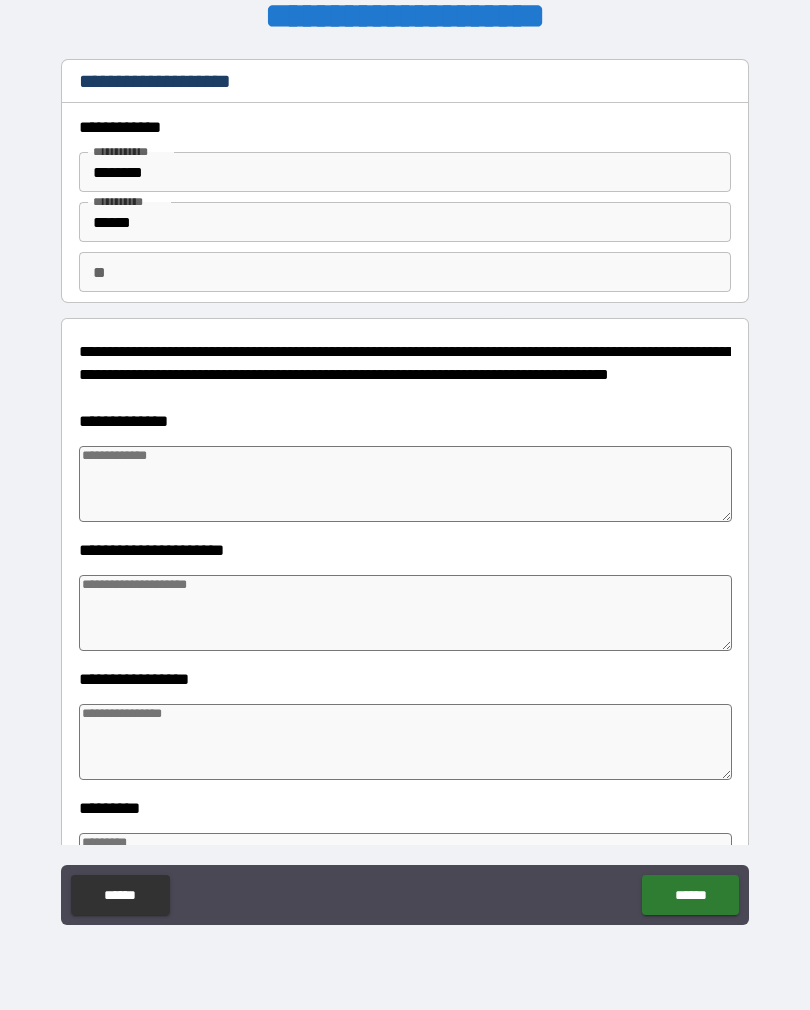 type on "*" 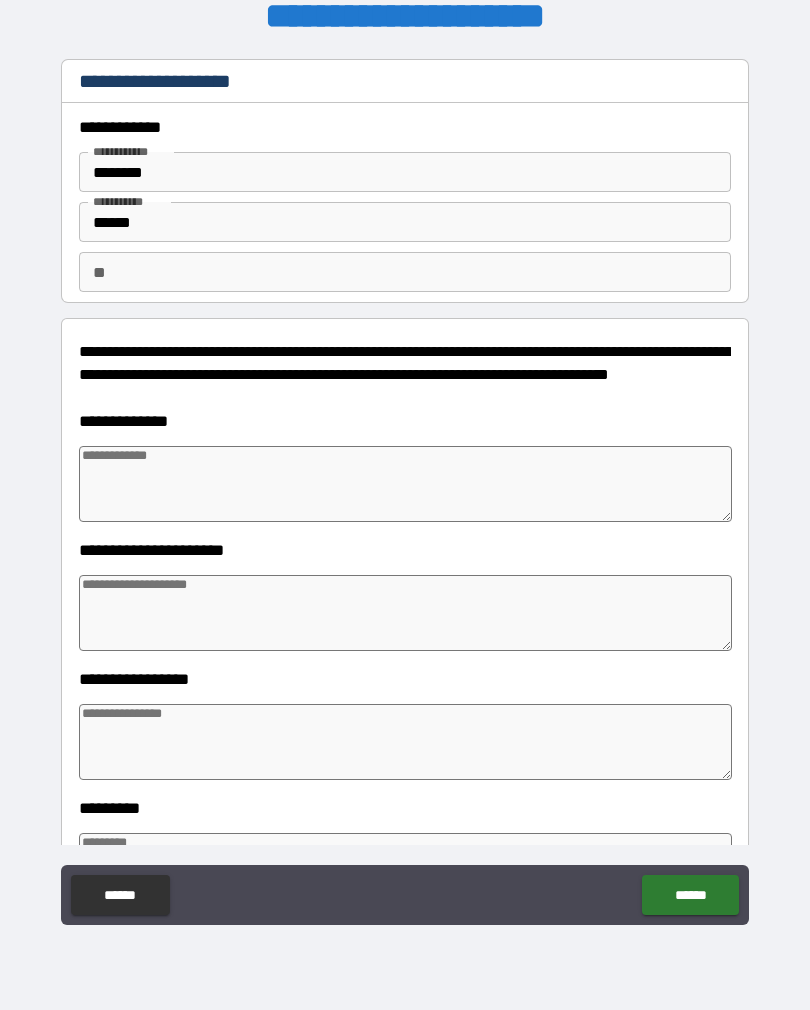 type on "*" 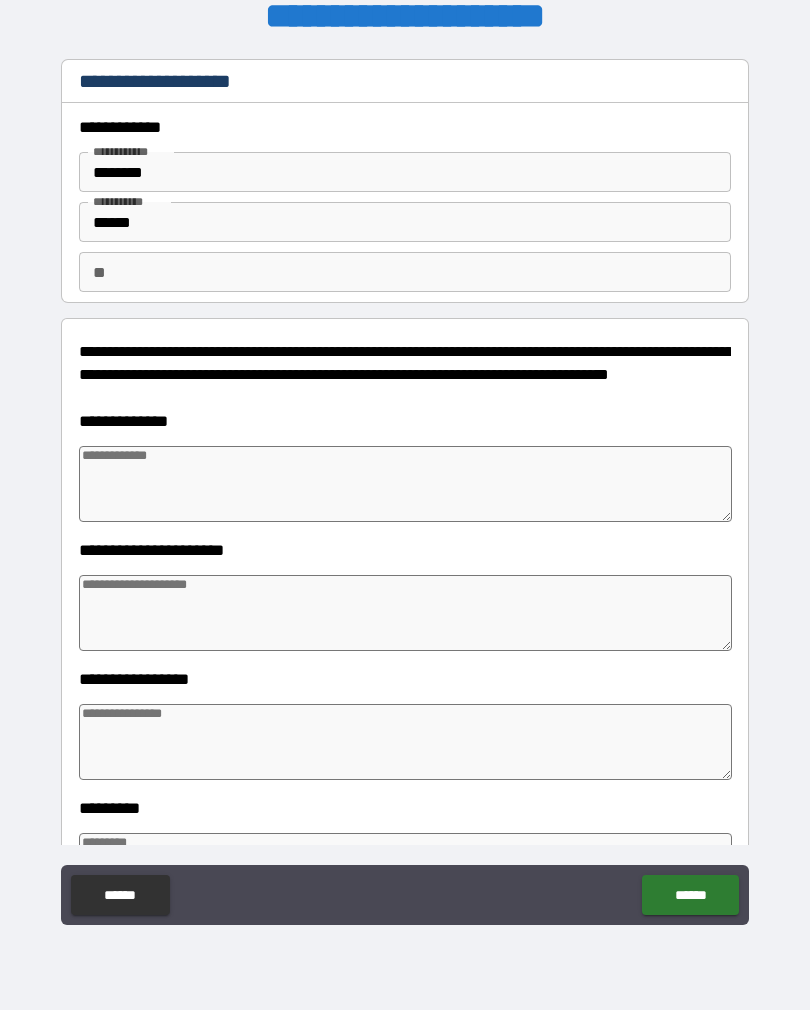 type on "*" 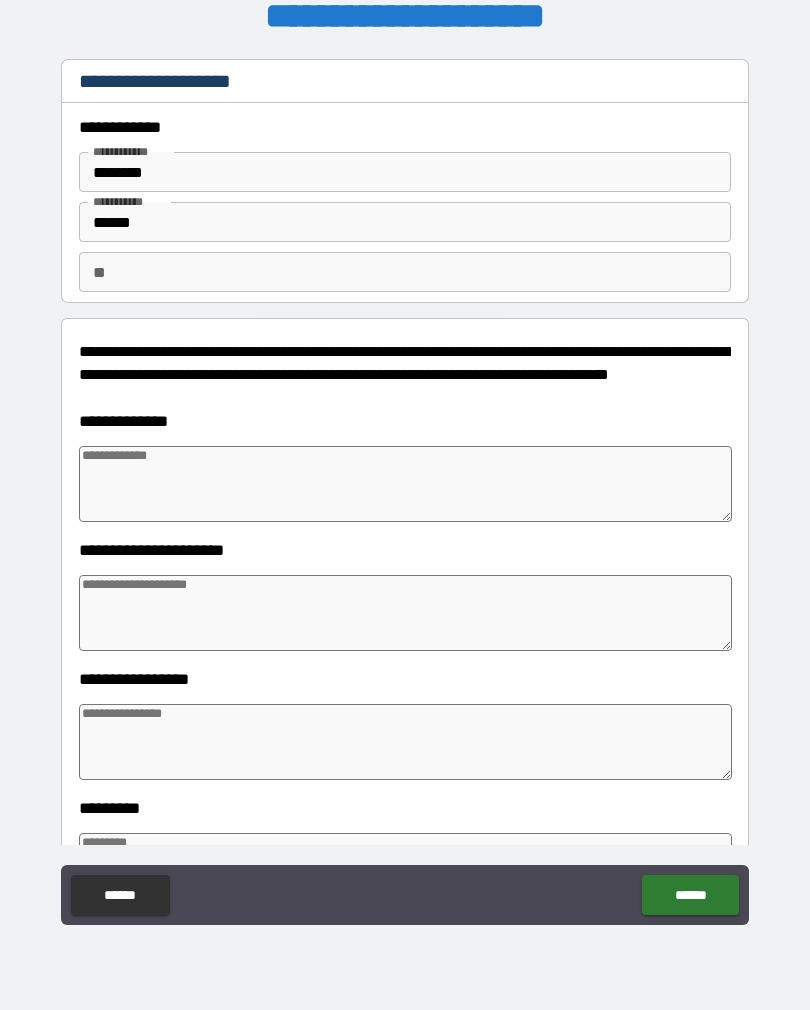 type on "*" 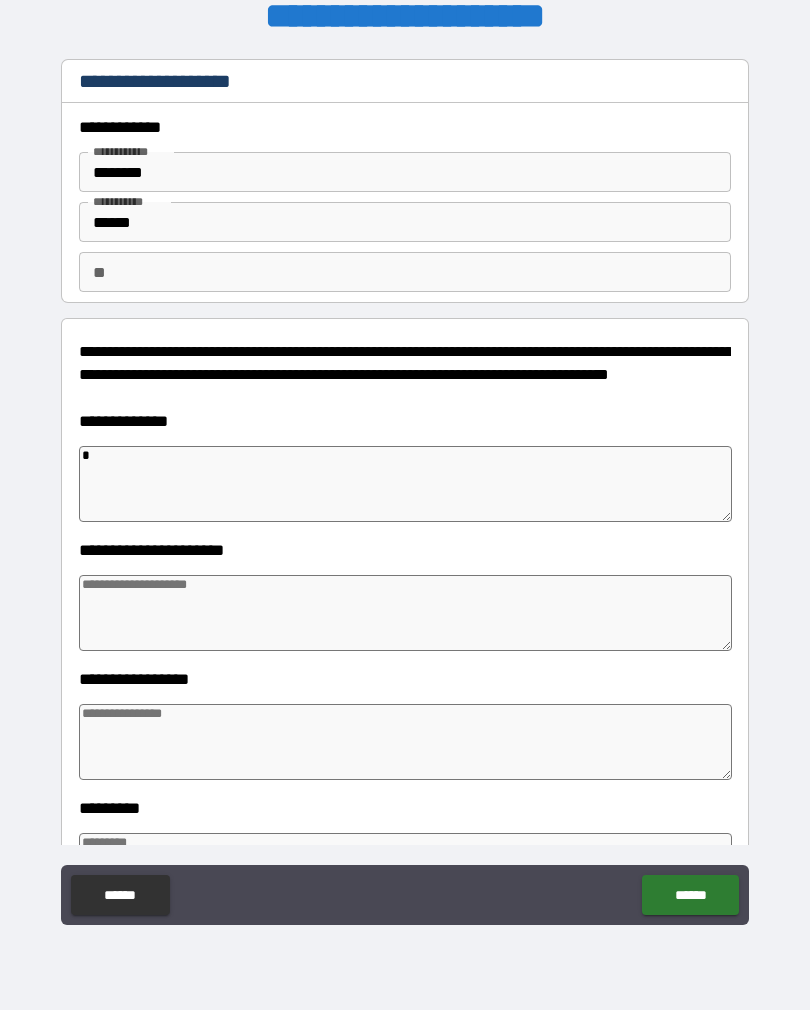 type on "*" 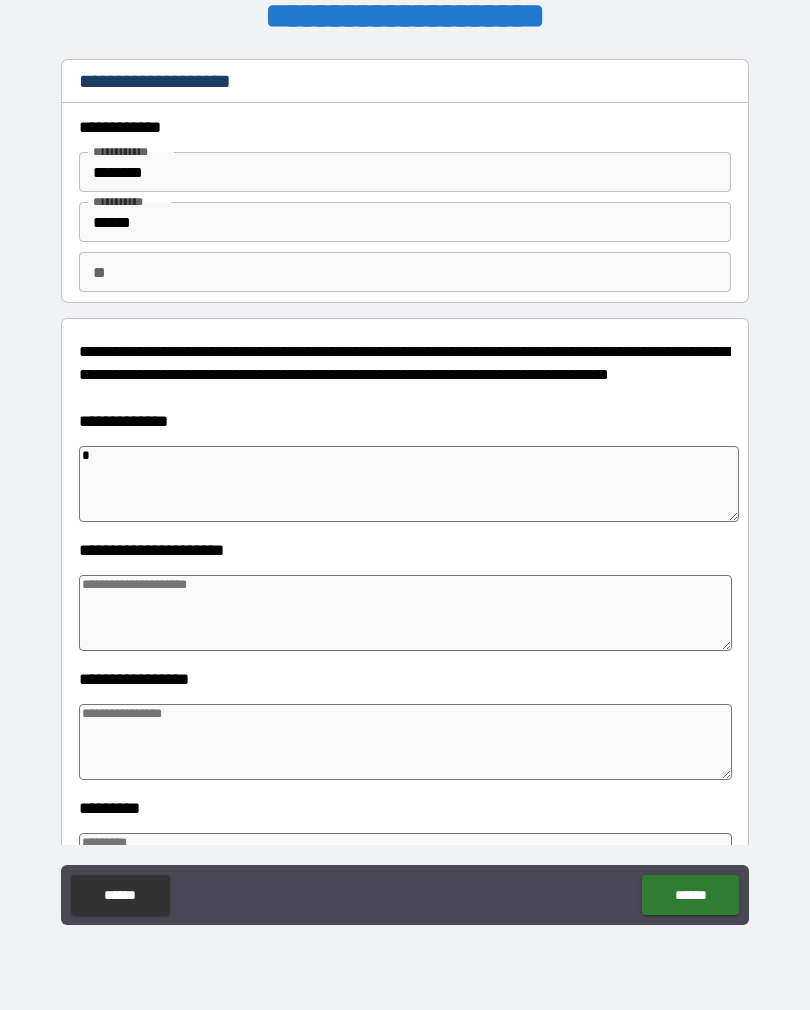 type on "*" 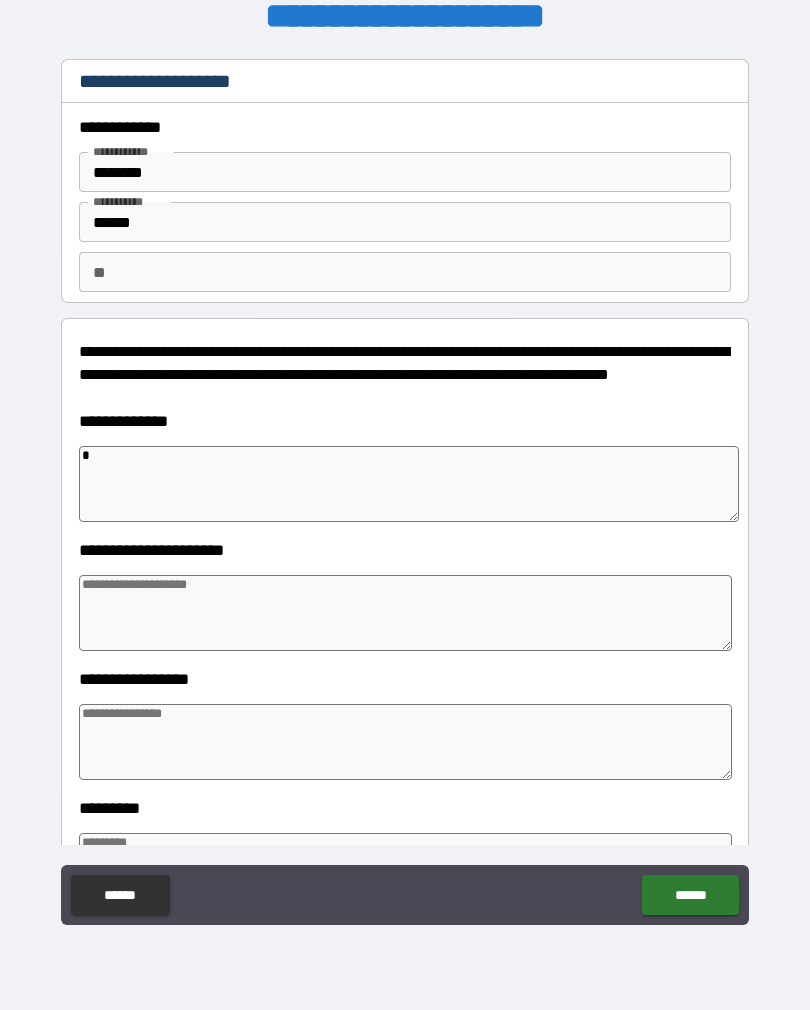 type on "*" 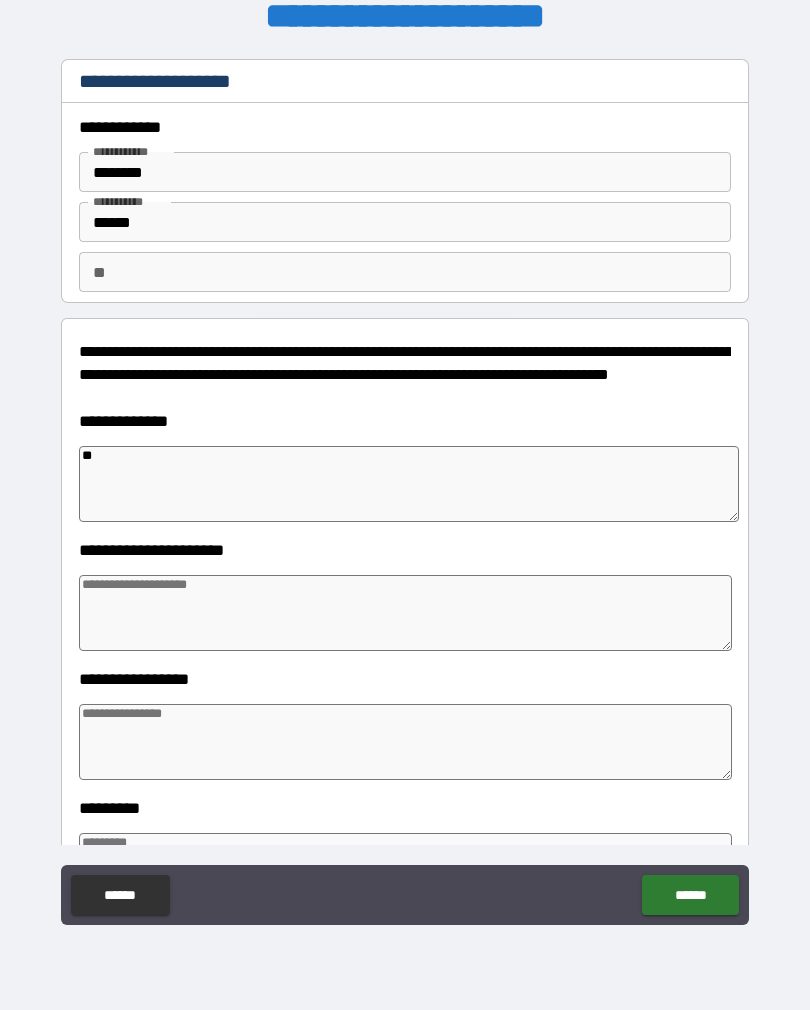 type on "*" 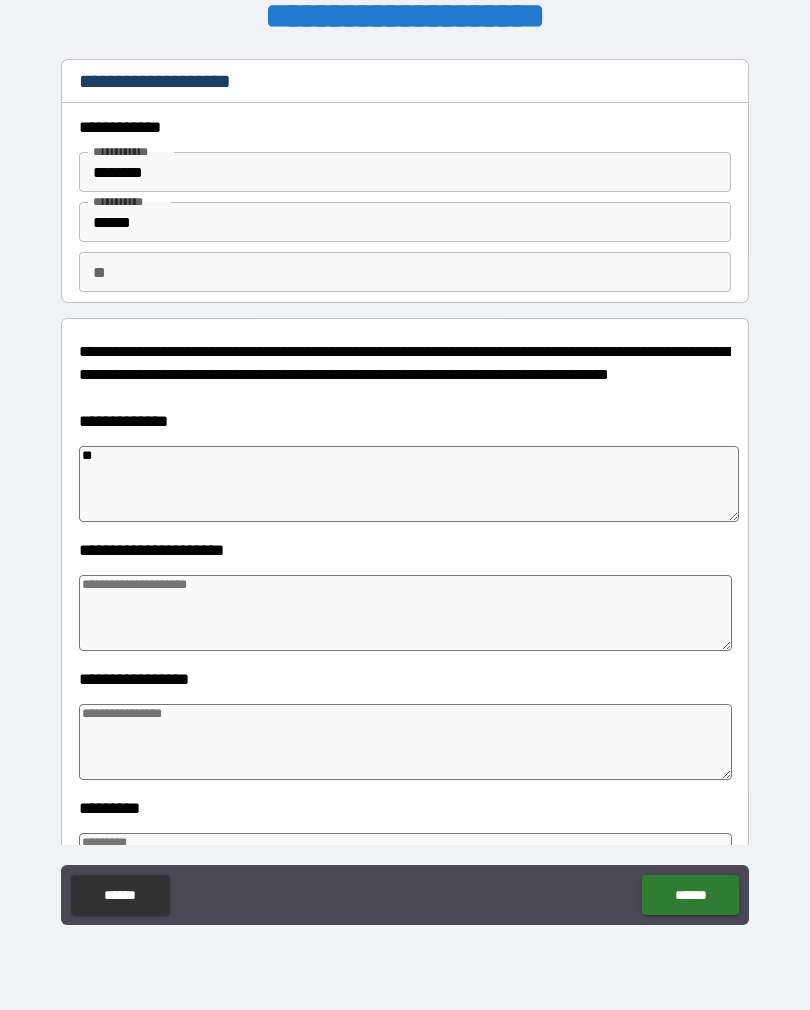 type on "***" 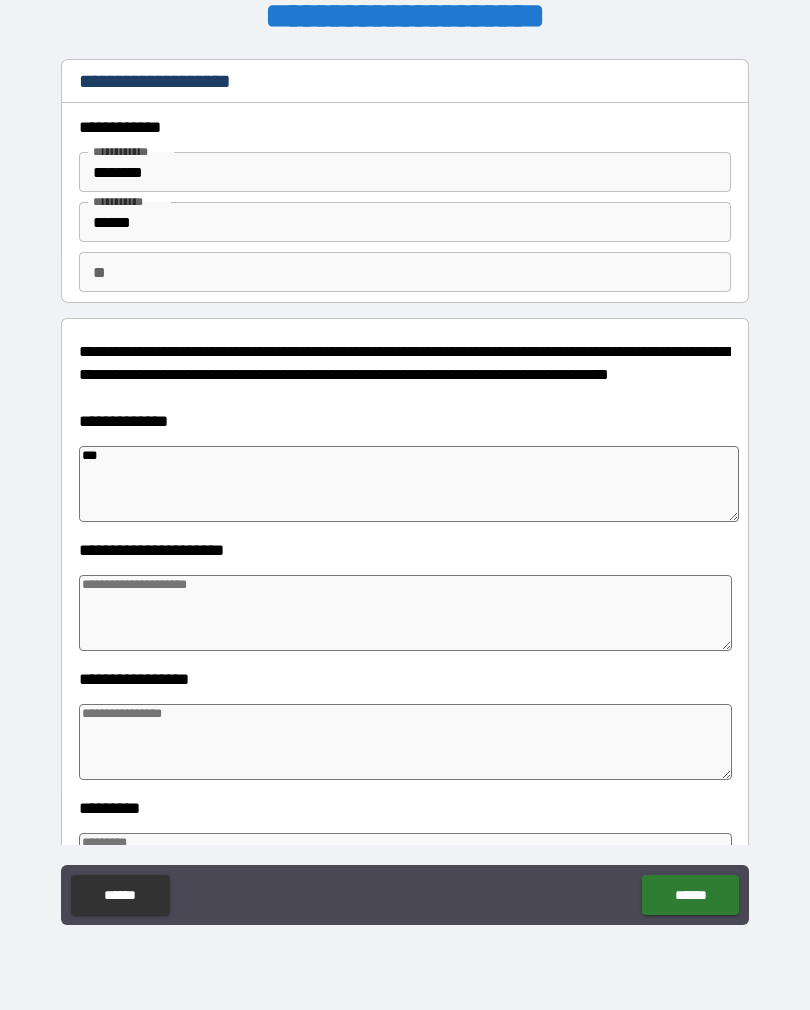 type on "*" 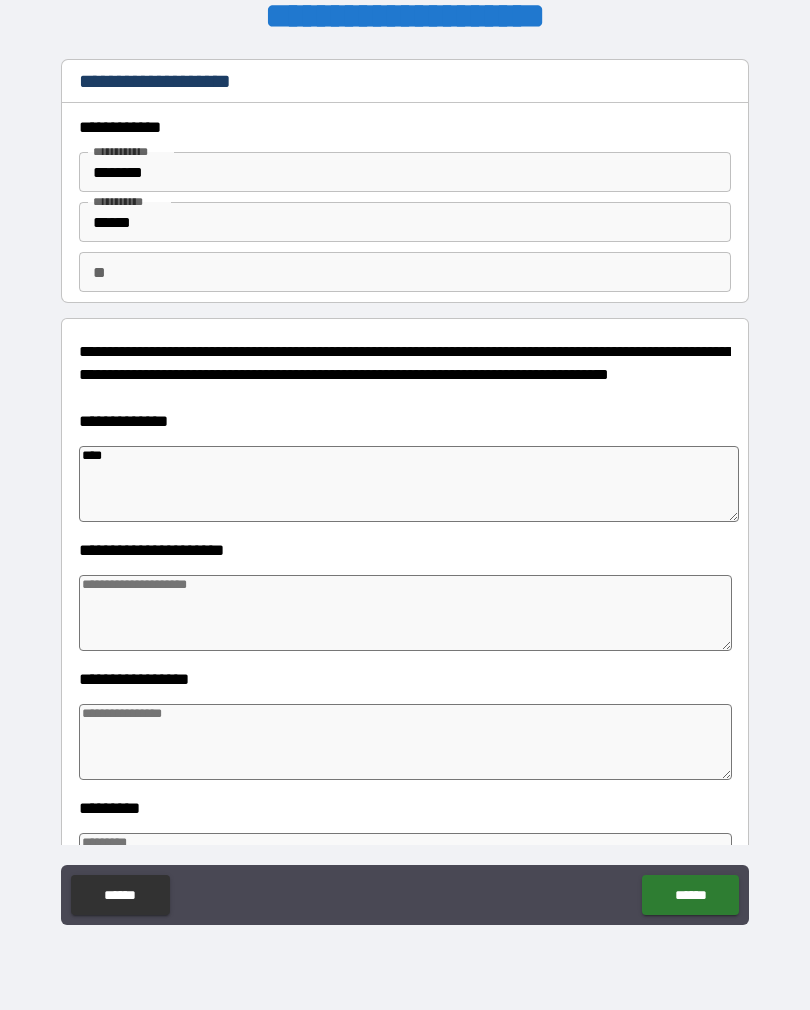 type on "*" 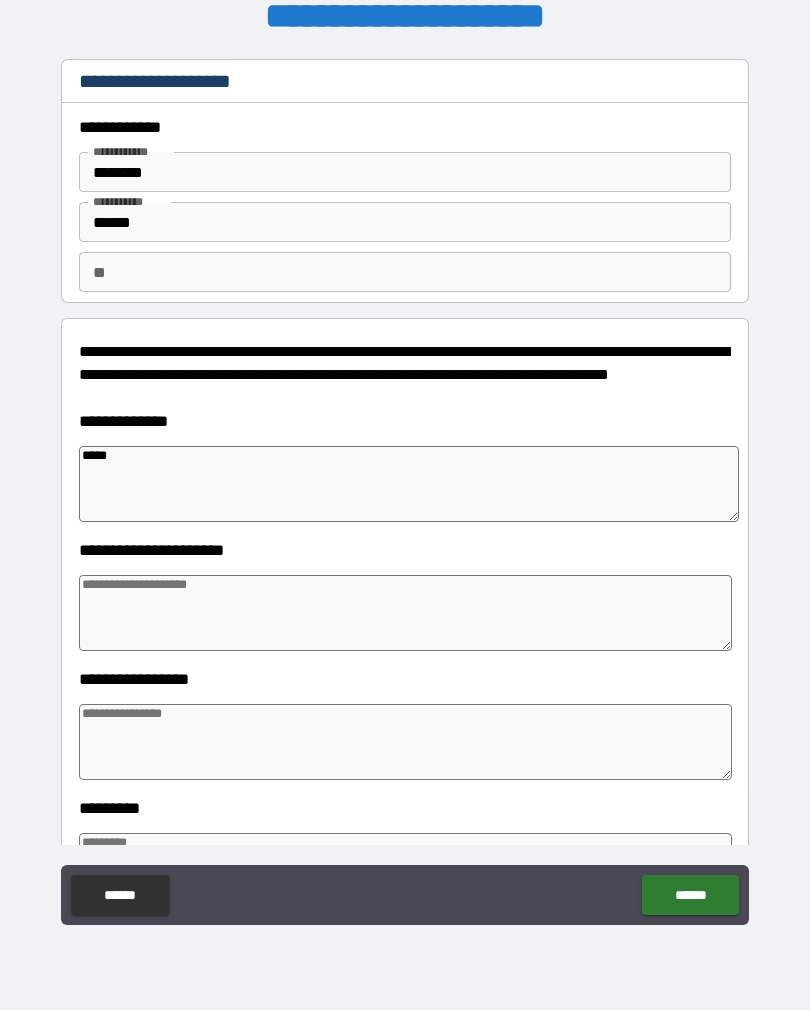type on "*" 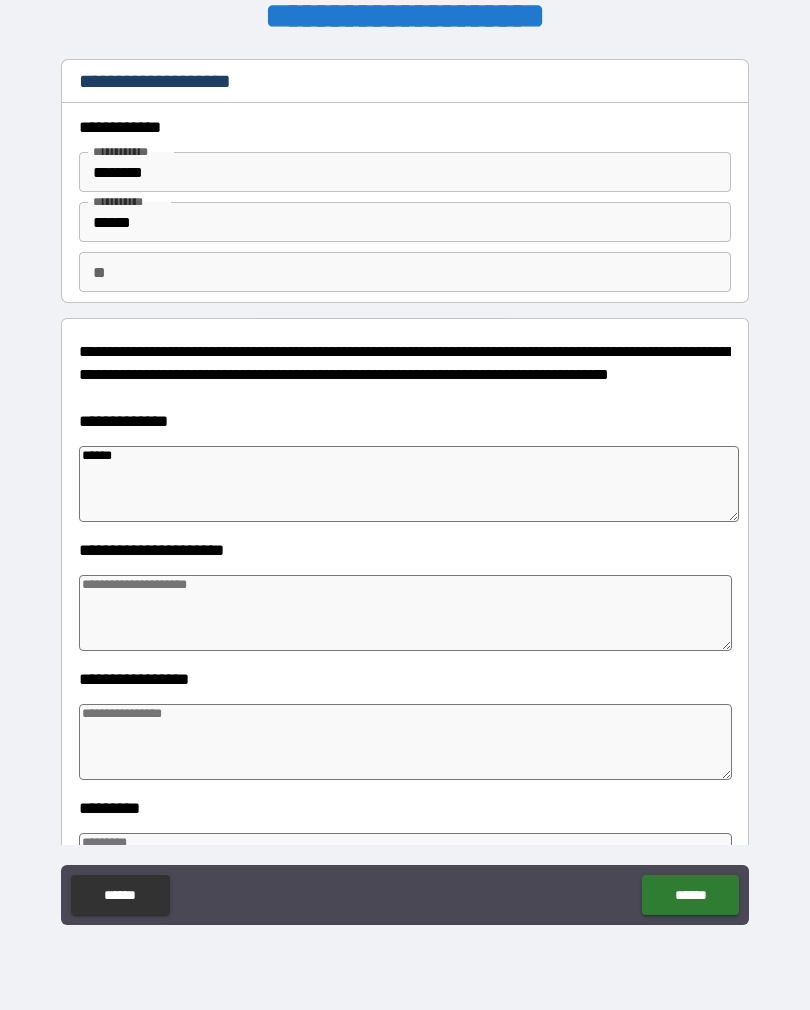type on "*" 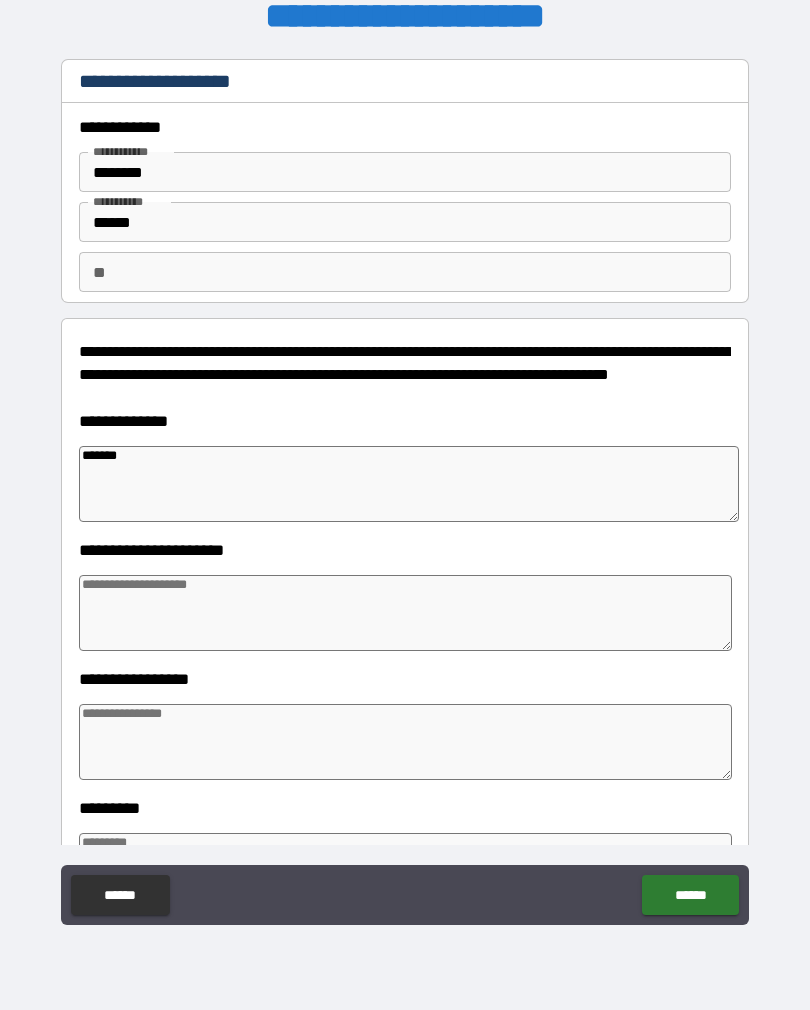 type on "*" 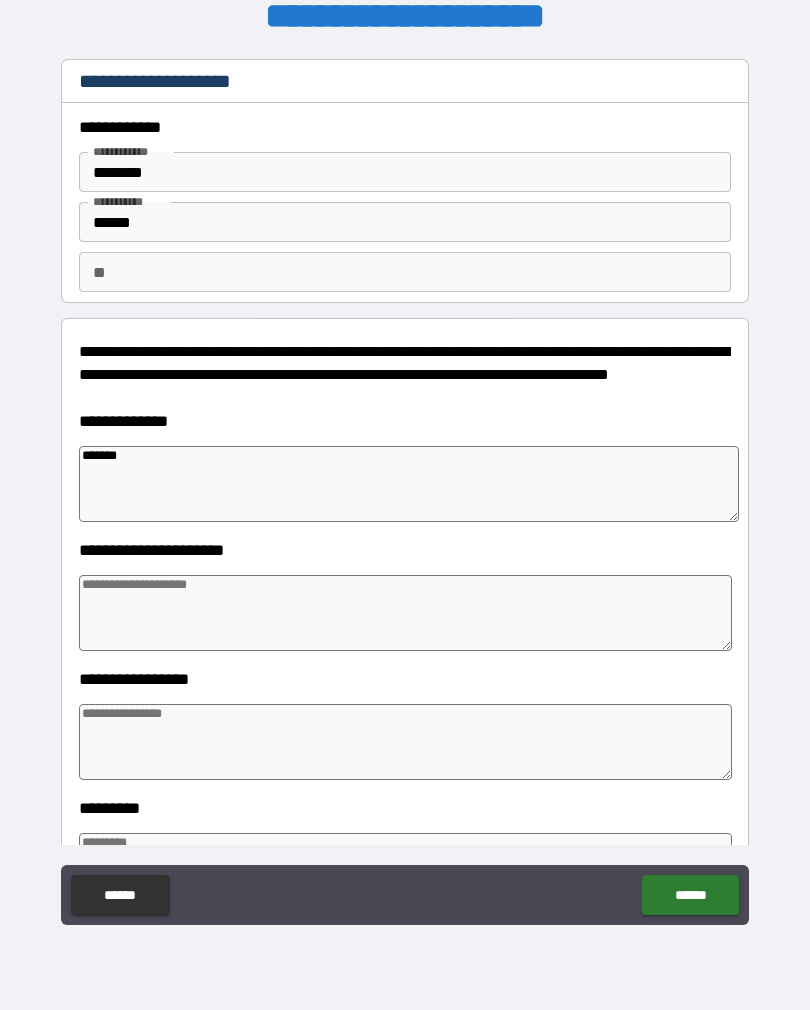 type on "*******" 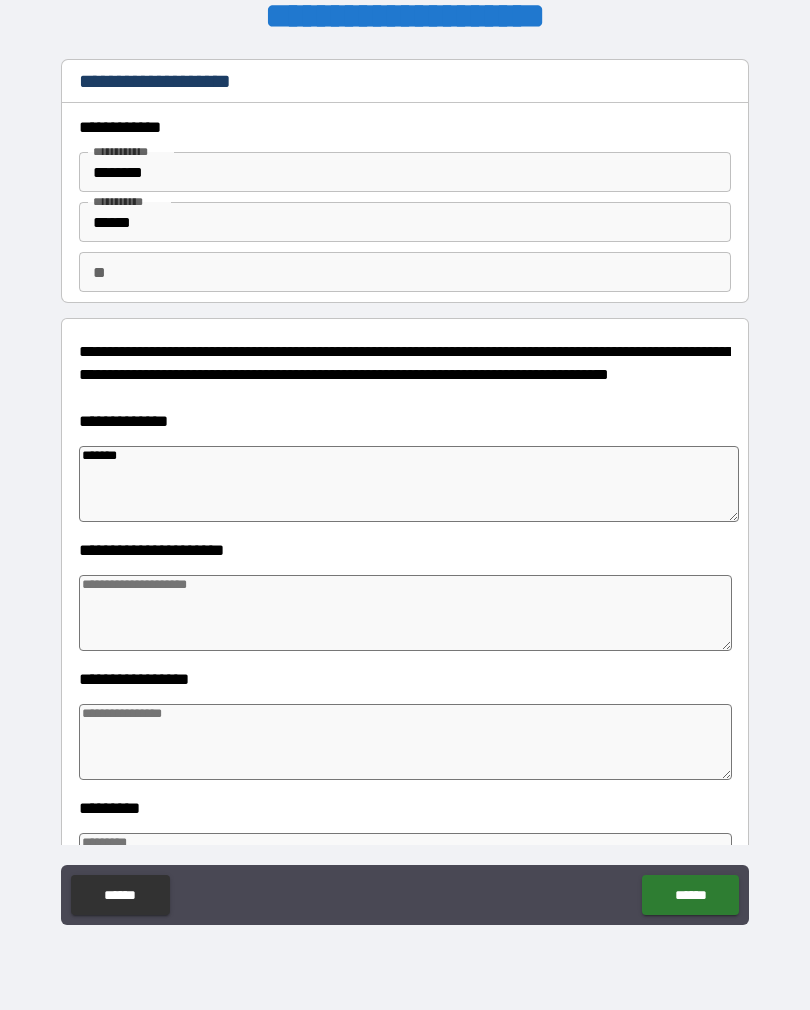 type on "*" 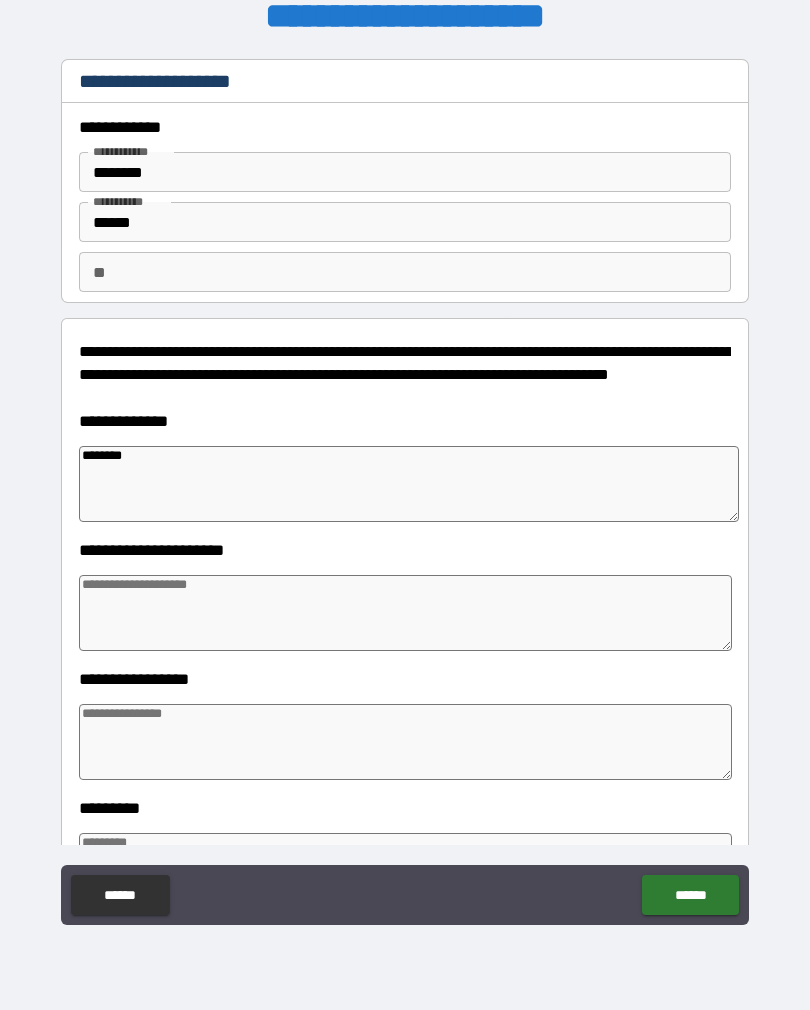 type on "*" 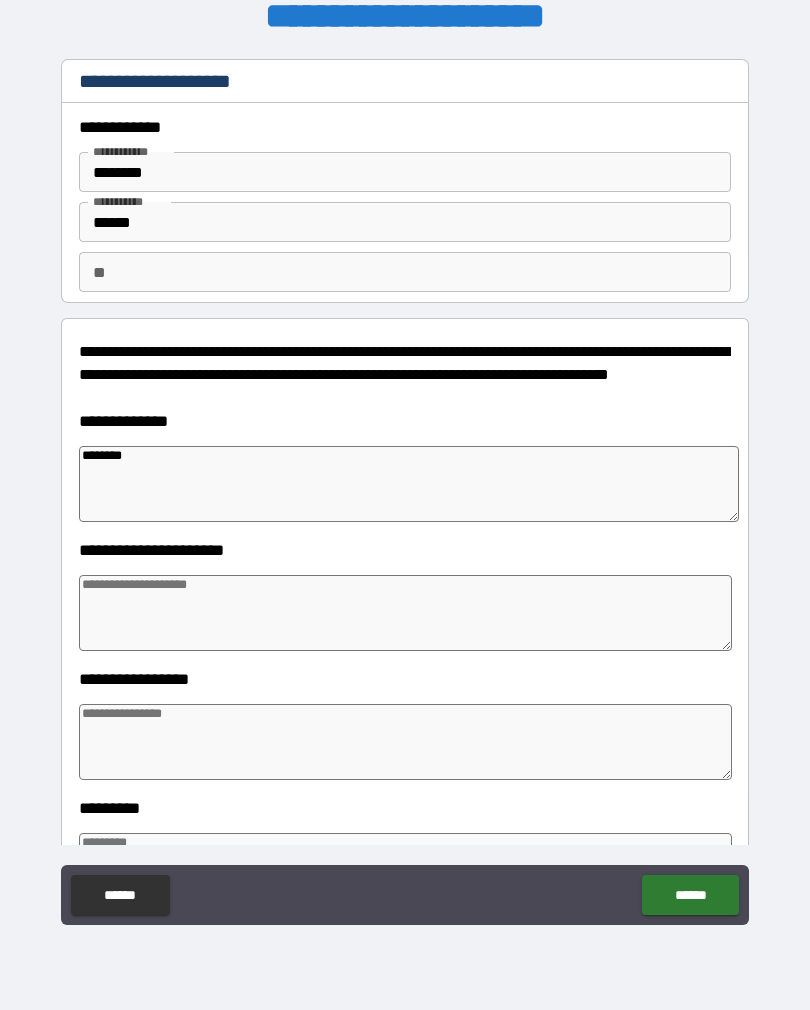 type on "*********" 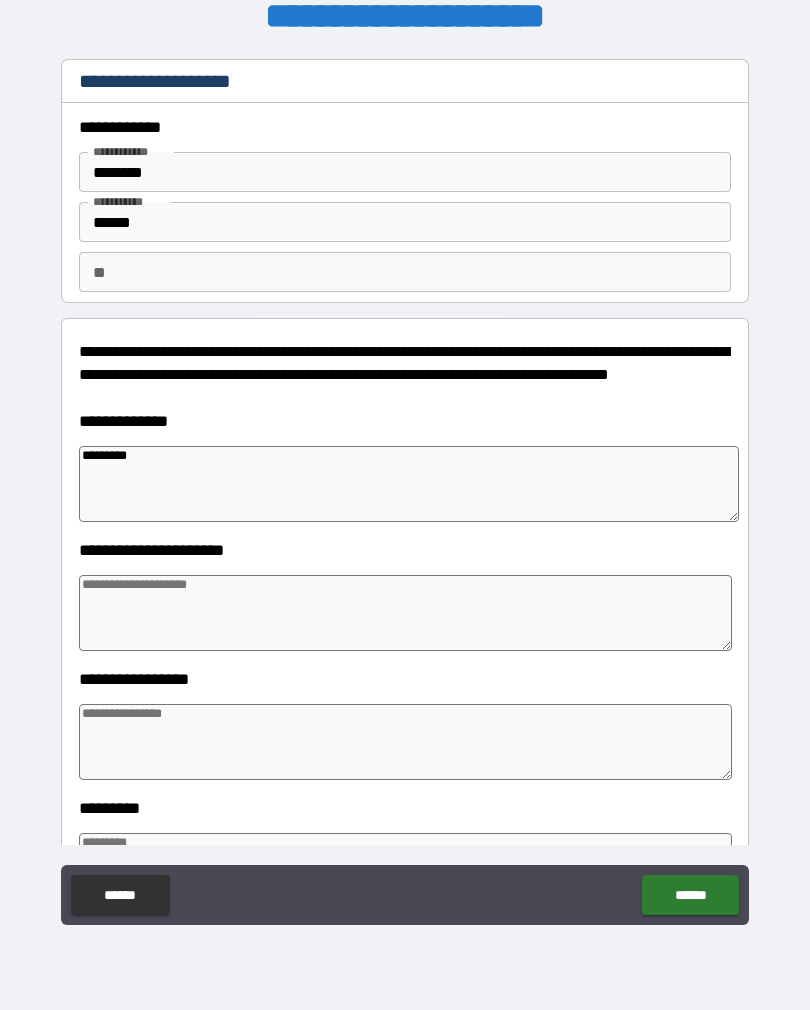 type on "*" 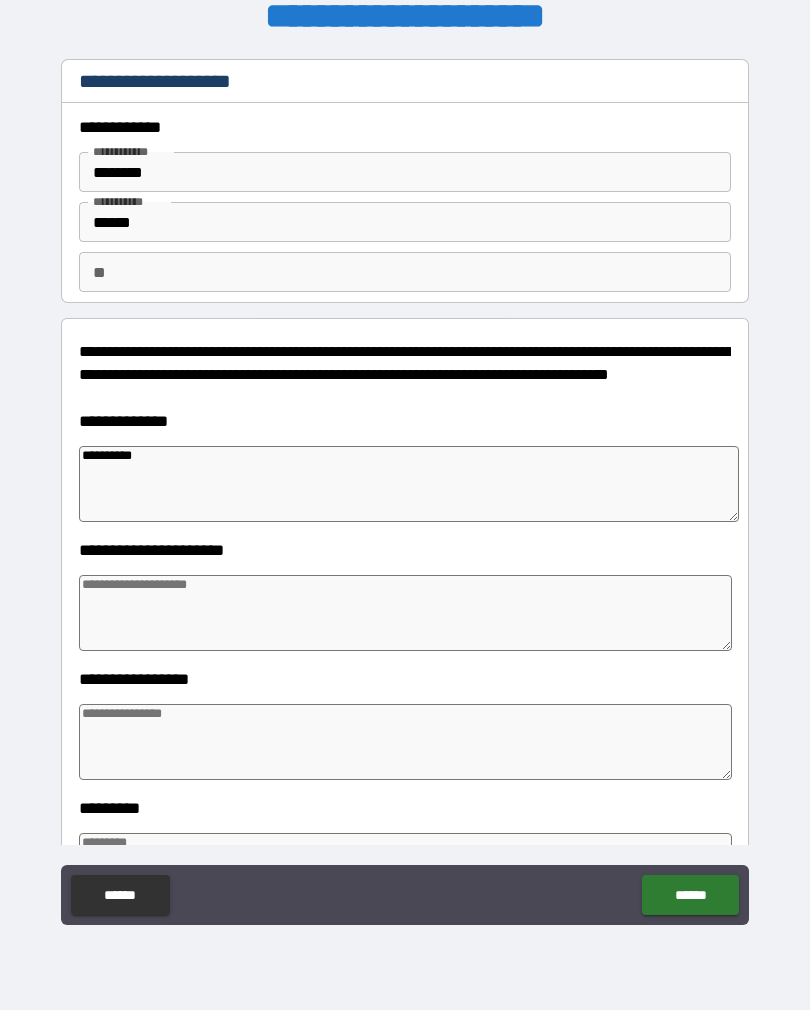 type on "*" 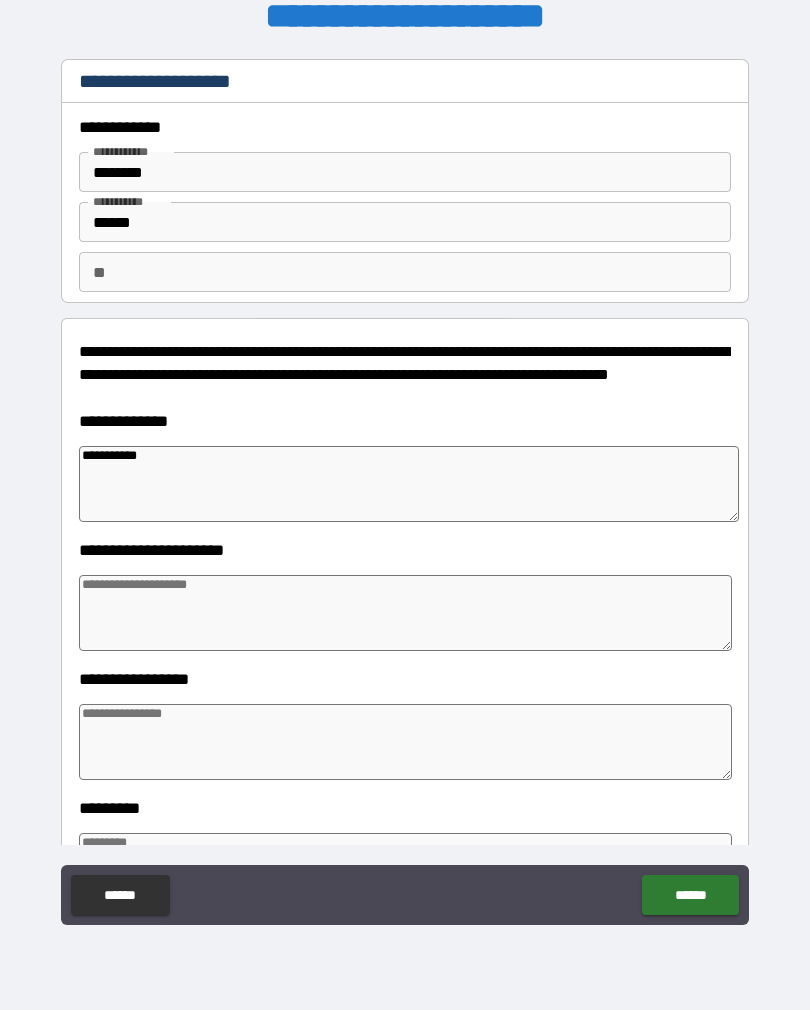 type on "*" 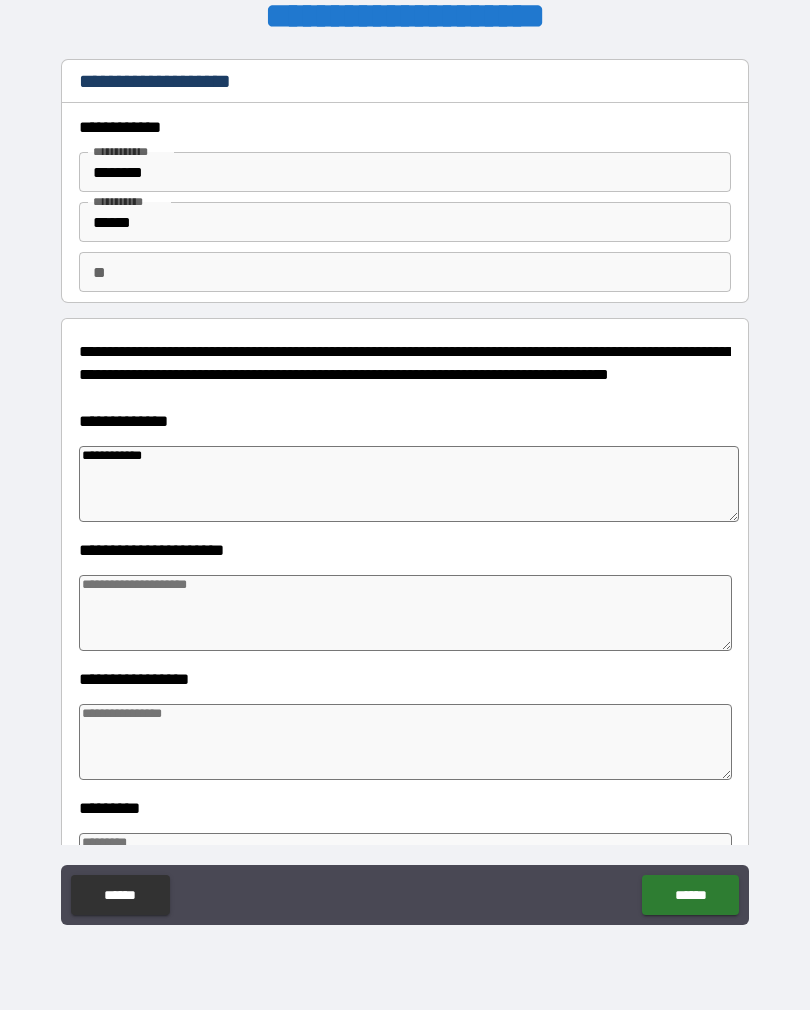 type on "*" 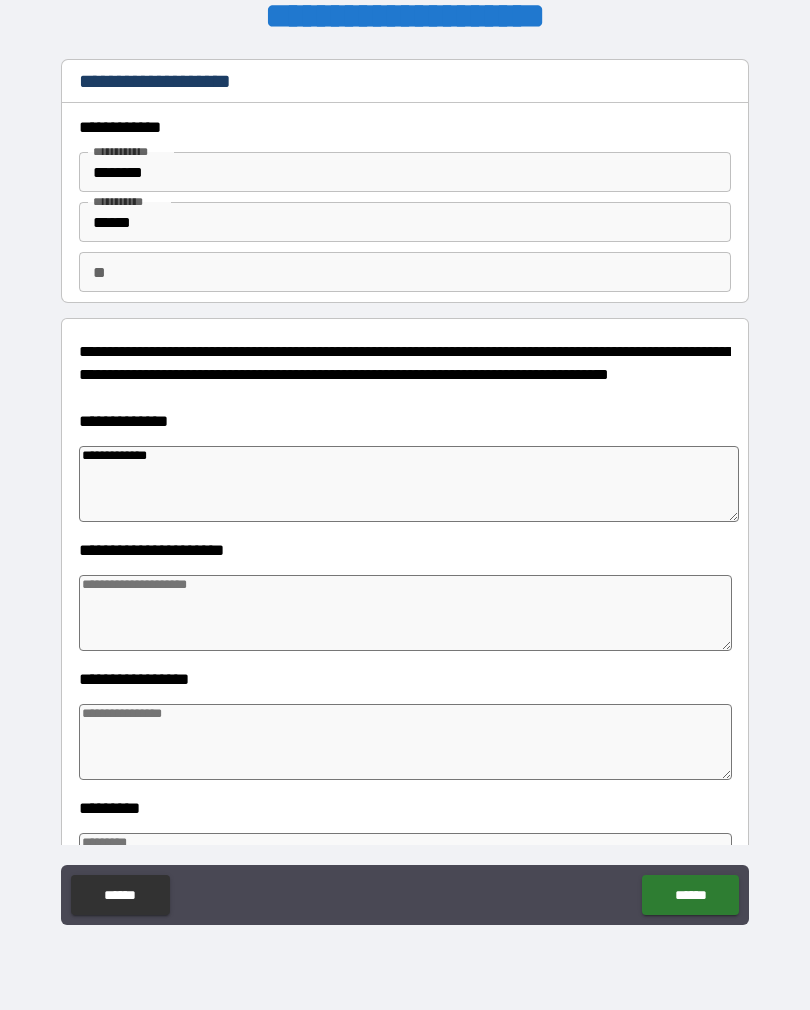 type on "*" 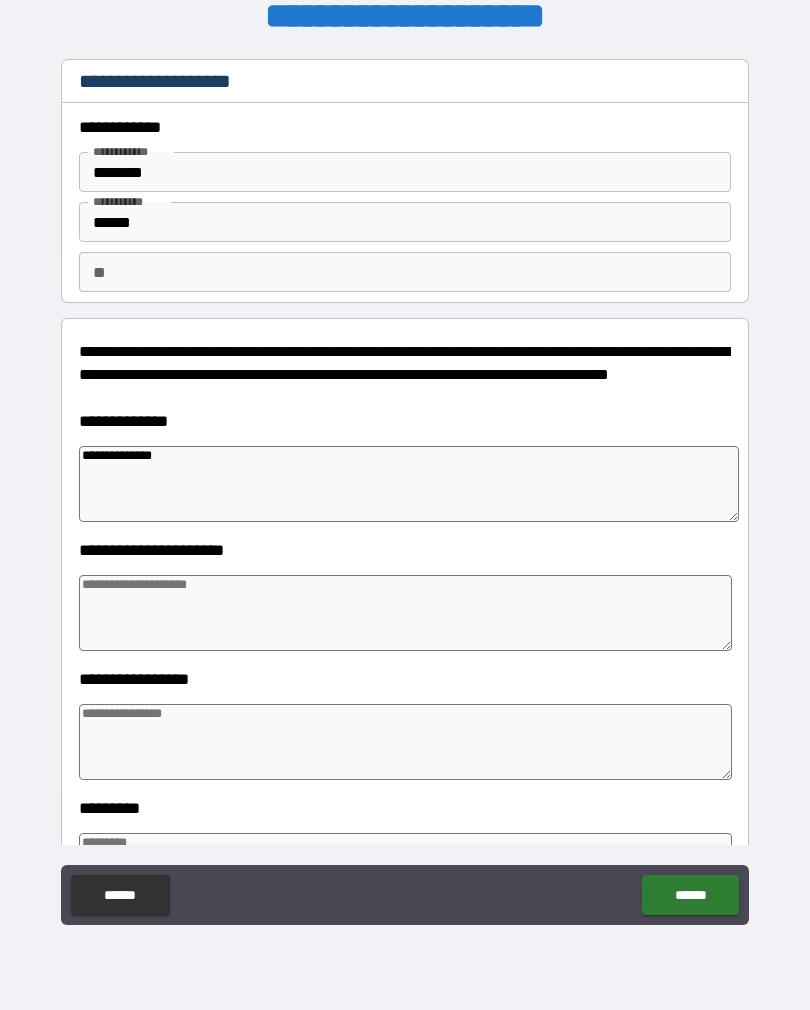 type on "*" 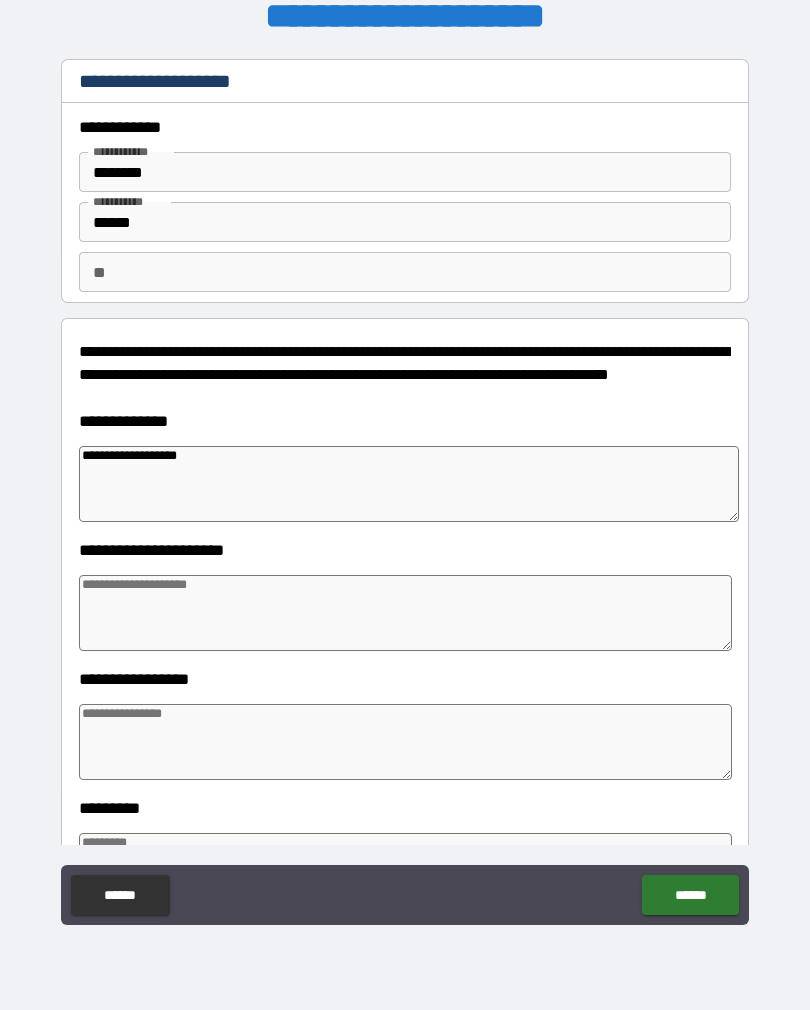 type on "**********" 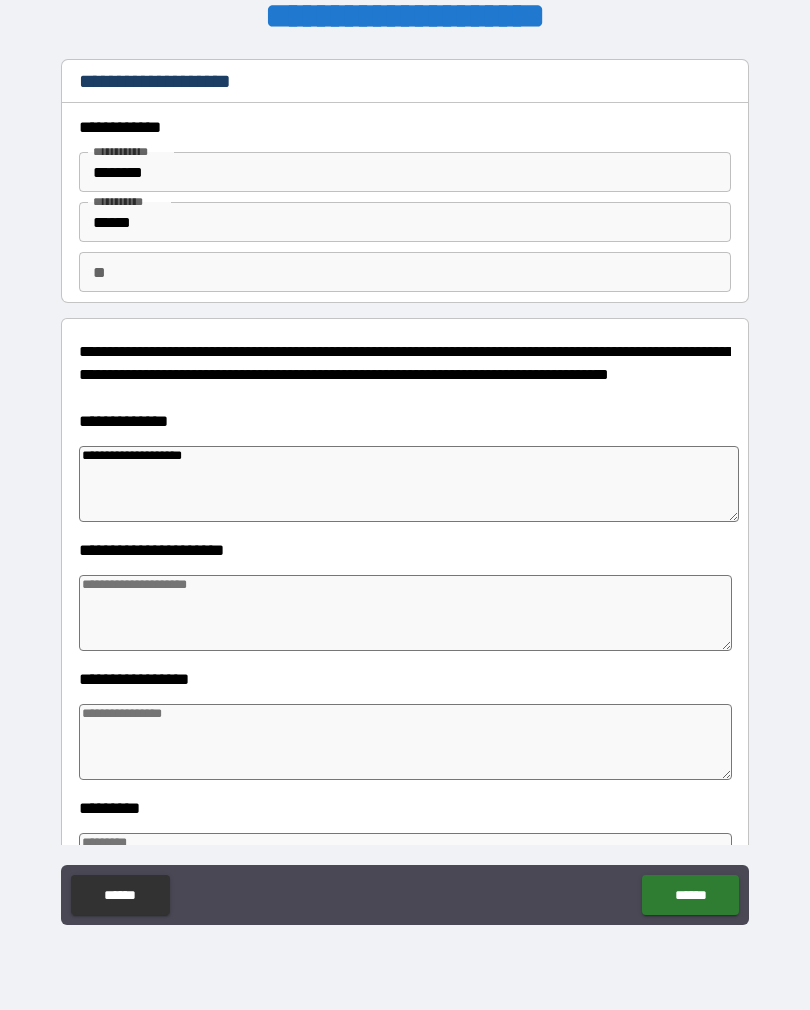 type on "*" 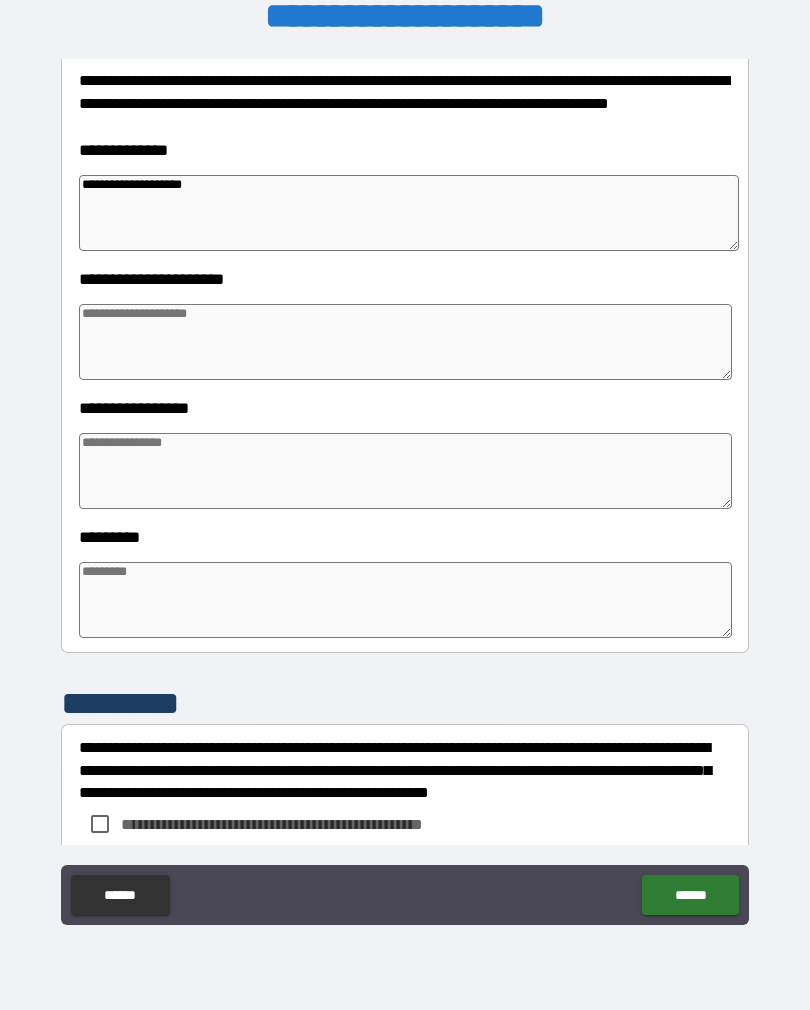 scroll, scrollTop: 269, scrollLeft: 0, axis: vertical 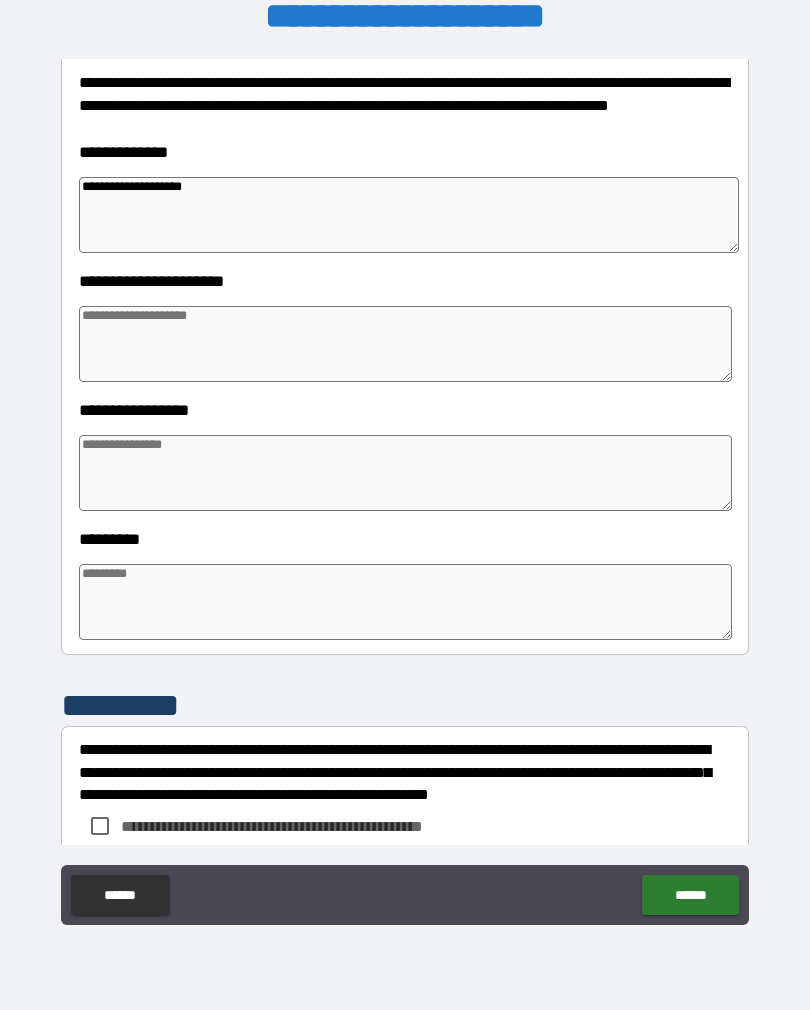 type on "**********" 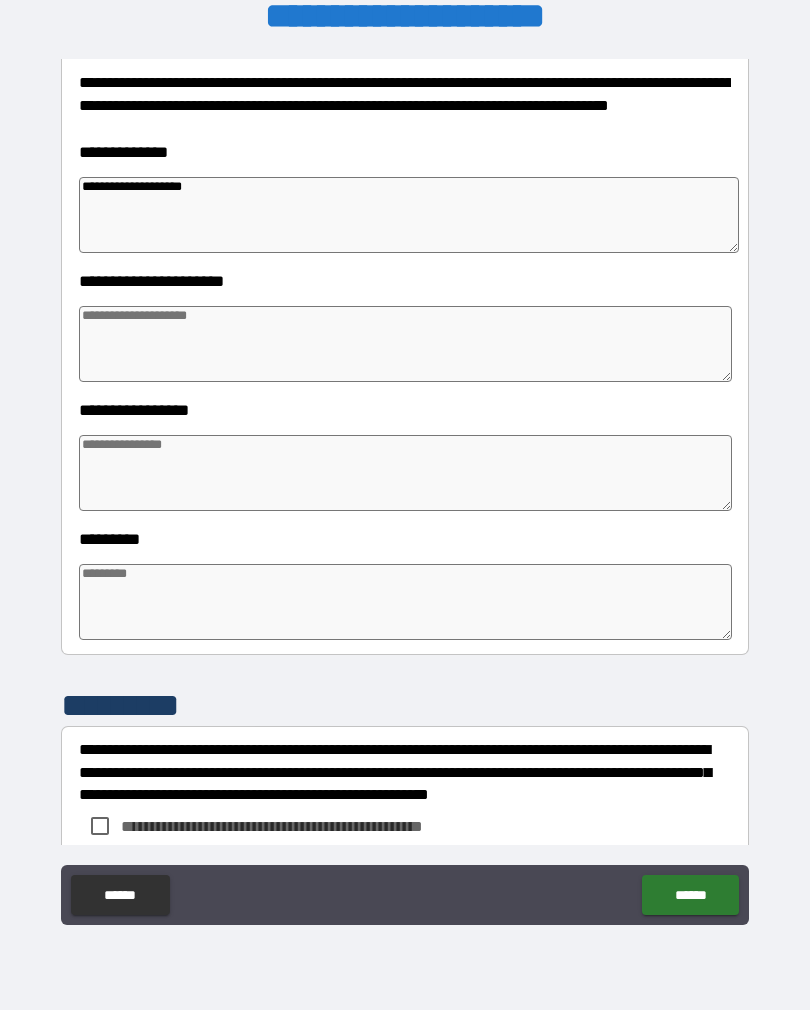 type on "*" 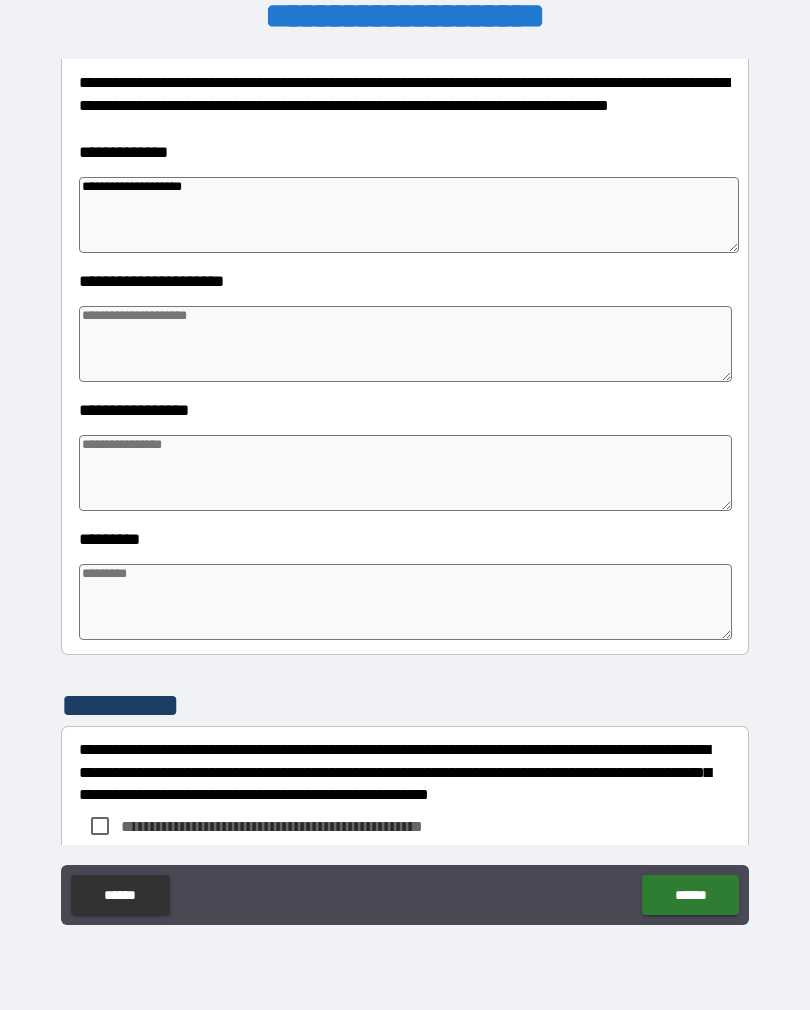 type on "*" 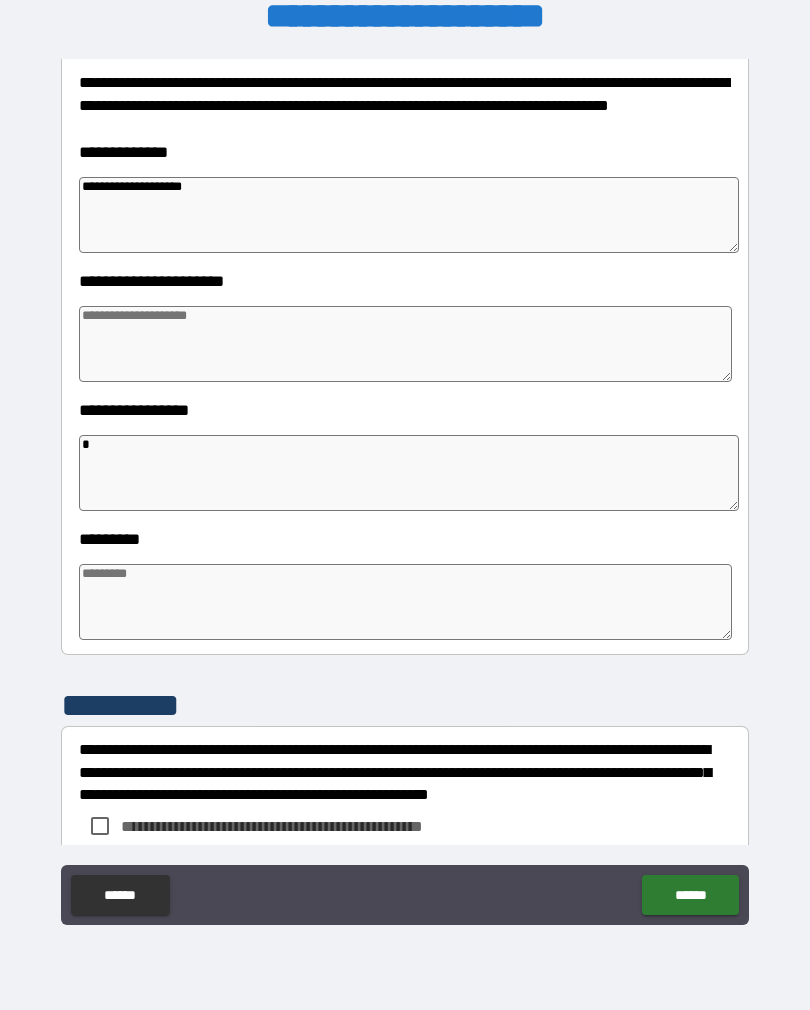 type on "*" 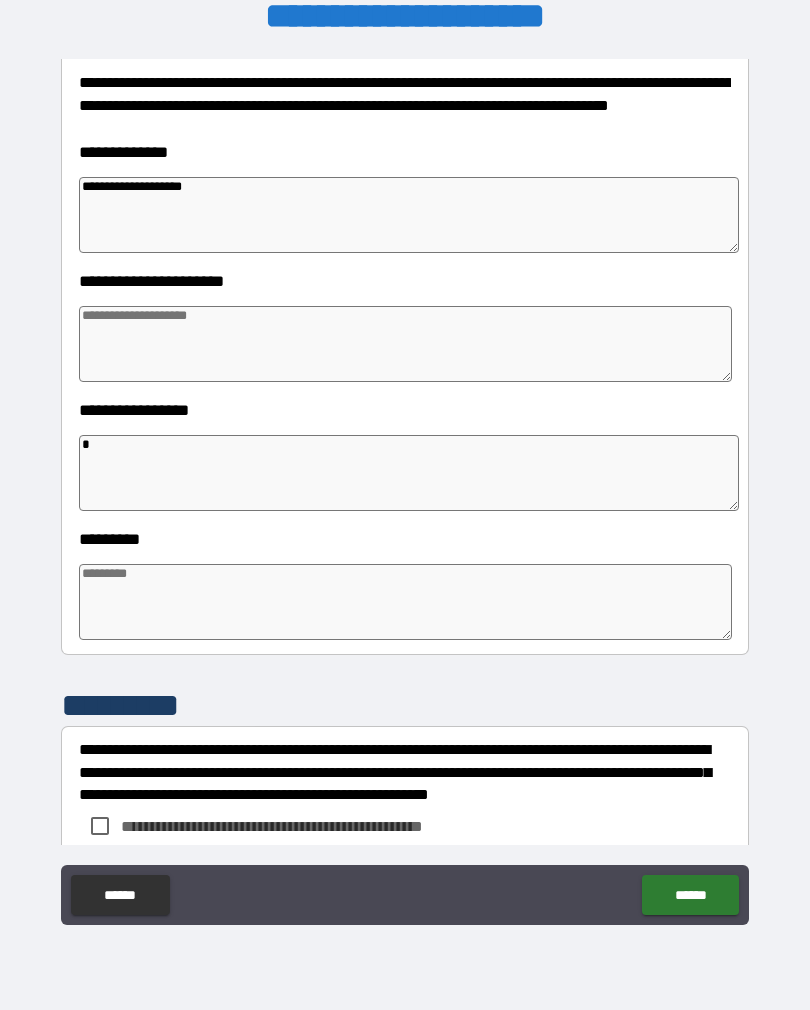 type on "*" 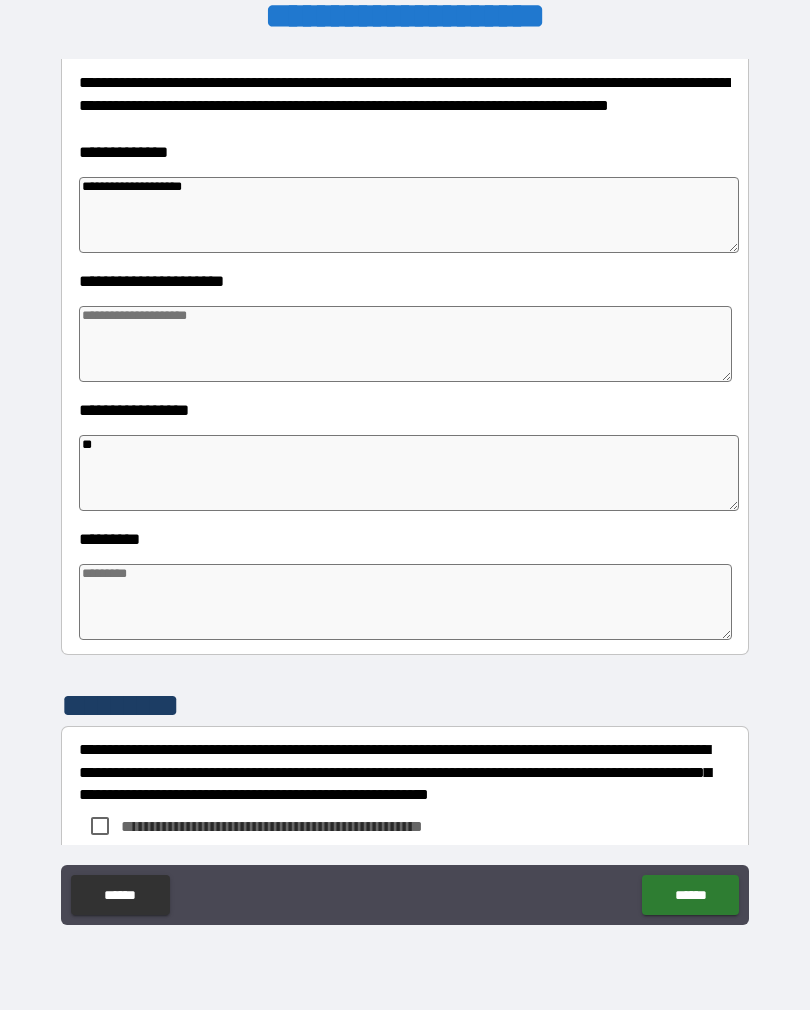 type on "*" 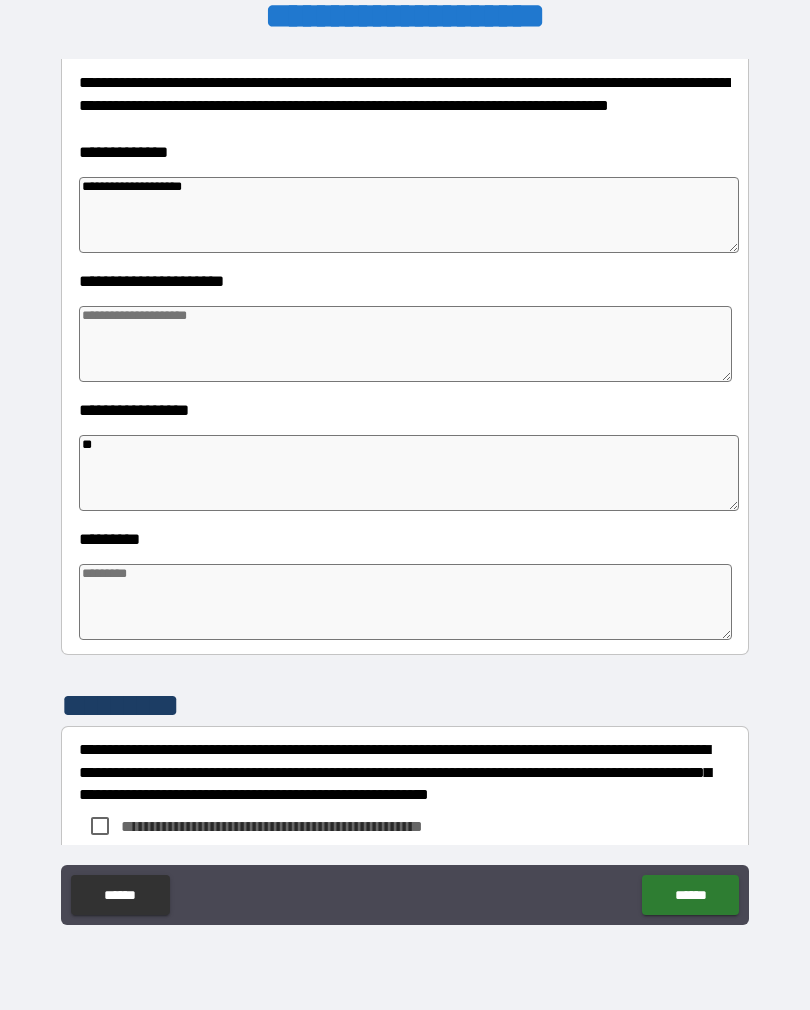 type on "*" 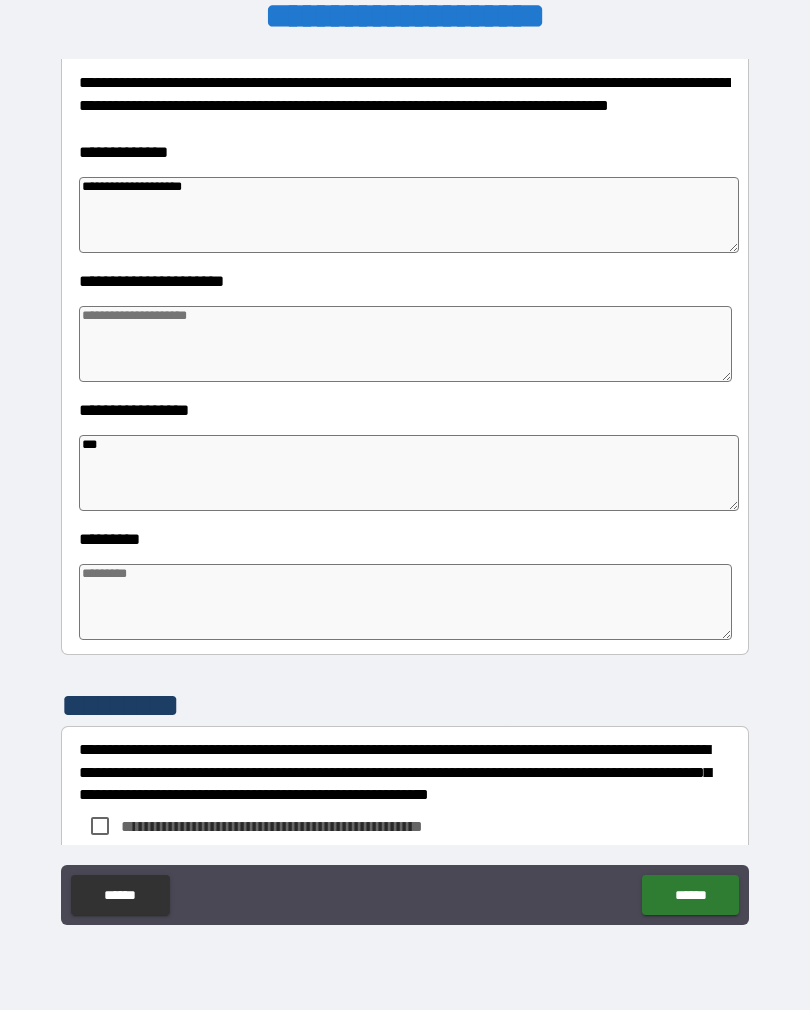 type on "*" 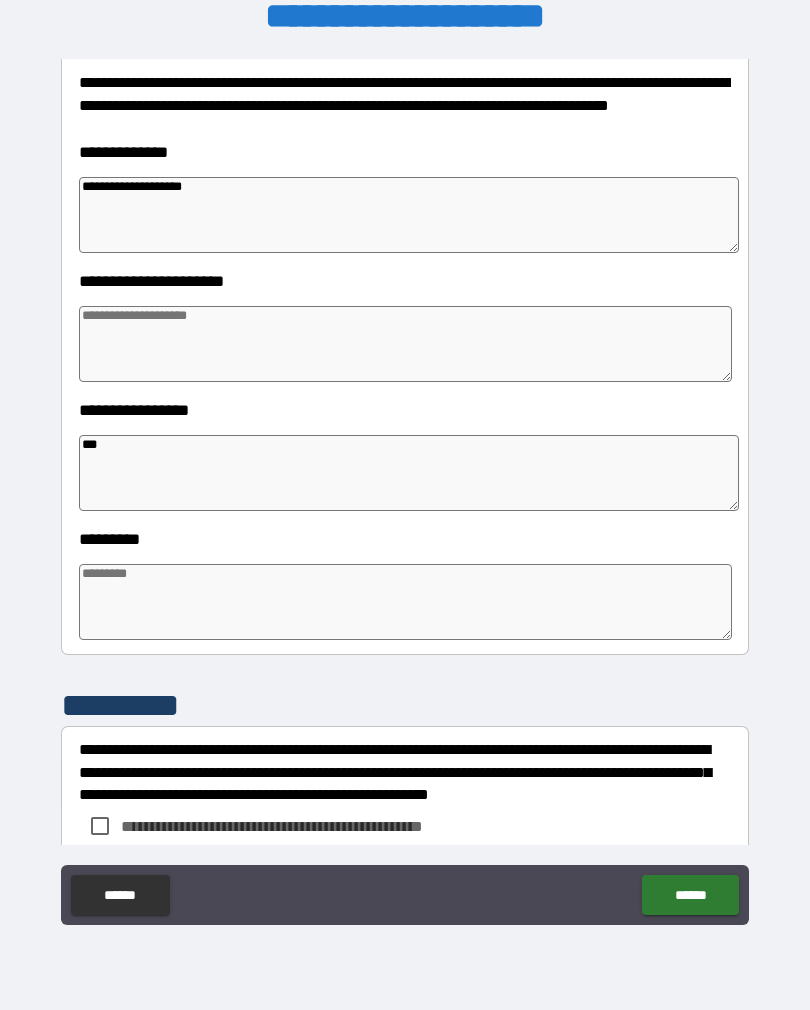 type on "*" 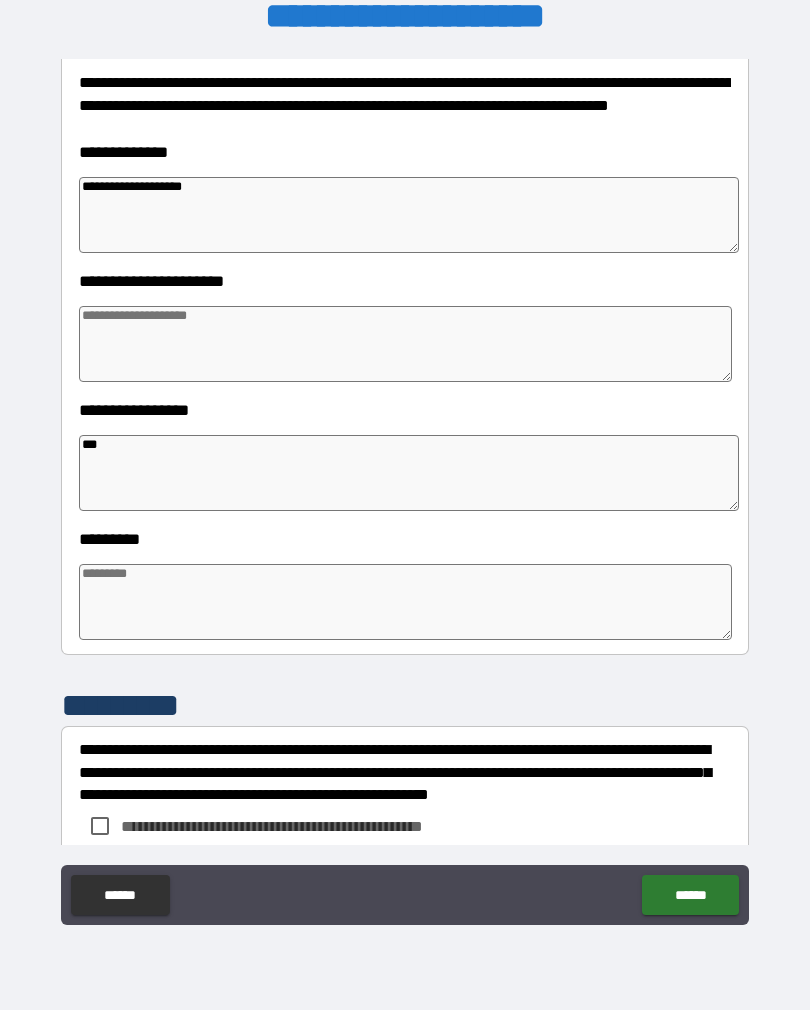 type on "*" 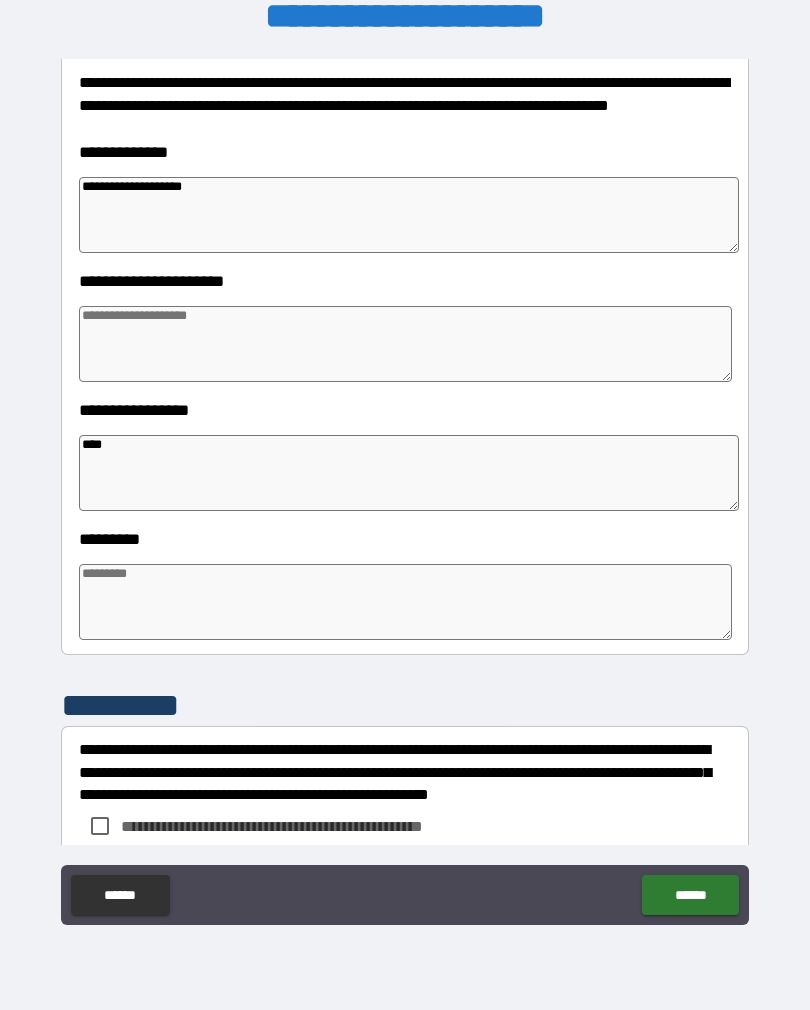 type on "*" 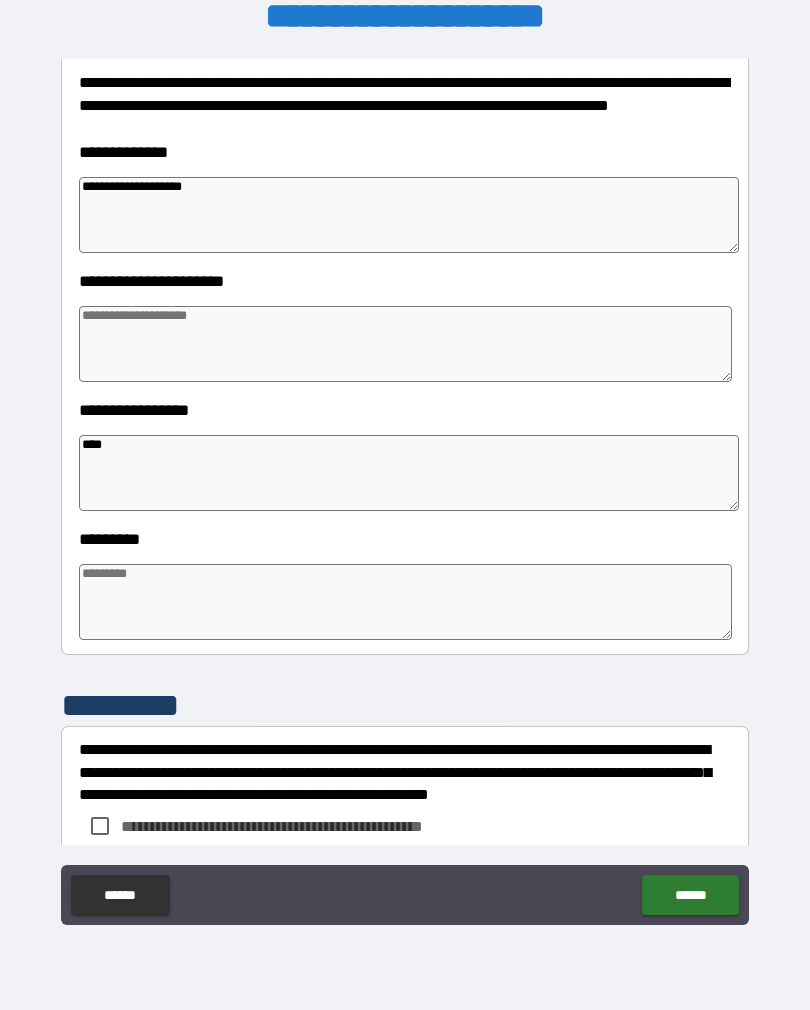 type on "****" 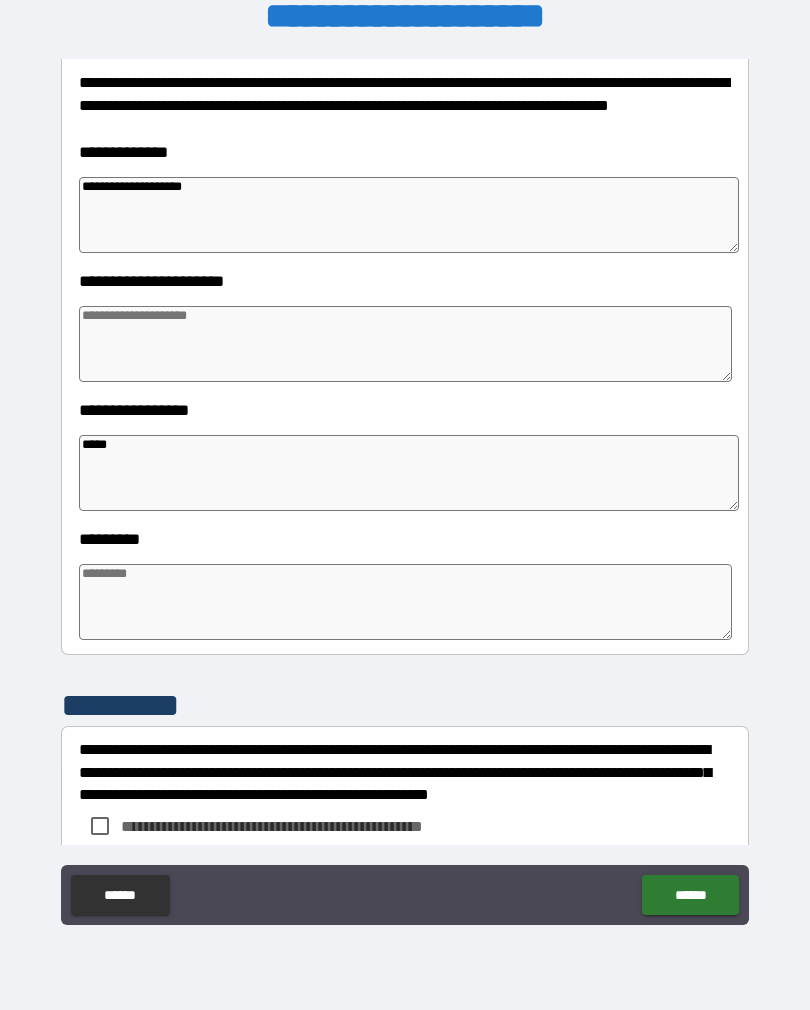 type on "*" 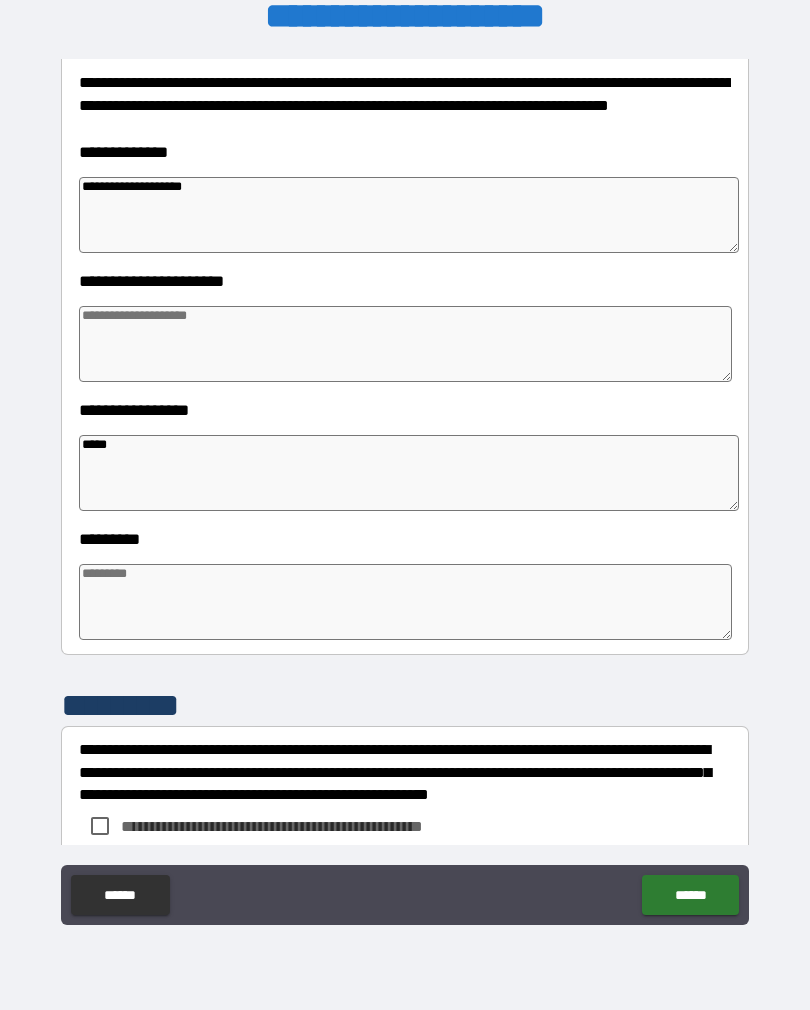 type on "*" 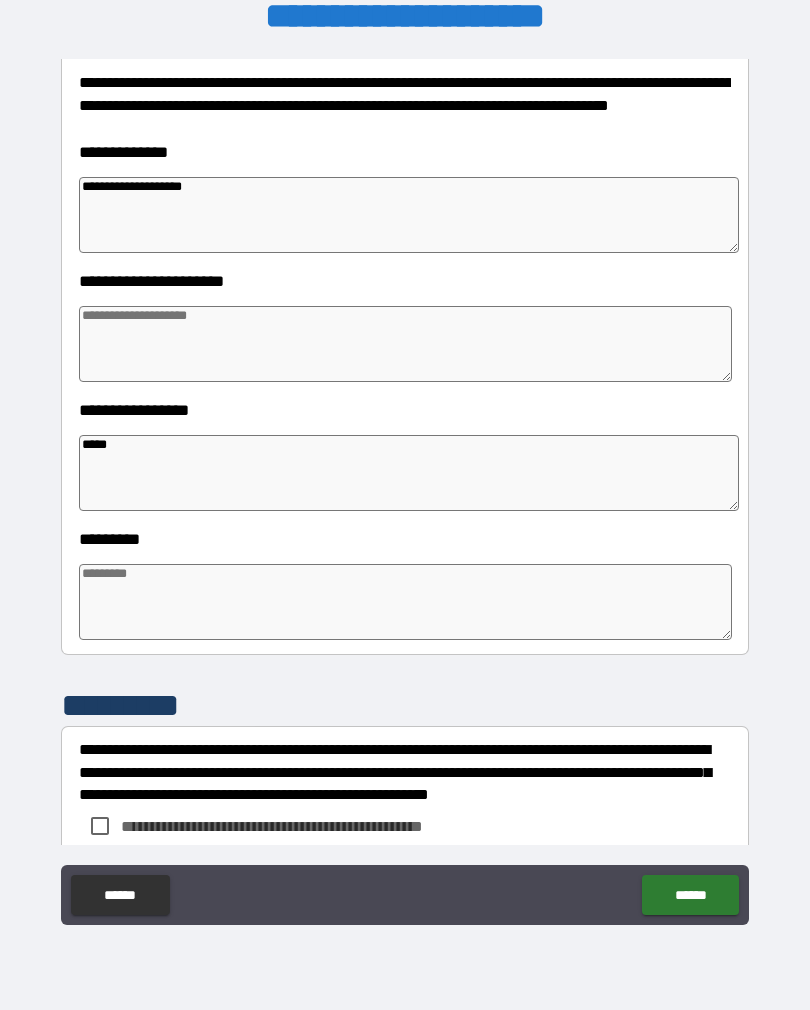 type on "*" 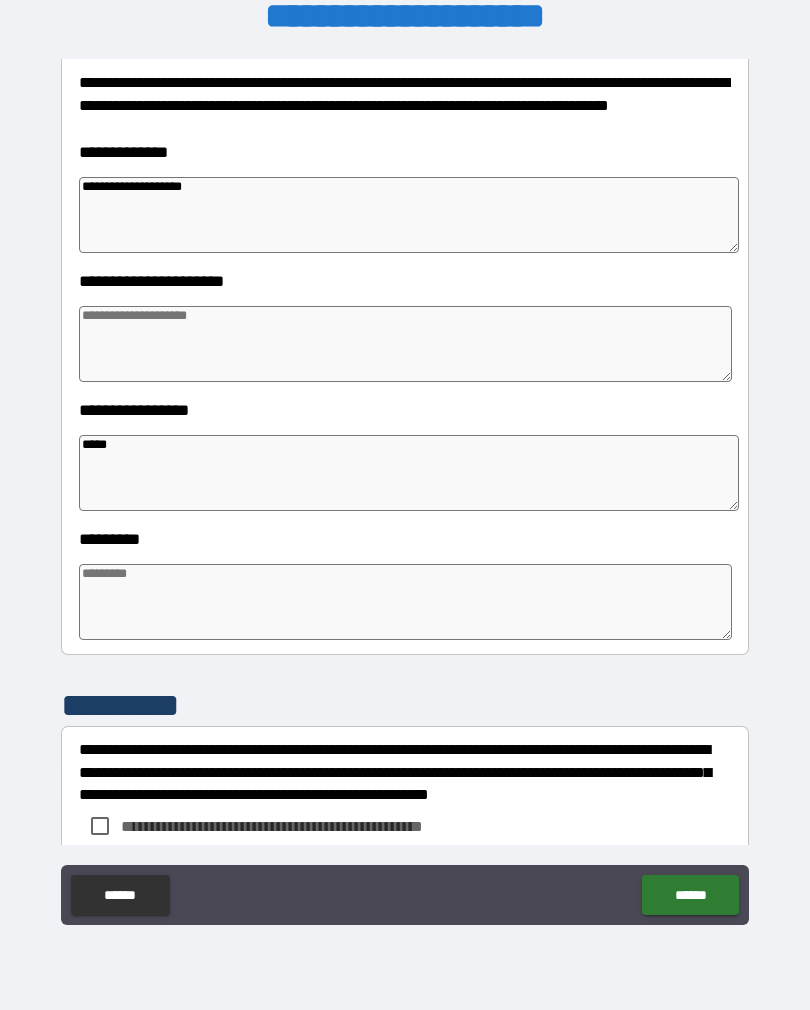type on "******" 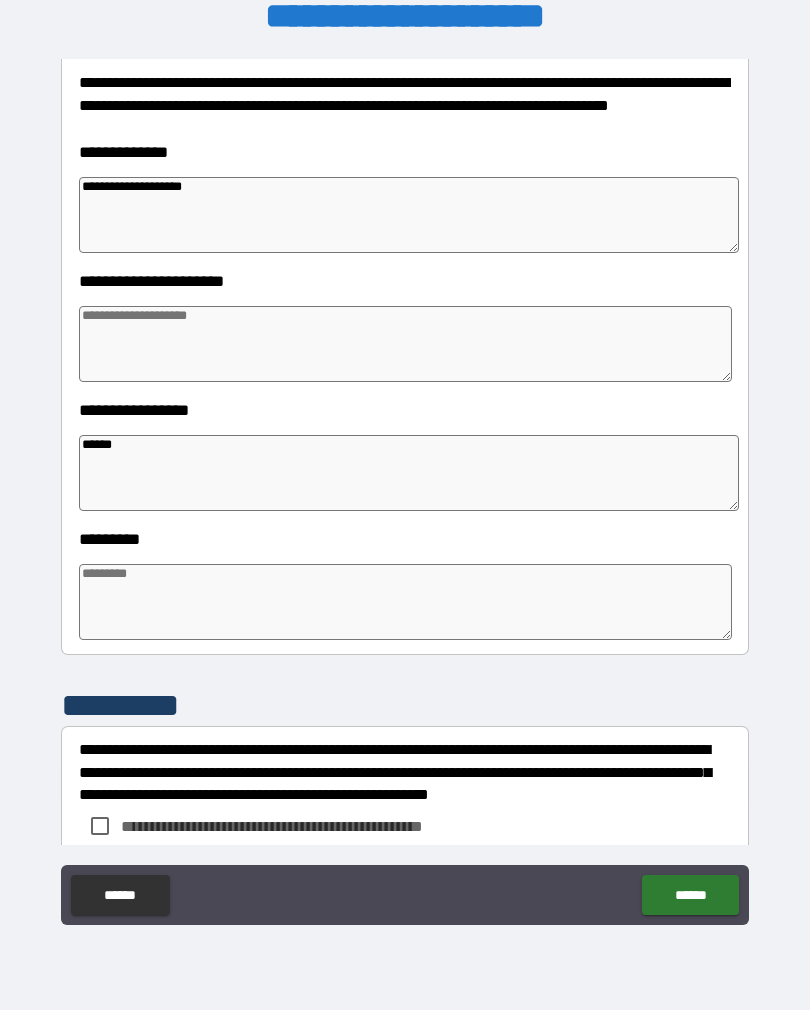 type on "*" 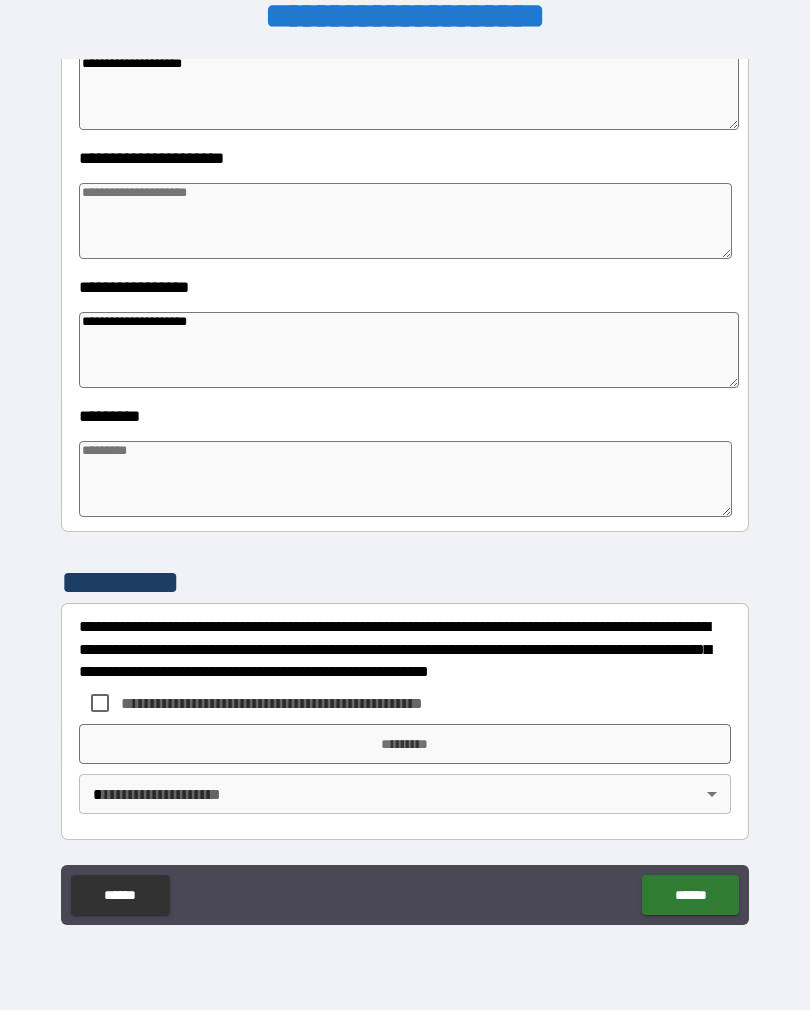 scroll, scrollTop: 392, scrollLeft: 0, axis: vertical 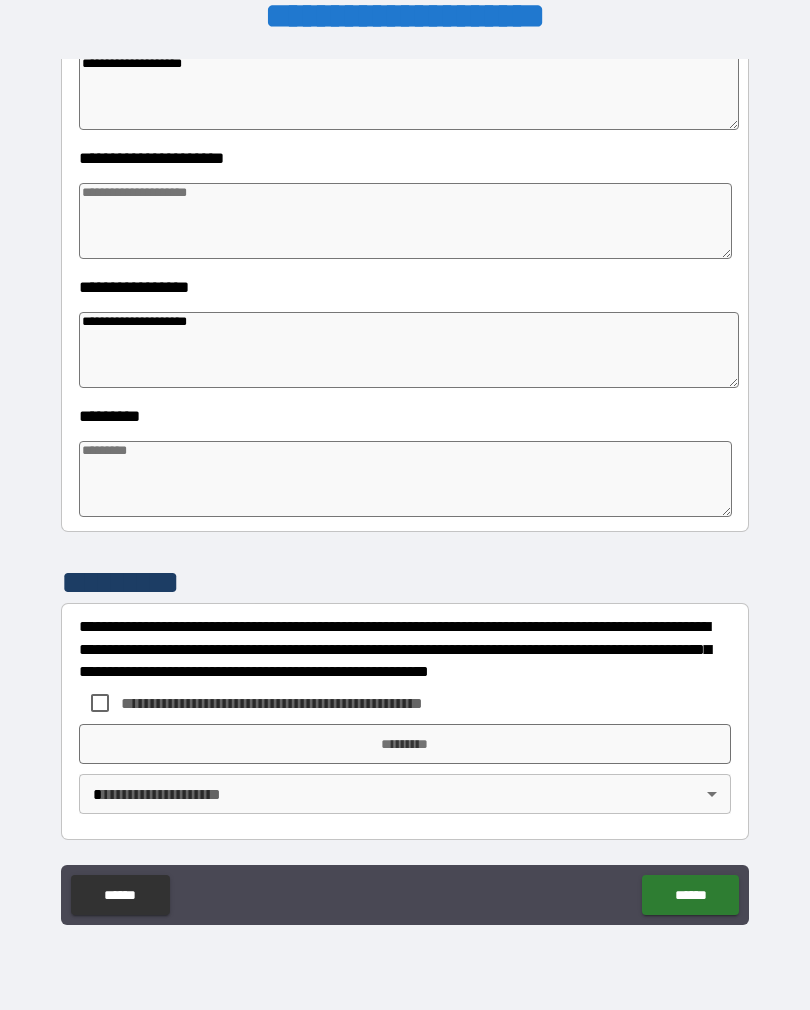 click at bounding box center [405, 479] 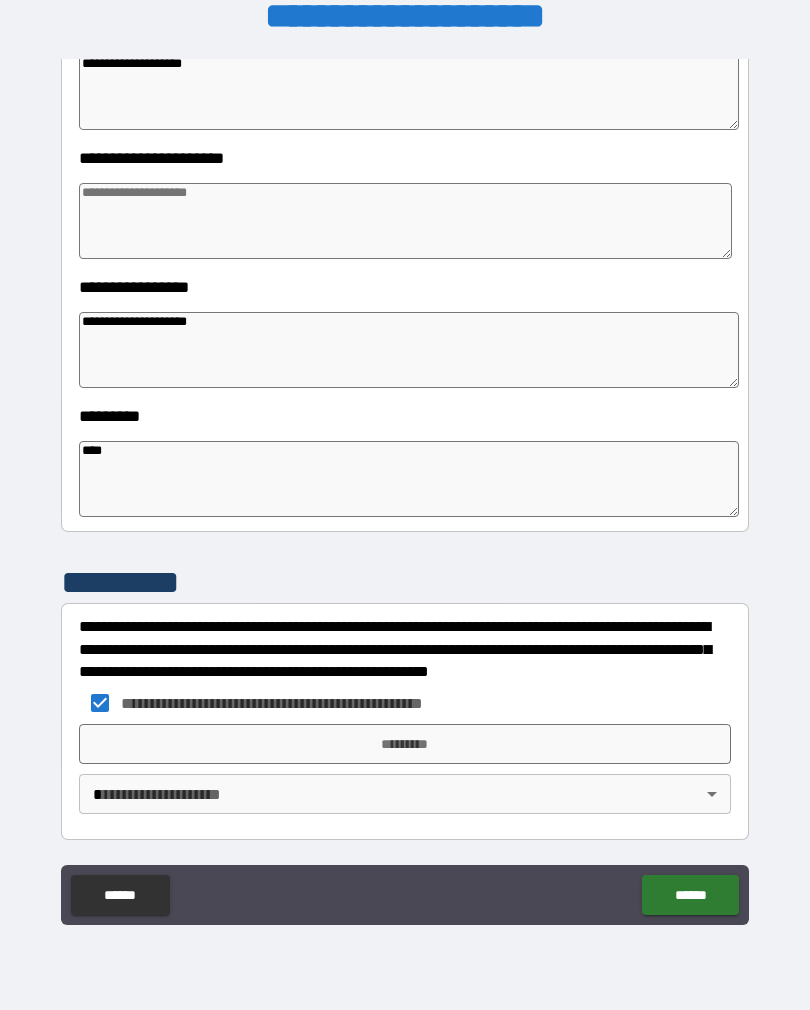 click on "*********" at bounding box center (405, 744) 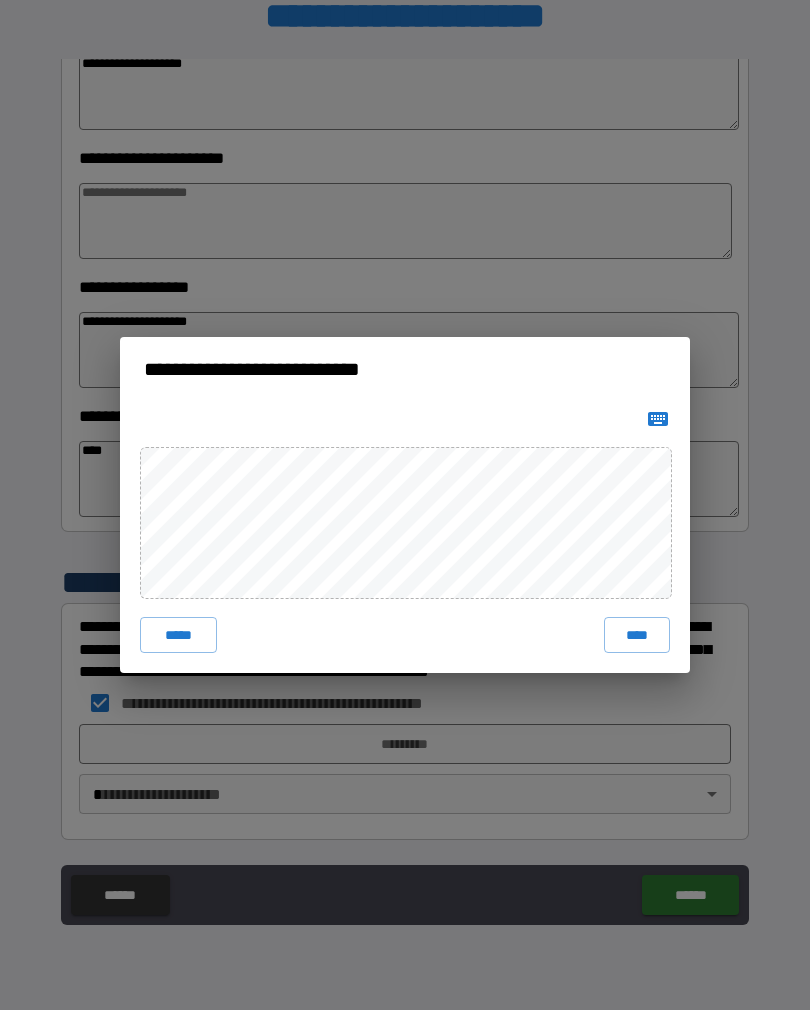 click on "****" at bounding box center [637, 635] 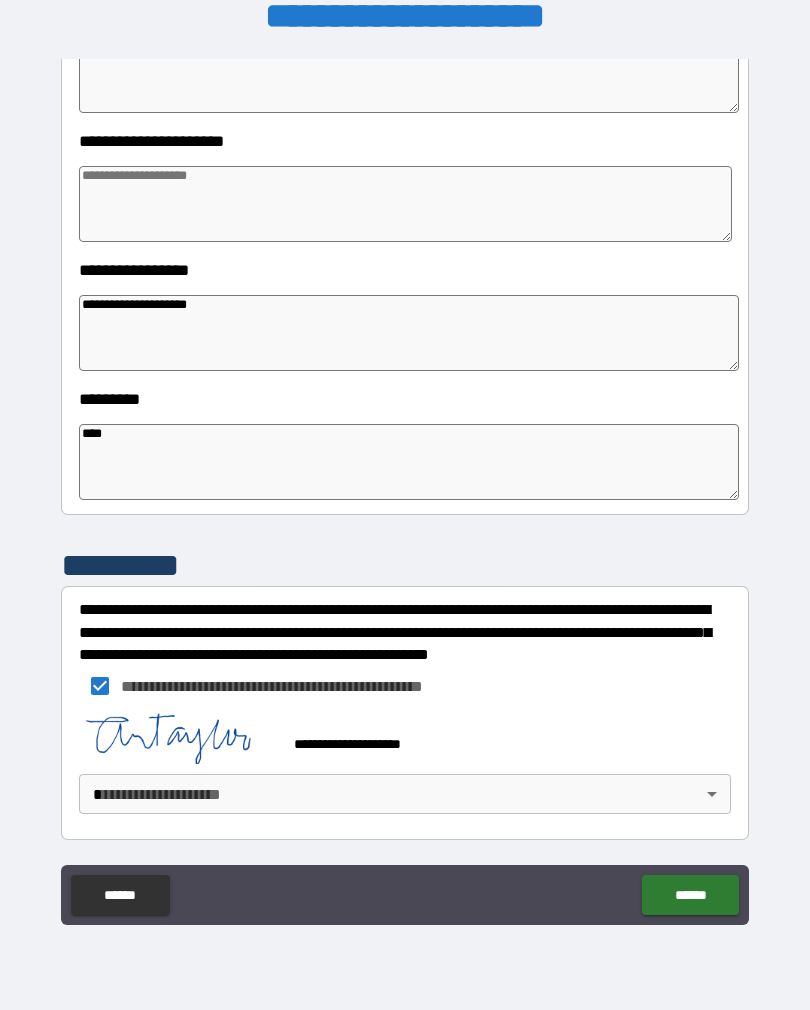 scroll, scrollTop: 409, scrollLeft: 0, axis: vertical 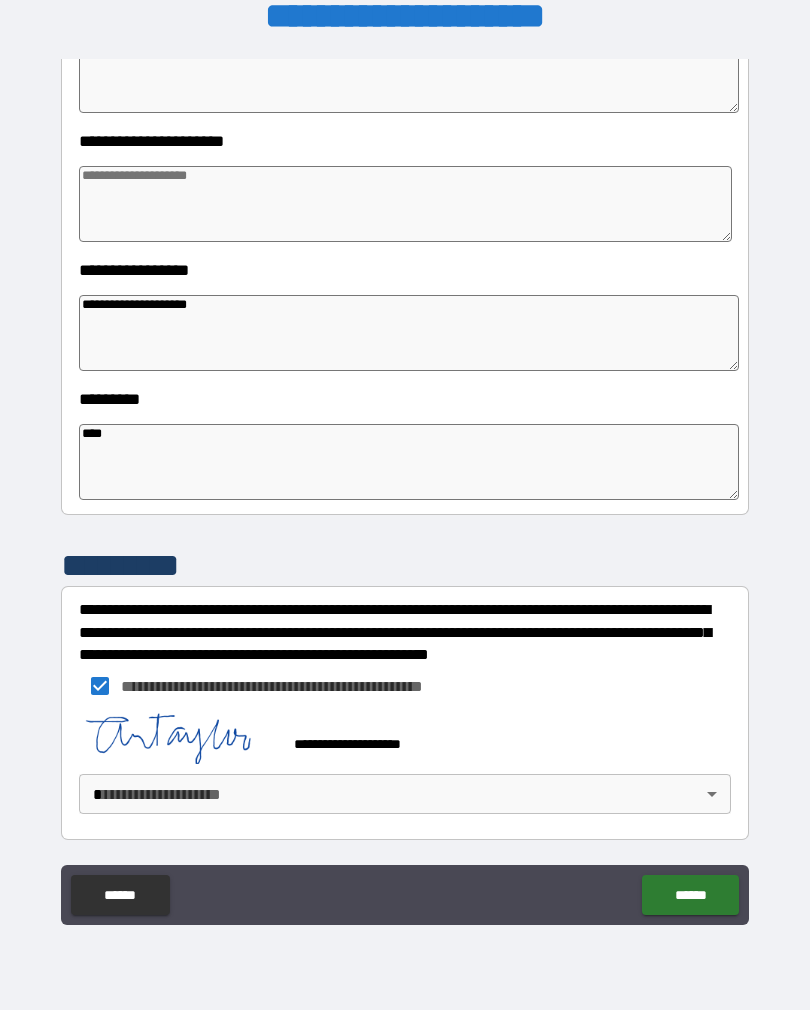 click on "[FIRST] [LAST] [CITY] [STATE] [POSTAL_CODE] [COUNTRY] [ADDRESS] [PHONE] [EMAIL] [CREDIT_CARD] [SSN] [PASSPORT] [DRIVER_LICENSE] [DOB] [AGE]" at bounding box center [405, 489] 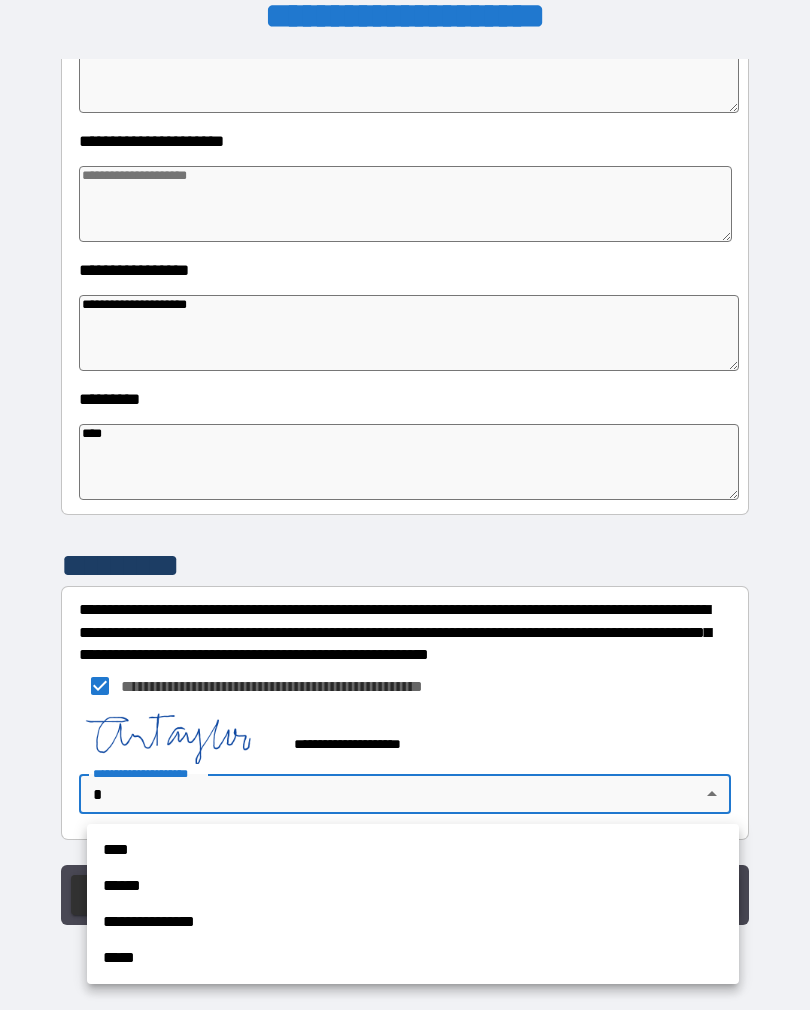 click on "**********" at bounding box center [413, 922] 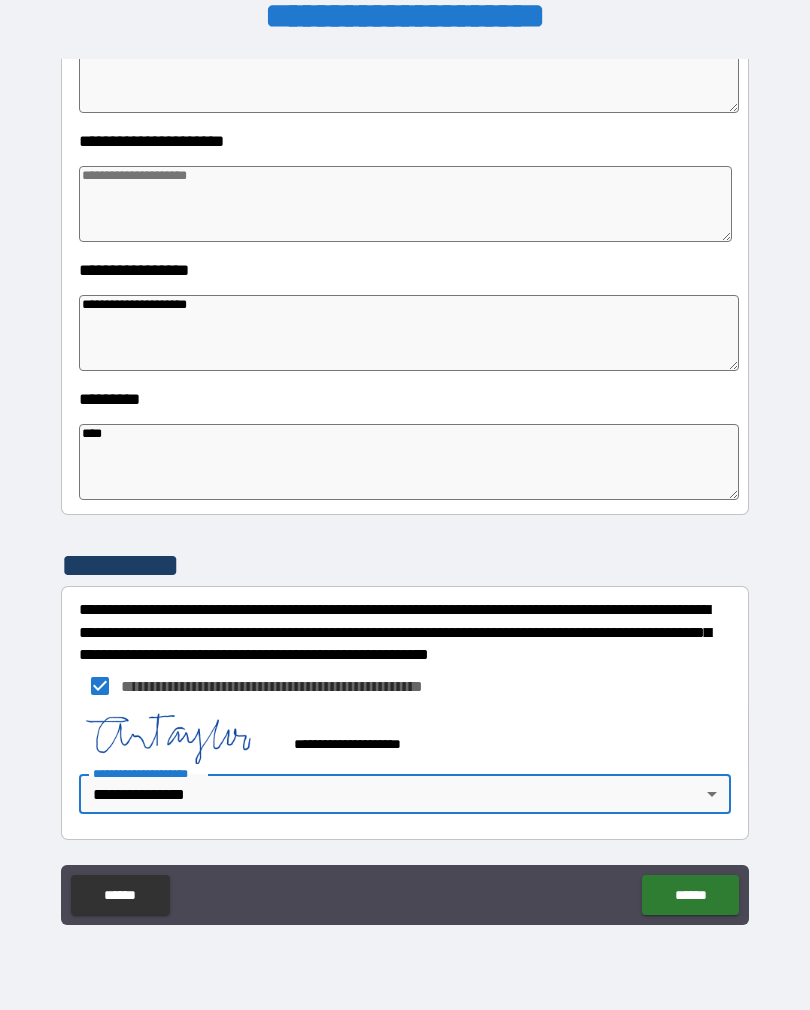 click on "******" at bounding box center [690, 895] 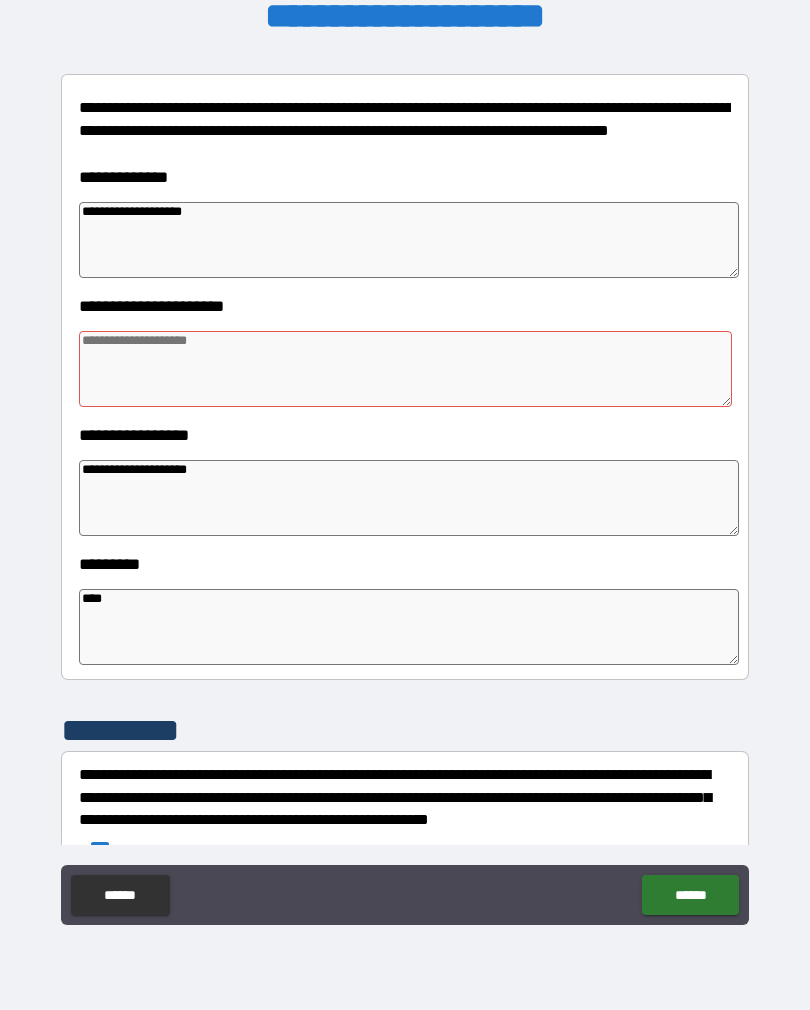 scroll, scrollTop: 238, scrollLeft: 0, axis: vertical 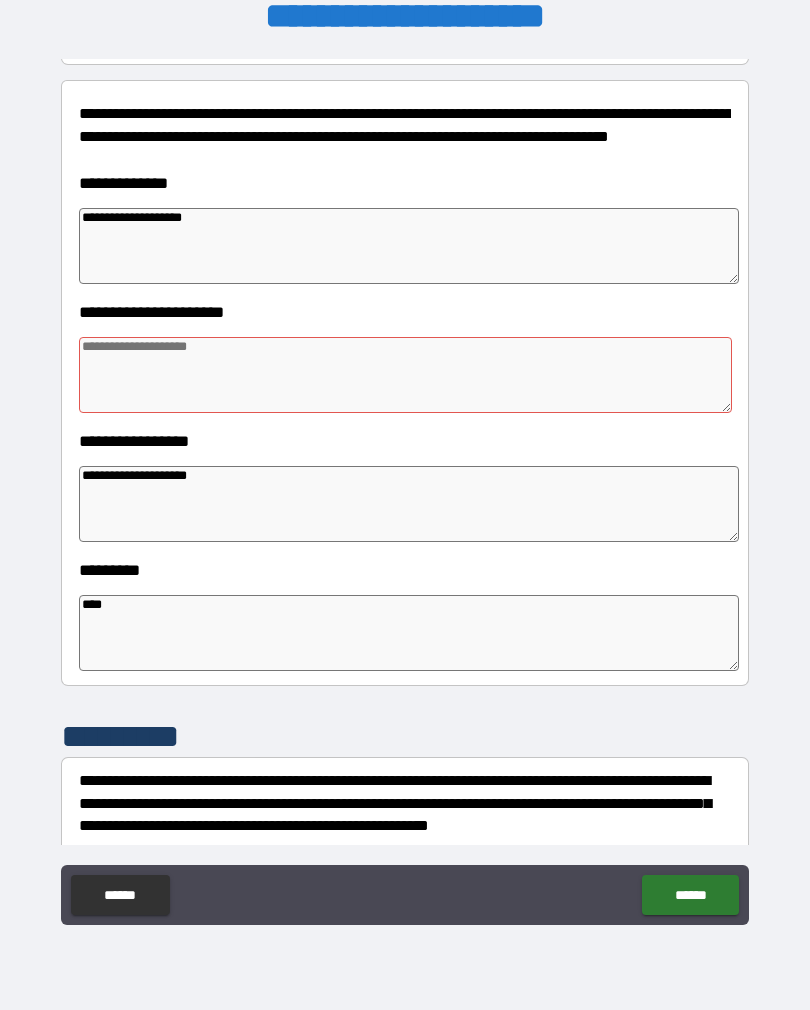 click at bounding box center (405, 375) 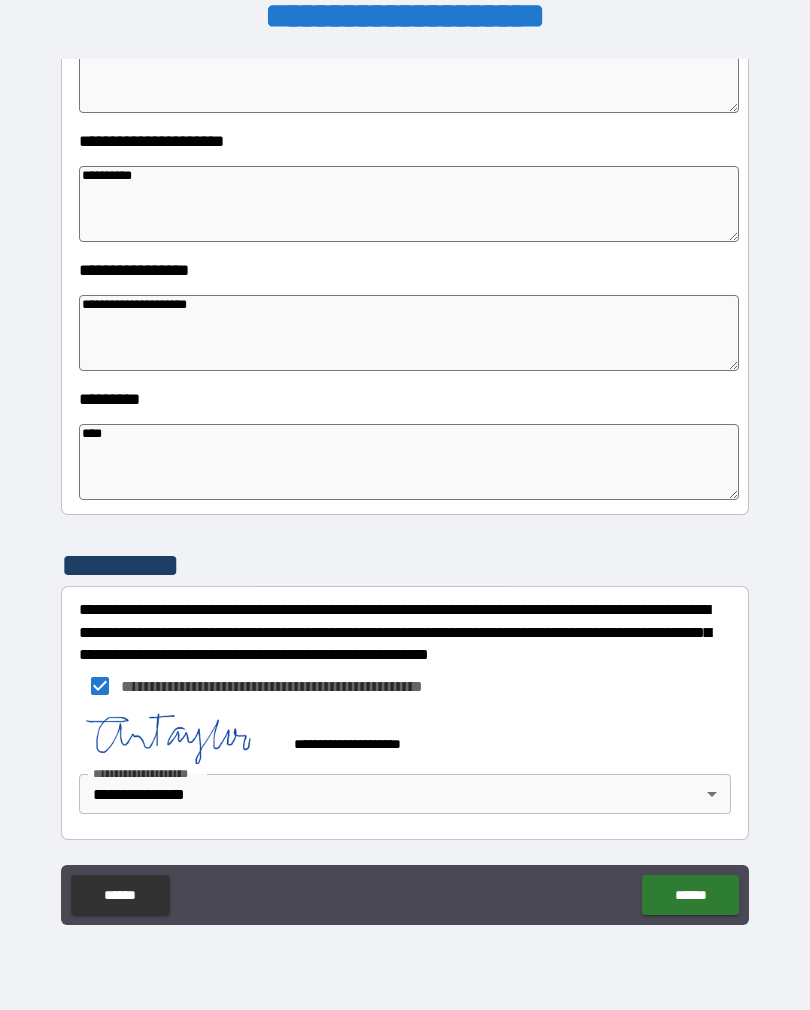 scroll, scrollTop: 409, scrollLeft: 0, axis: vertical 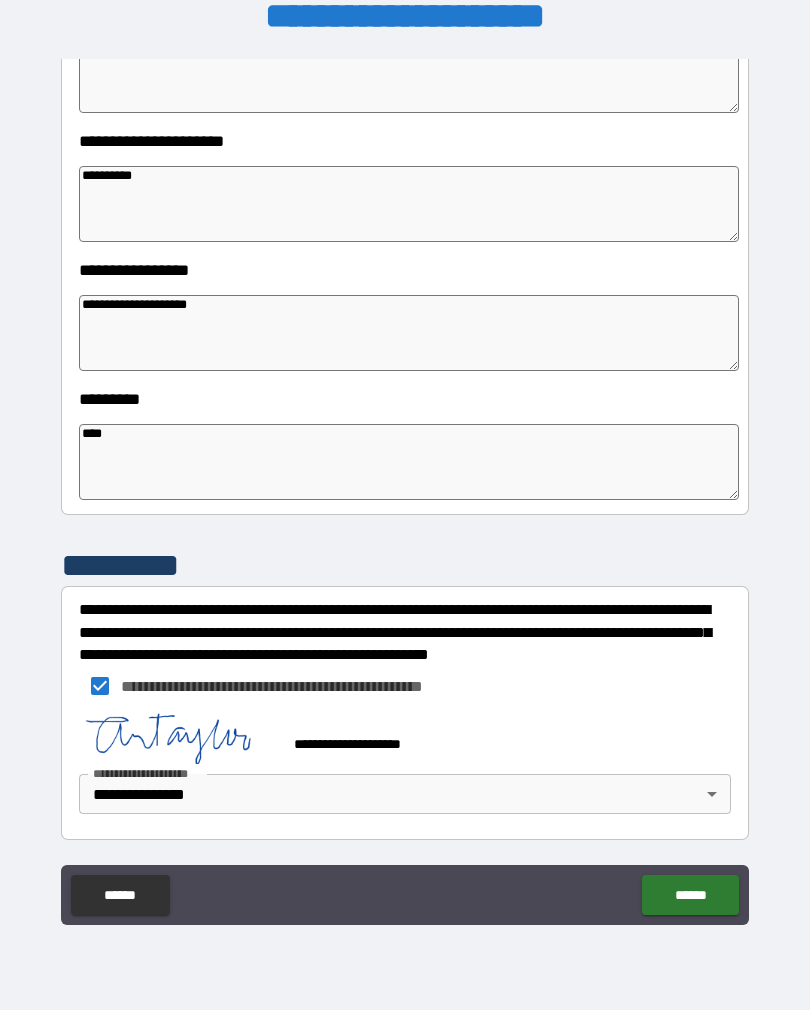 click on "*********" at bounding box center [405, 565] 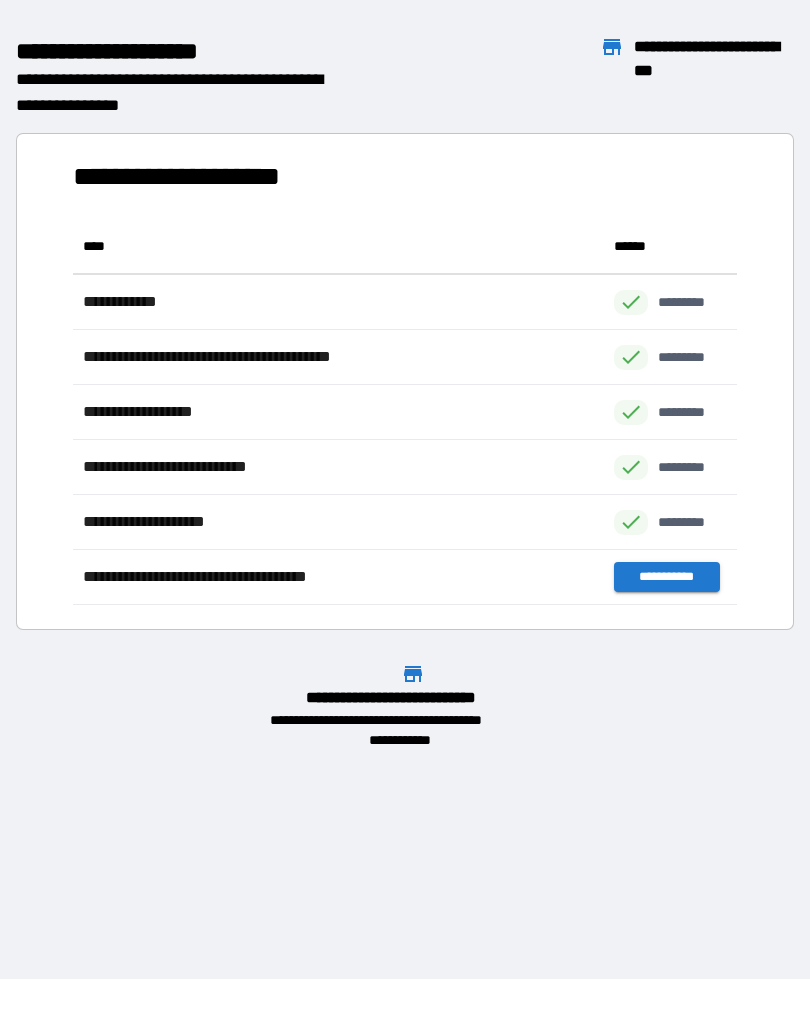 scroll, scrollTop: 1, scrollLeft: 1, axis: both 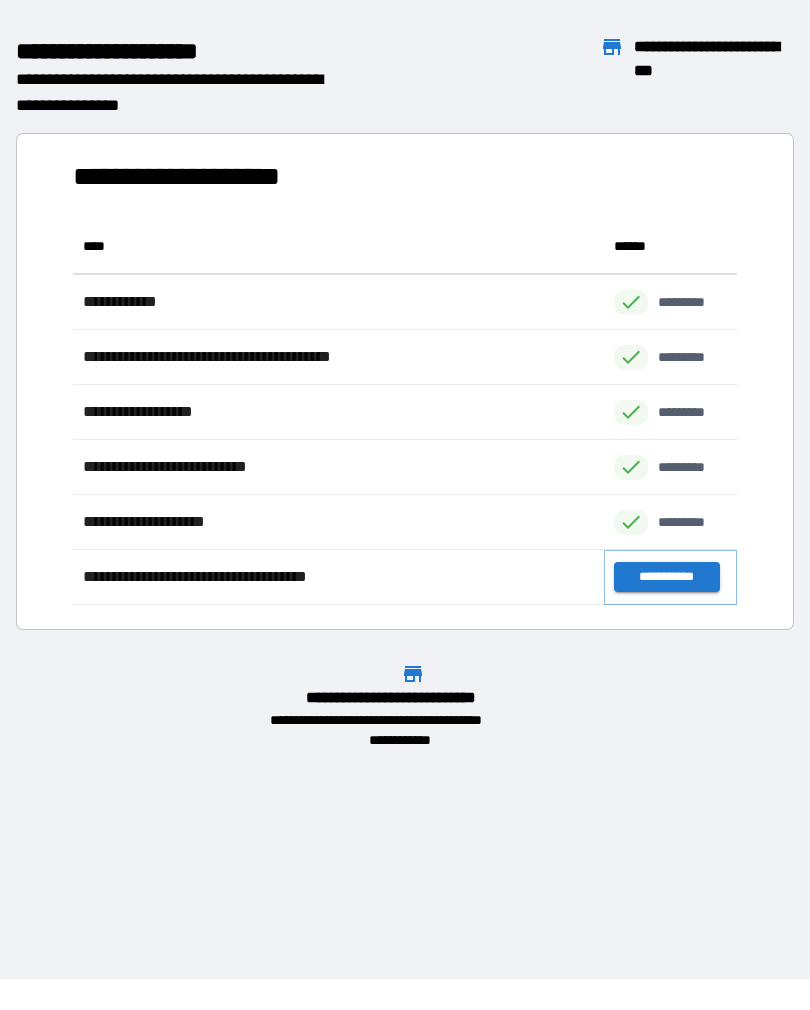 click on "**********" at bounding box center [666, 577] 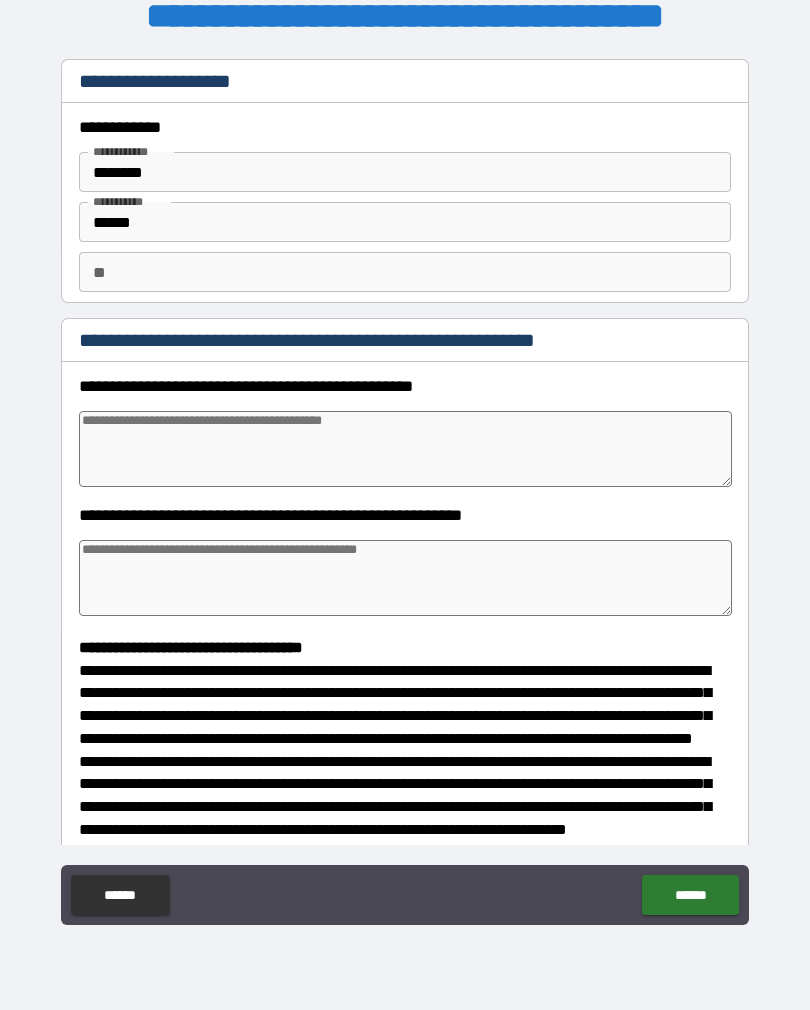 click at bounding box center (405, 449) 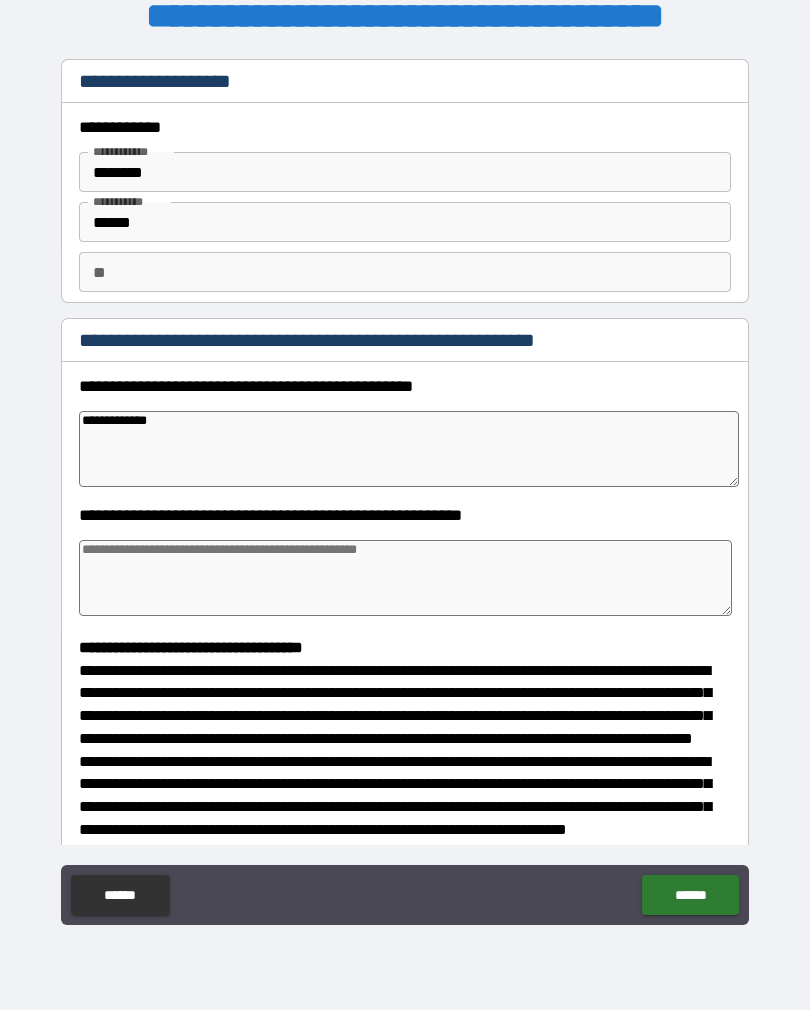 click at bounding box center [405, 578] 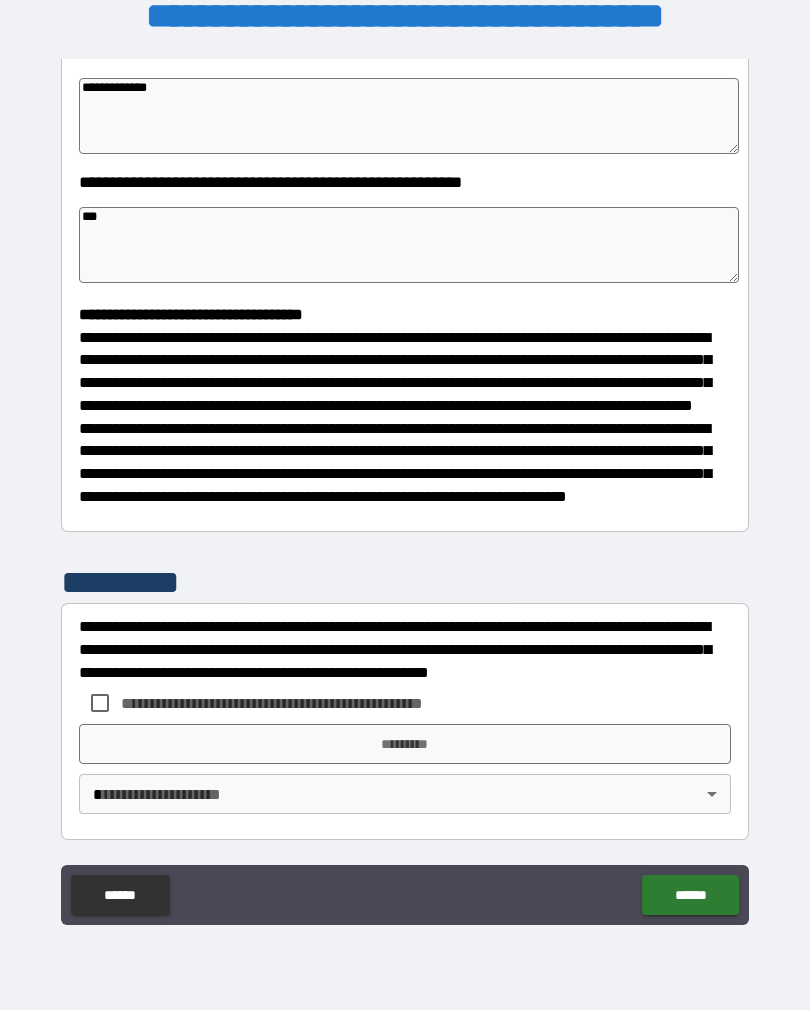 scroll, scrollTop: 370, scrollLeft: 0, axis: vertical 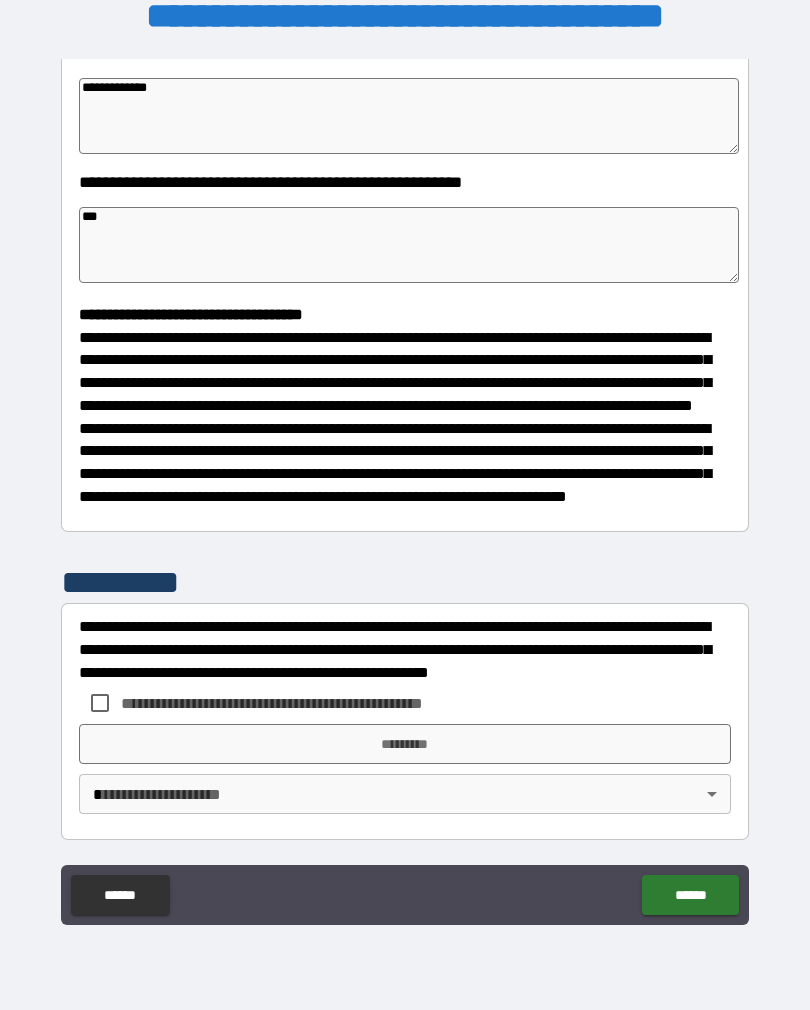 click on "[FIRST] [LAST] [CITY] [STATE] [POSTAL_CODE] [COUNTRY] [ADDRESS] [PHONE] [EMAIL] [CREDIT_CARD] [SSN] [PASSPORT] [DRIVER_LICENSE] [DOB] [AGE]" at bounding box center (405, 452) 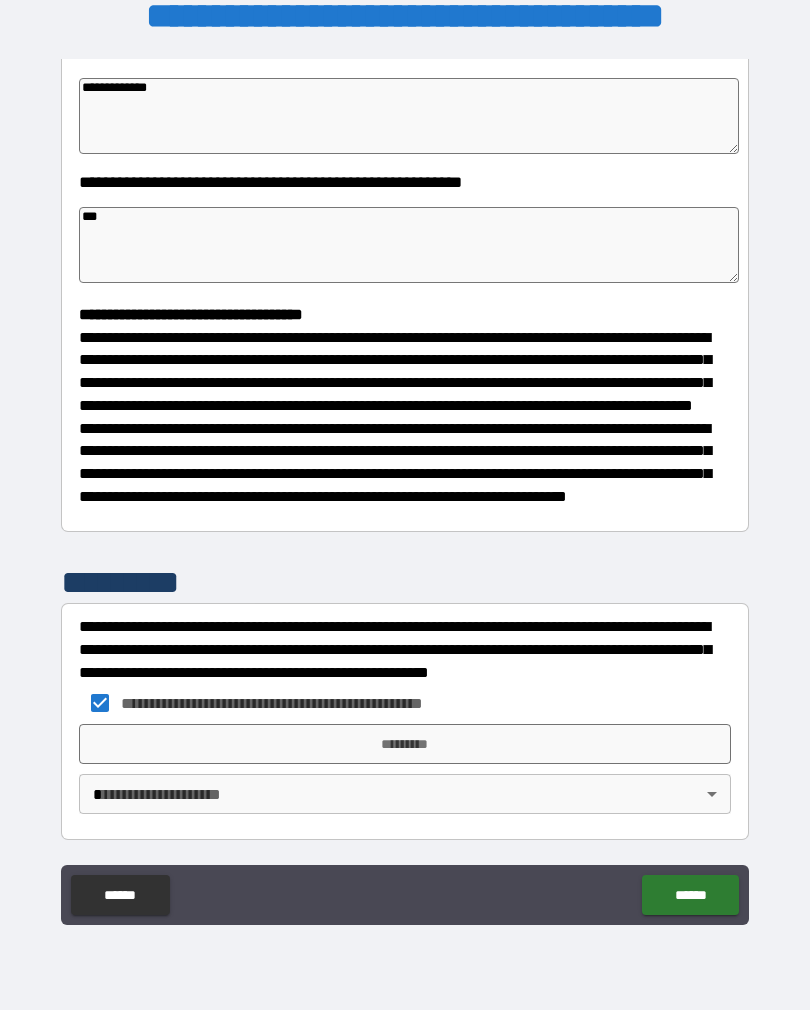 click on "*********" at bounding box center (405, 744) 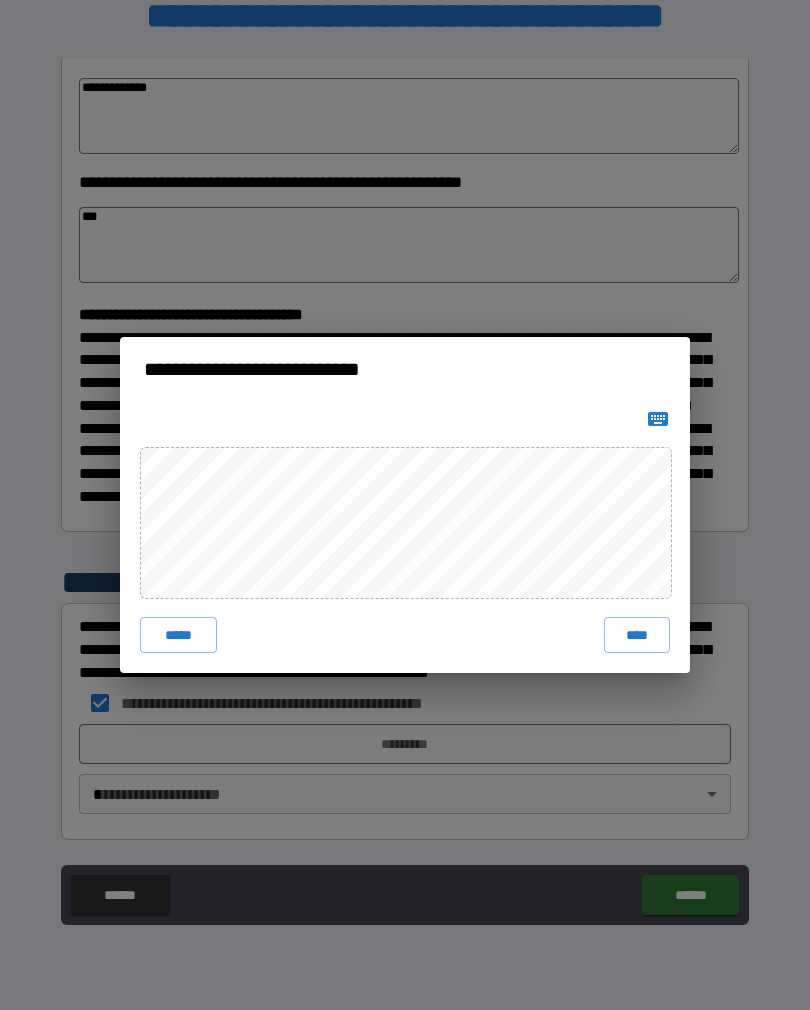 click on "****" at bounding box center (637, 635) 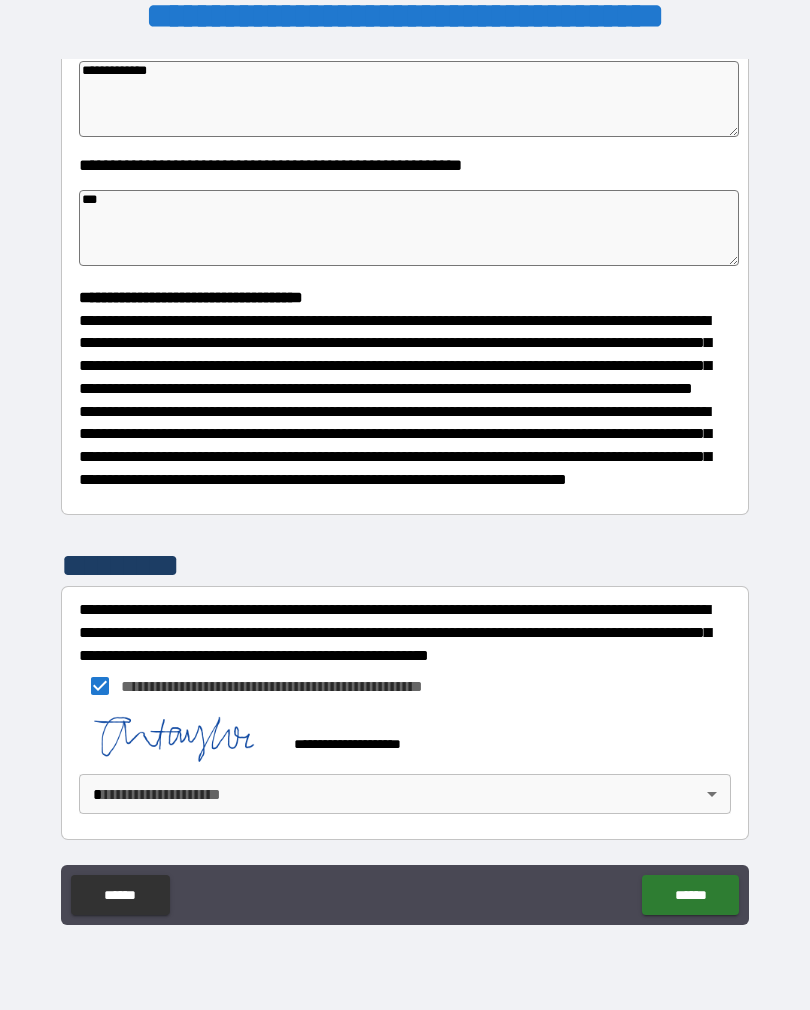 click on "[FIRST] [LAST] [CITY] [STATE] [POSTAL_CODE] [COUNTRY] [ADDRESS] [PHONE] [EMAIL] [CREDIT_CARD] [SSN] [PASSPORT] [DRIVER_LICENSE] [DOB] [AGE]" at bounding box center (405, 489) 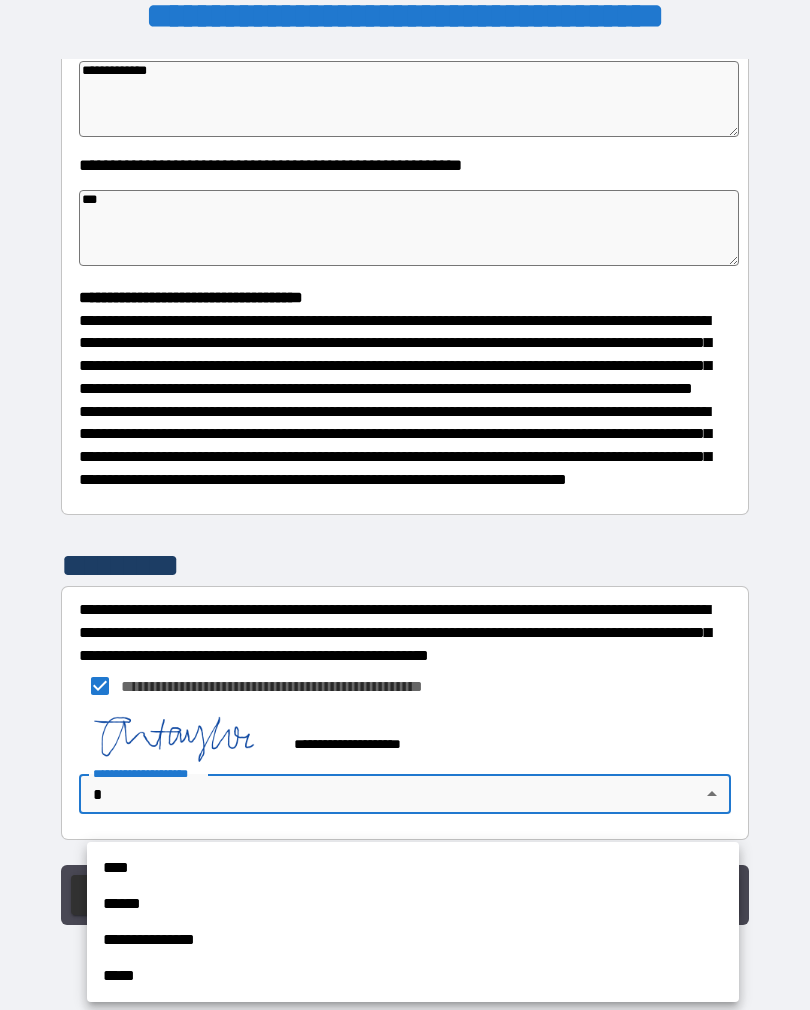 click on "**********" at bounding box center (413, 940) 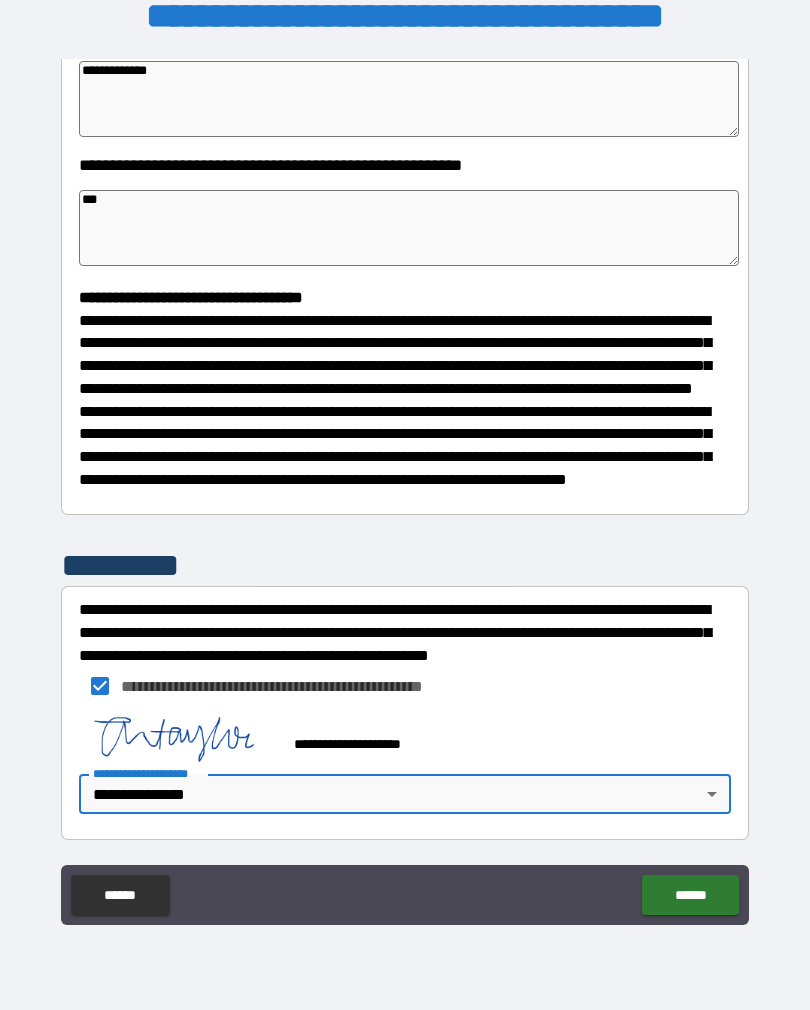 click on "******" at bounding box center (690, 895) 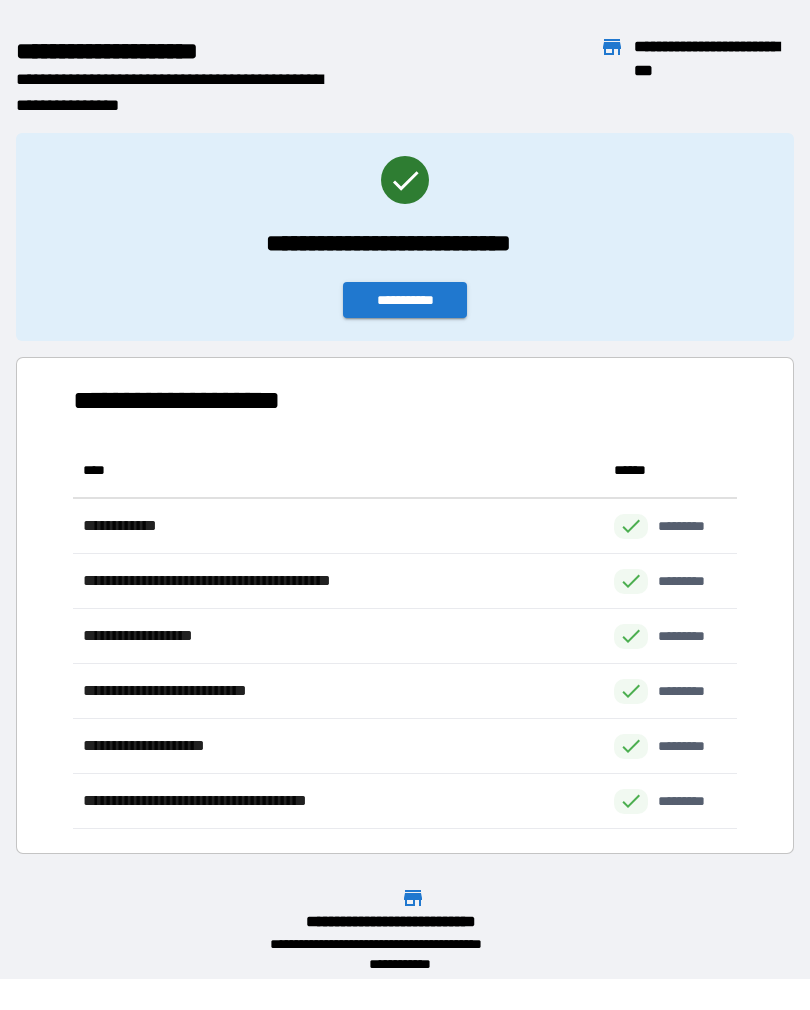 scroll, scrollTop: 386, scrollLeft: 664, axis: both 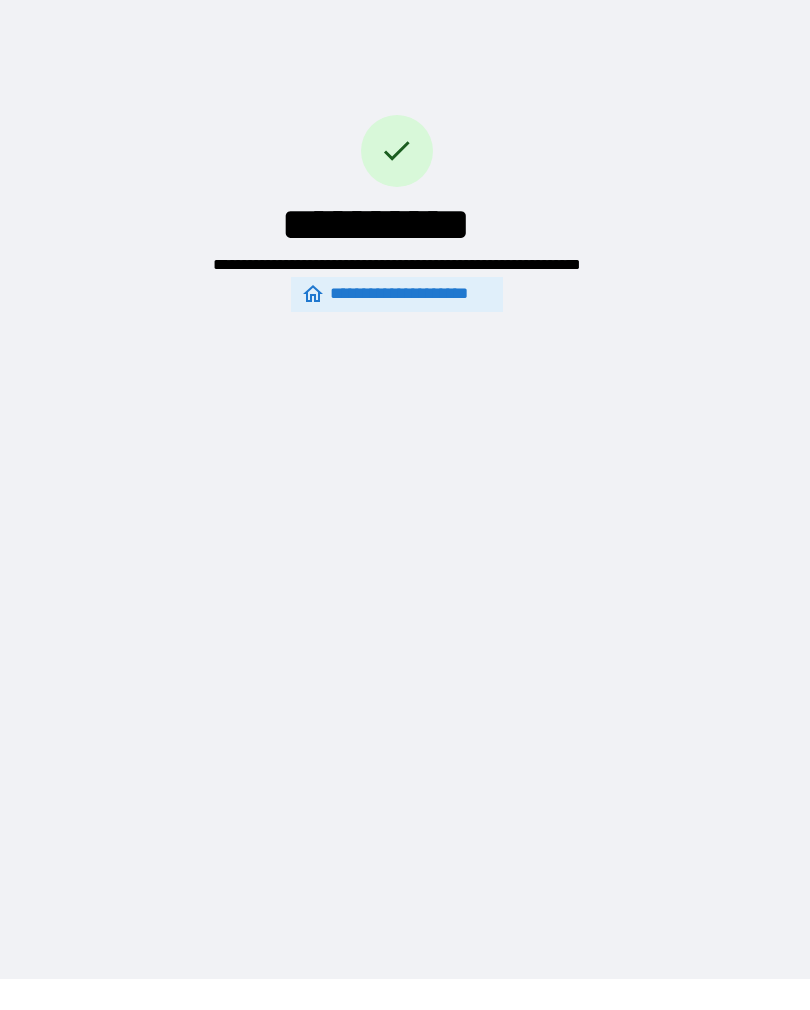 click on "**********" at bounding box center [397, 294] 